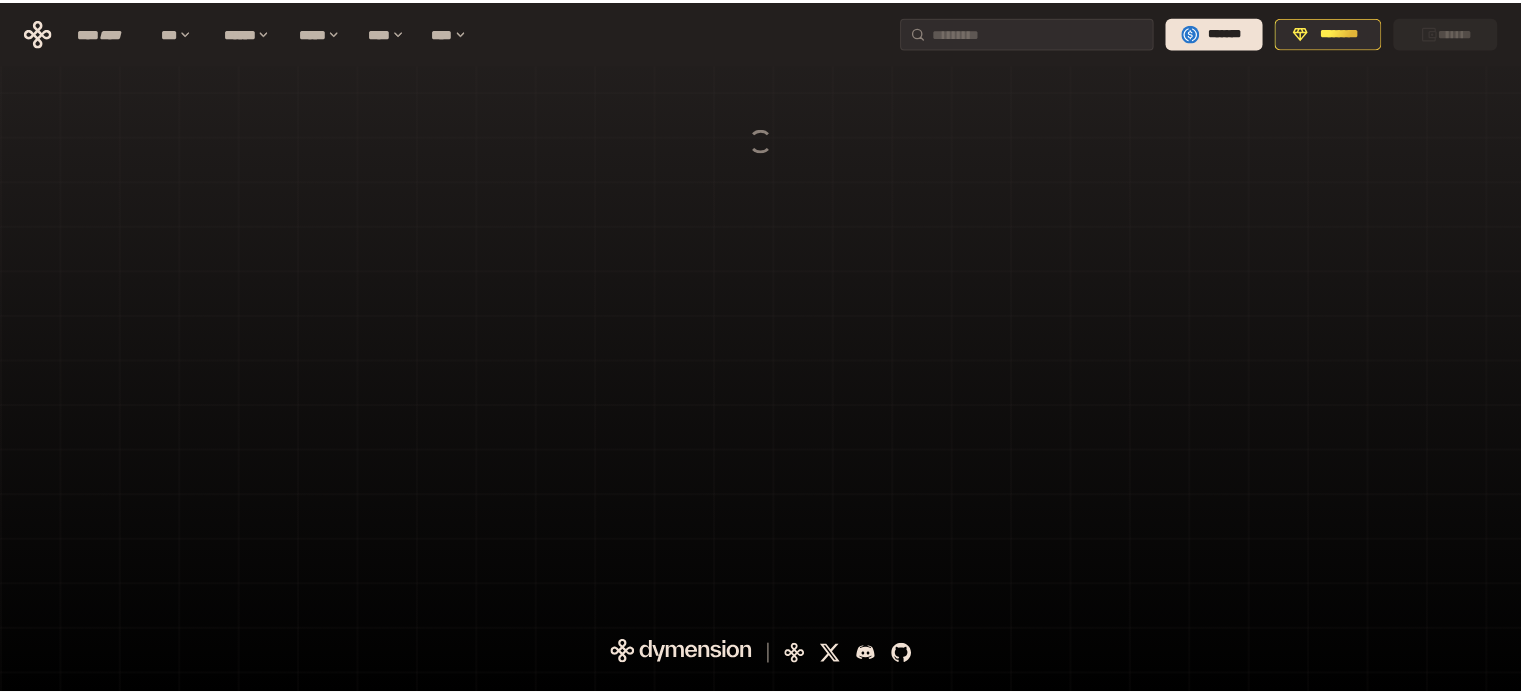 scroll, scrollTop: 0, scrollLeft: 0, axis: both 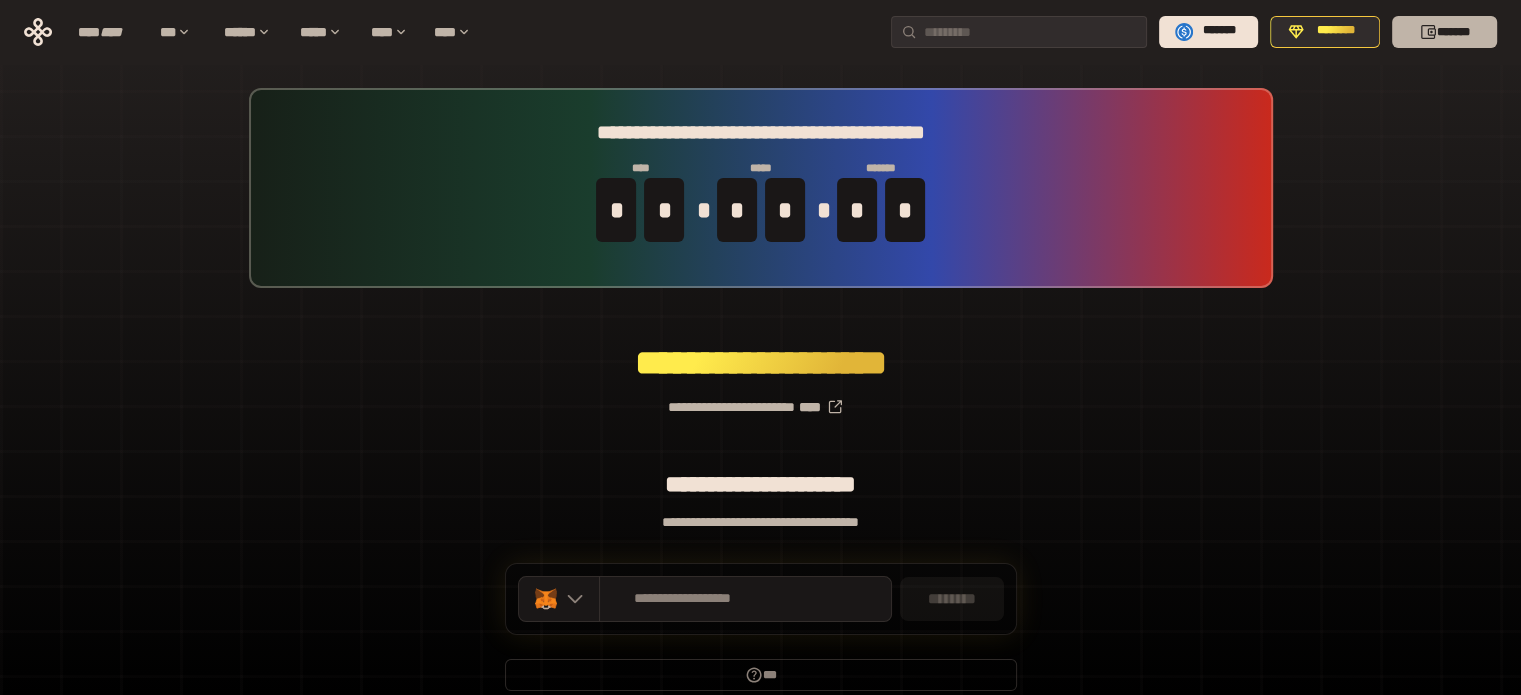 click on "*******" at bounding box center (1444, 32) 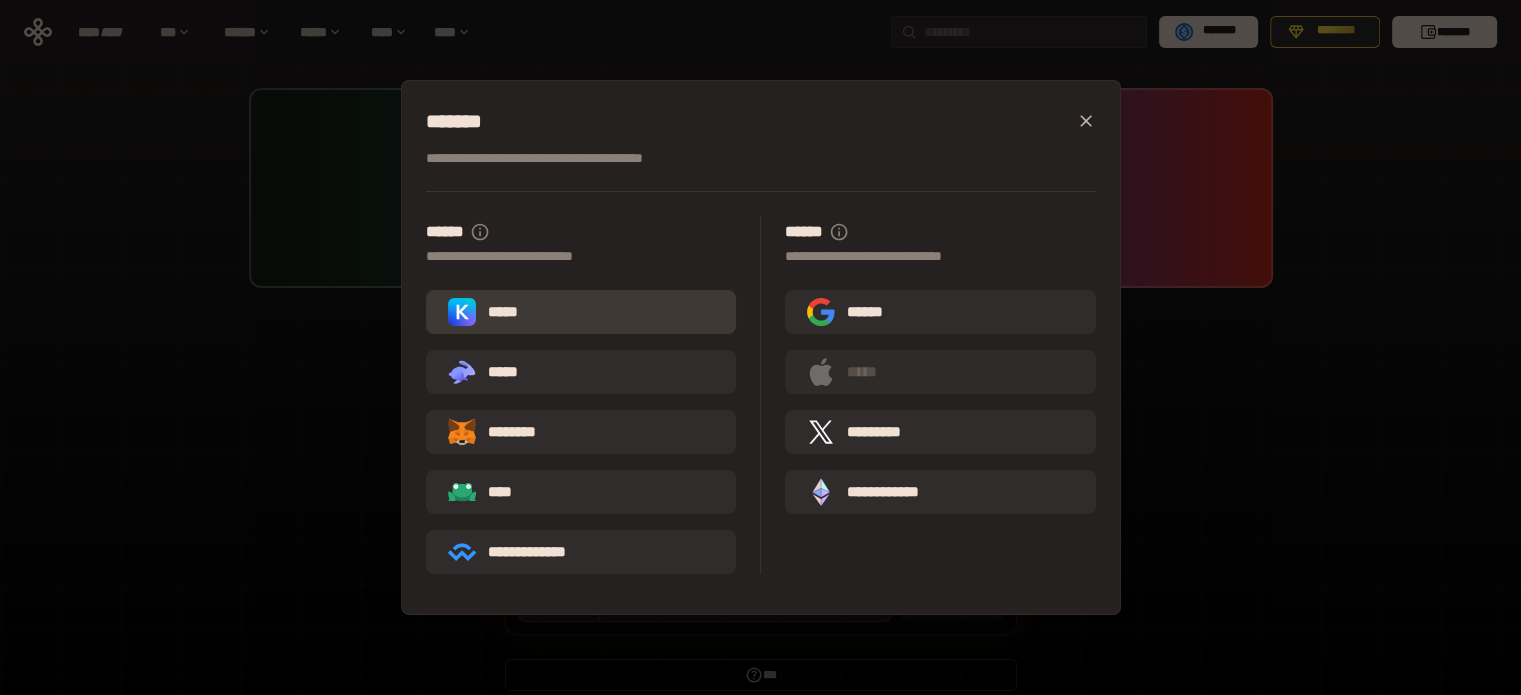 click on "*****" at bounding box center [581, 312] 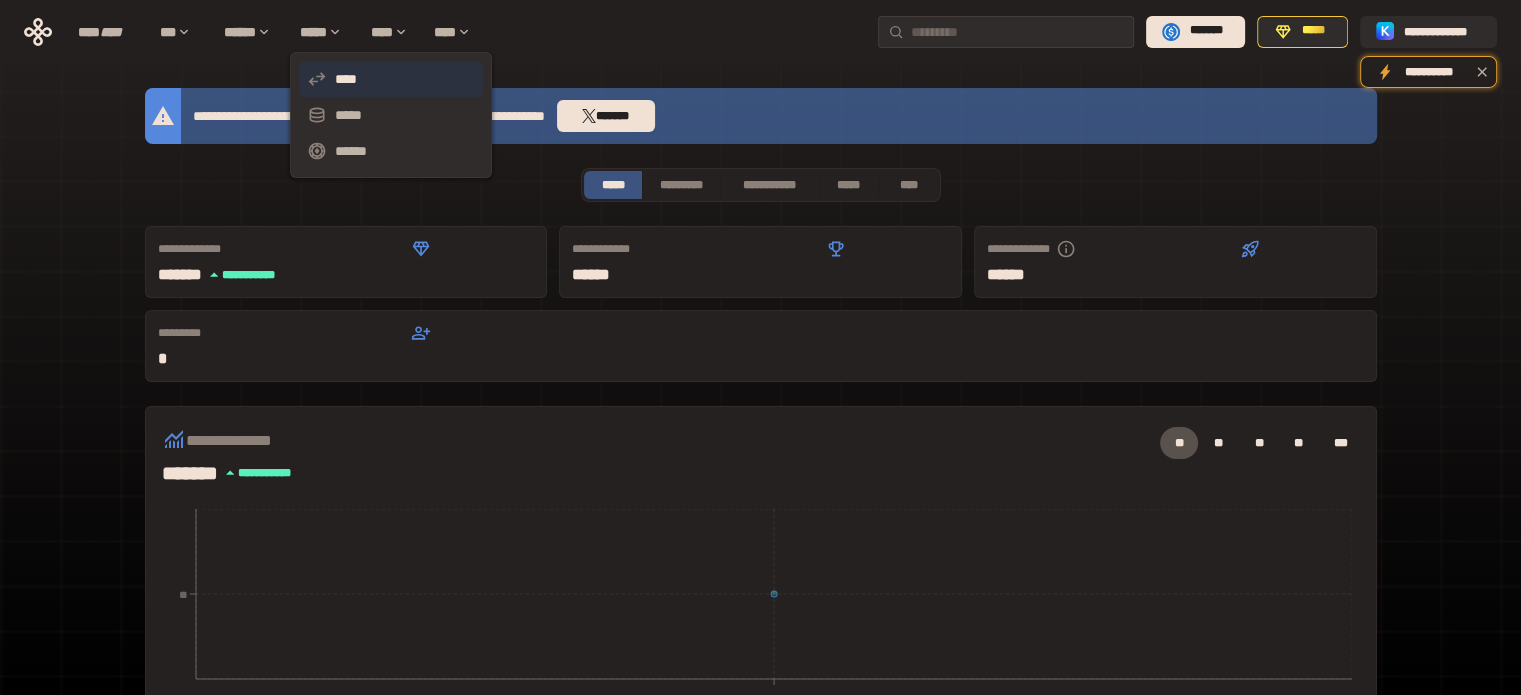 click on "****" at bounding box center [391, 79] 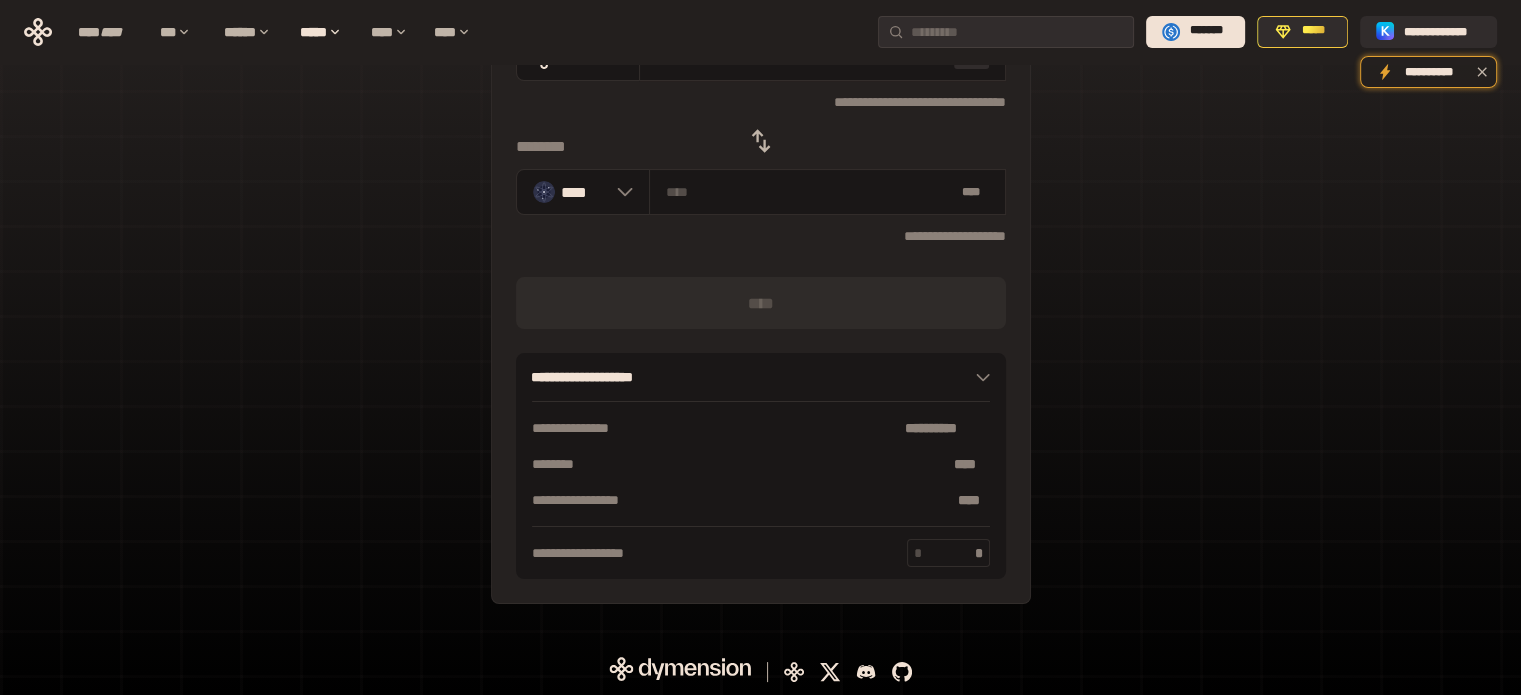 scroll, scrollTop: 0, scrollLeft: 0, axis: both 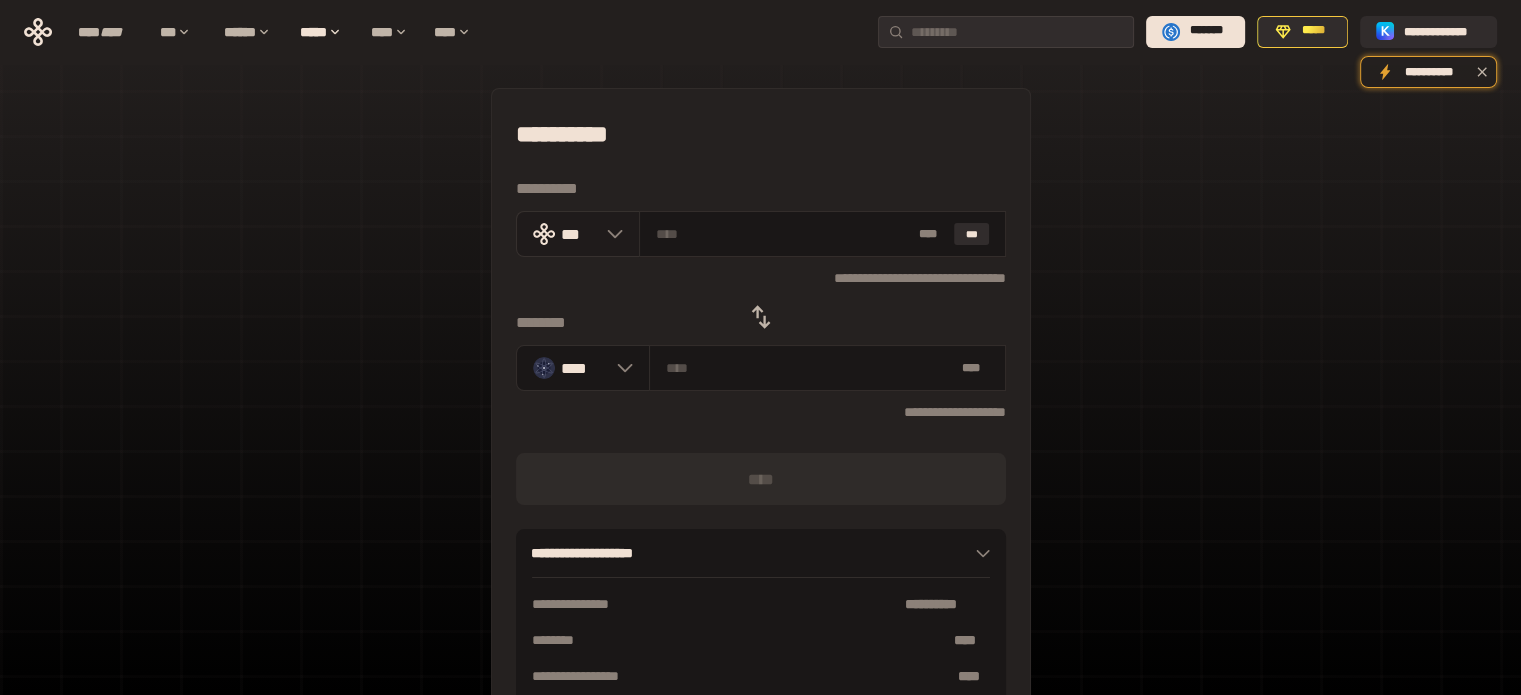 click on "***" at bounding box center [578, 234] 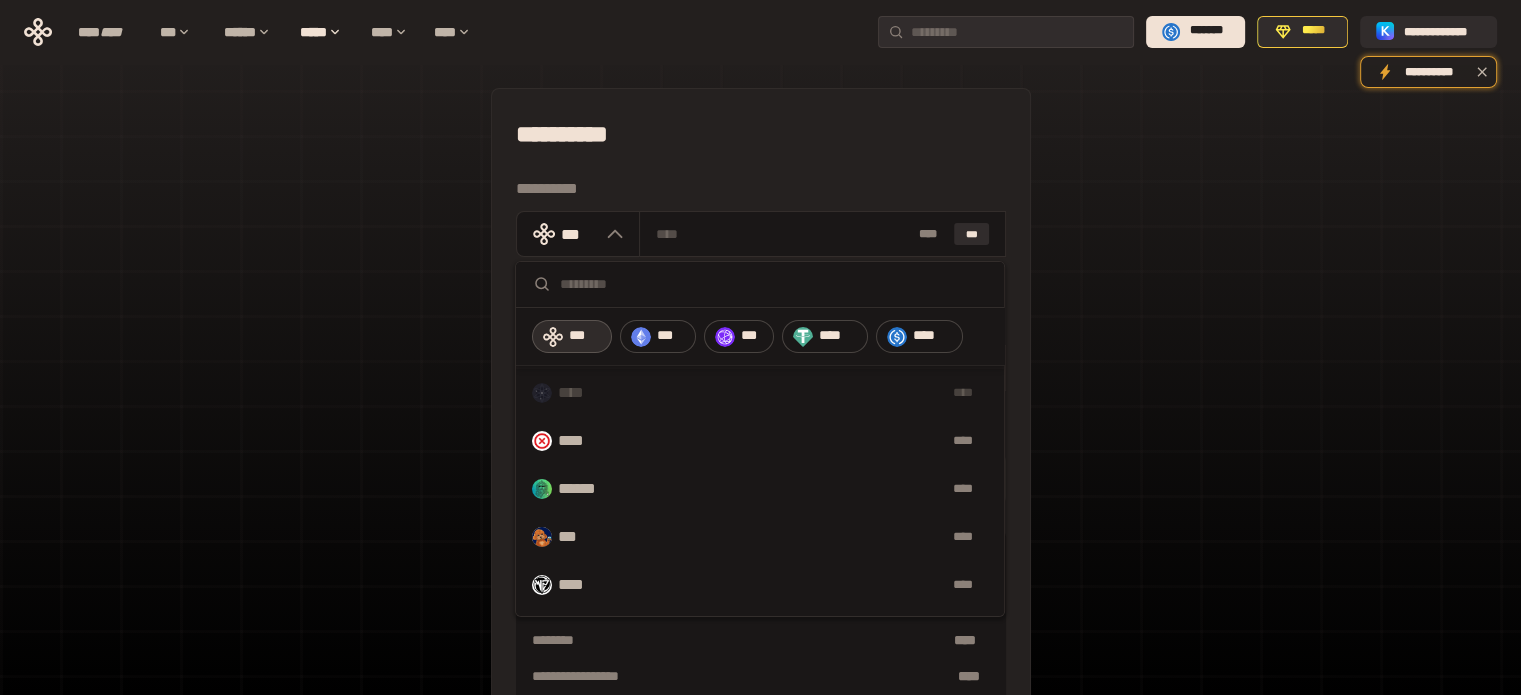 scroll, scrollTop: 0, scrollLeft: 0, axis: both 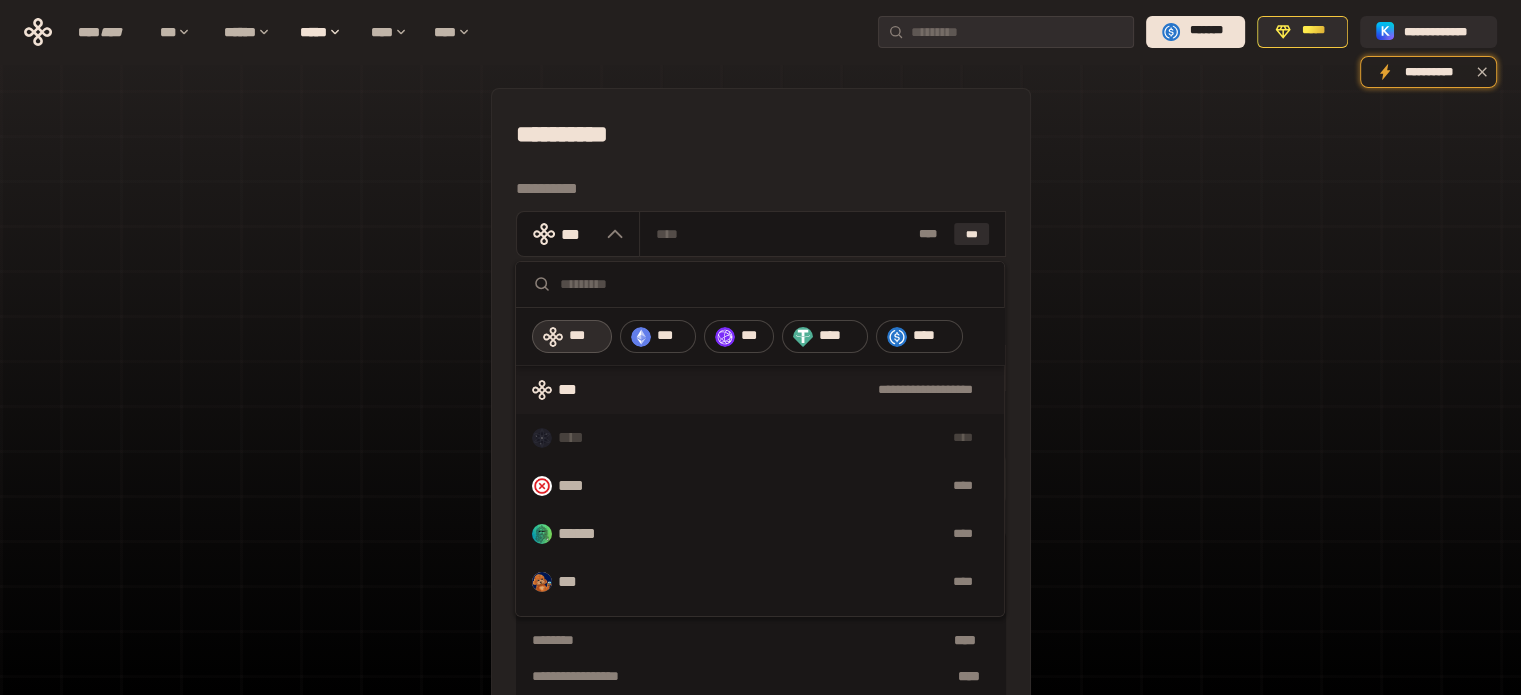 click on "**********" at bounding box center [760, 444] 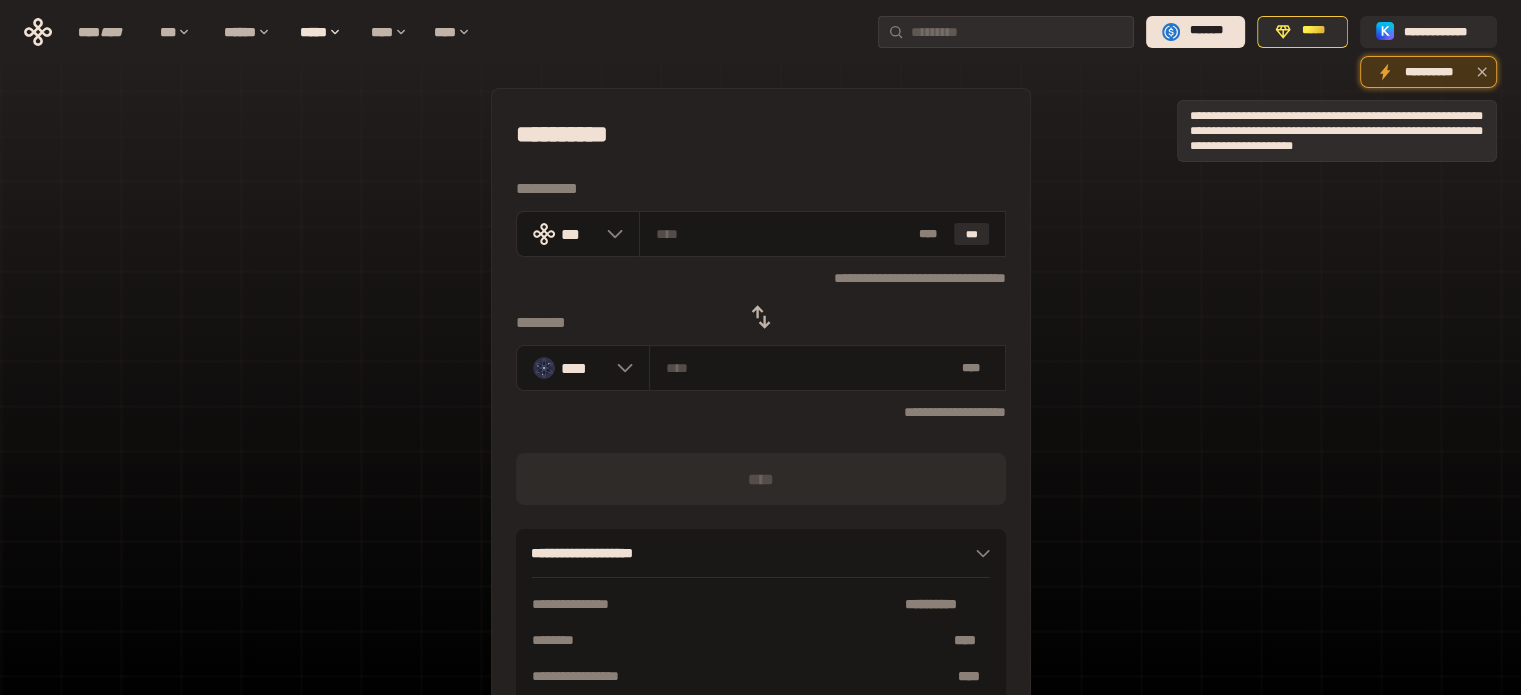 click on "**********" at bounding box center (1428, 72) 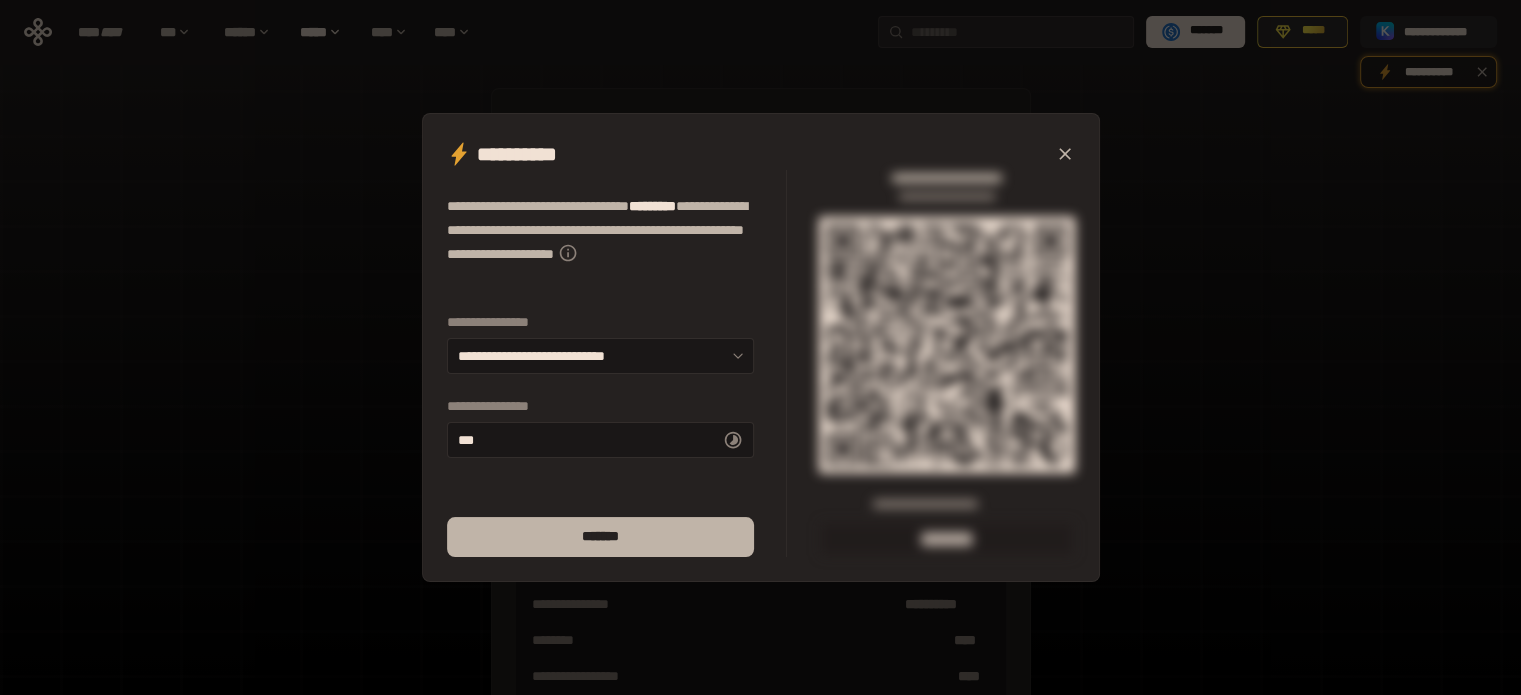 click on "*******" at bounding box center [600, 537] 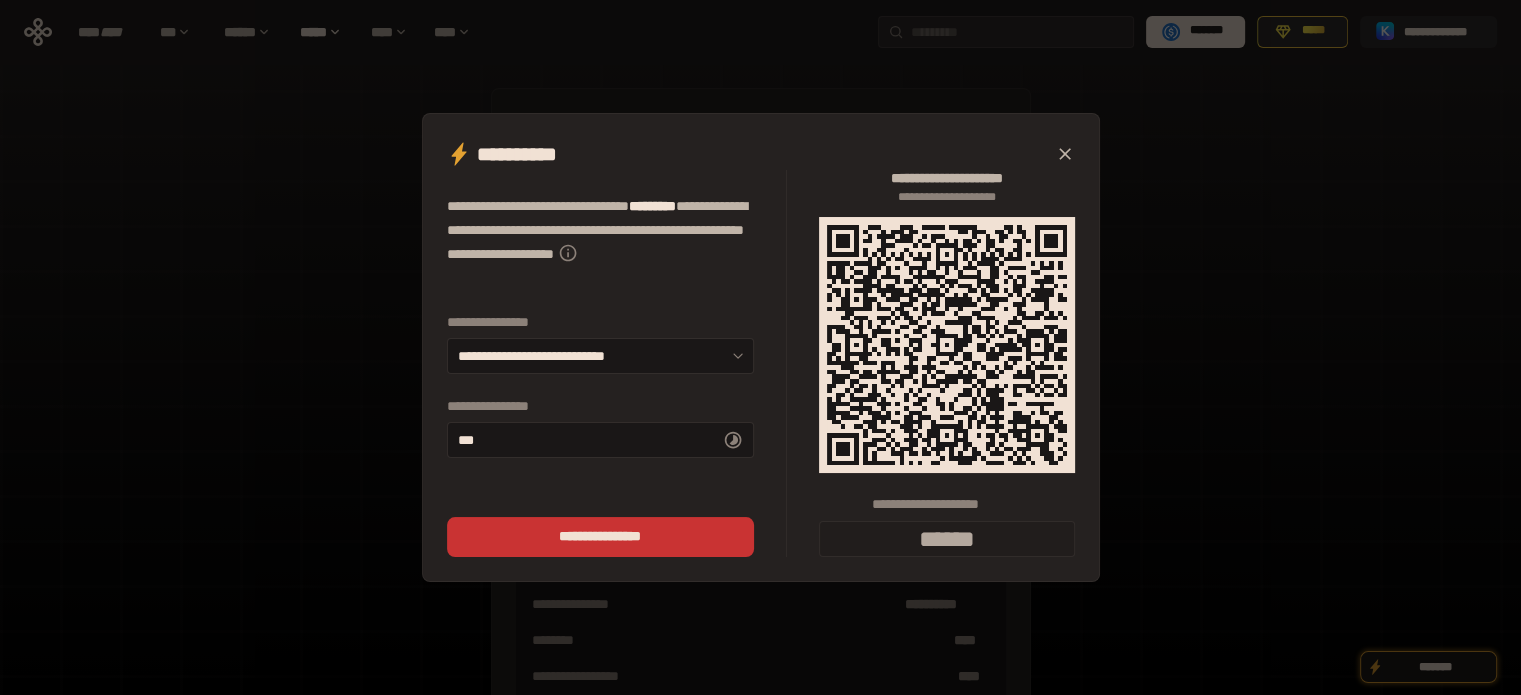 type on "******" 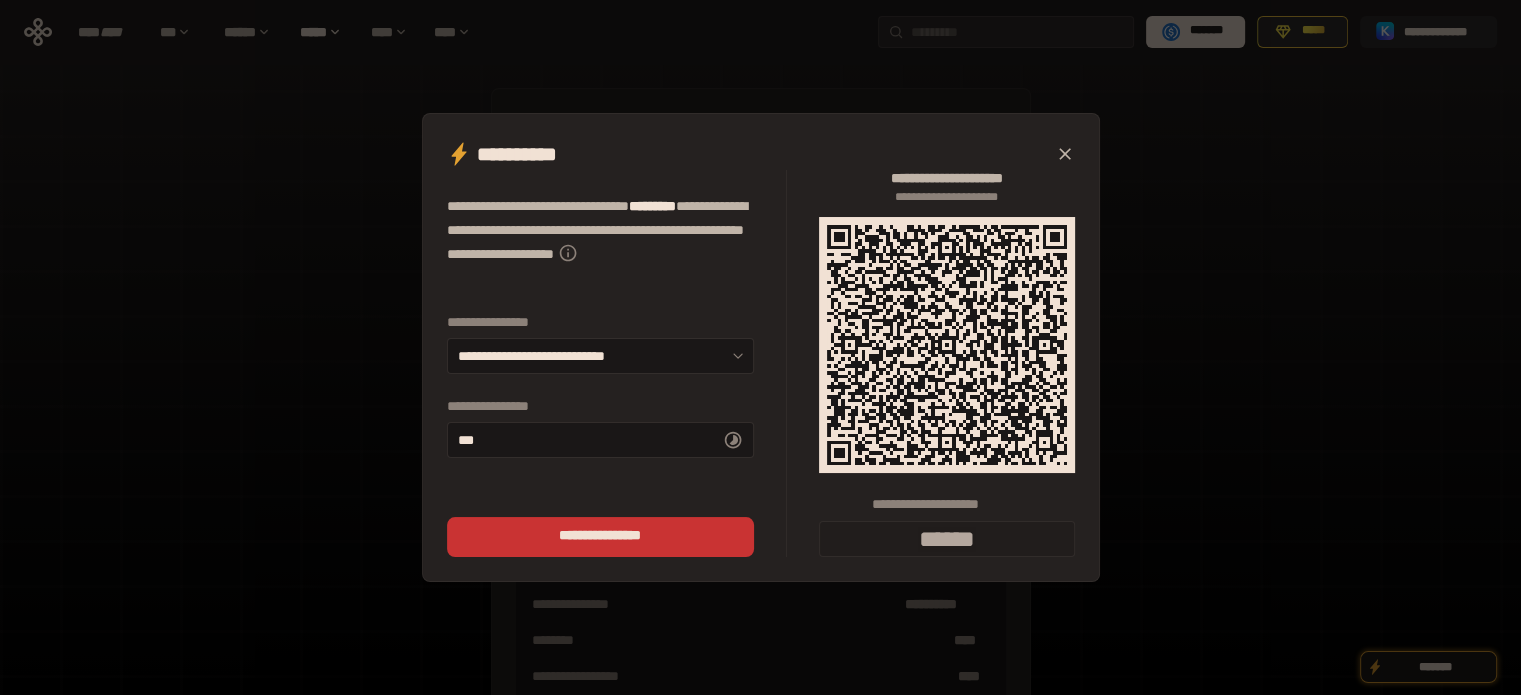 click on "**********" at bounding box center [760, 347] 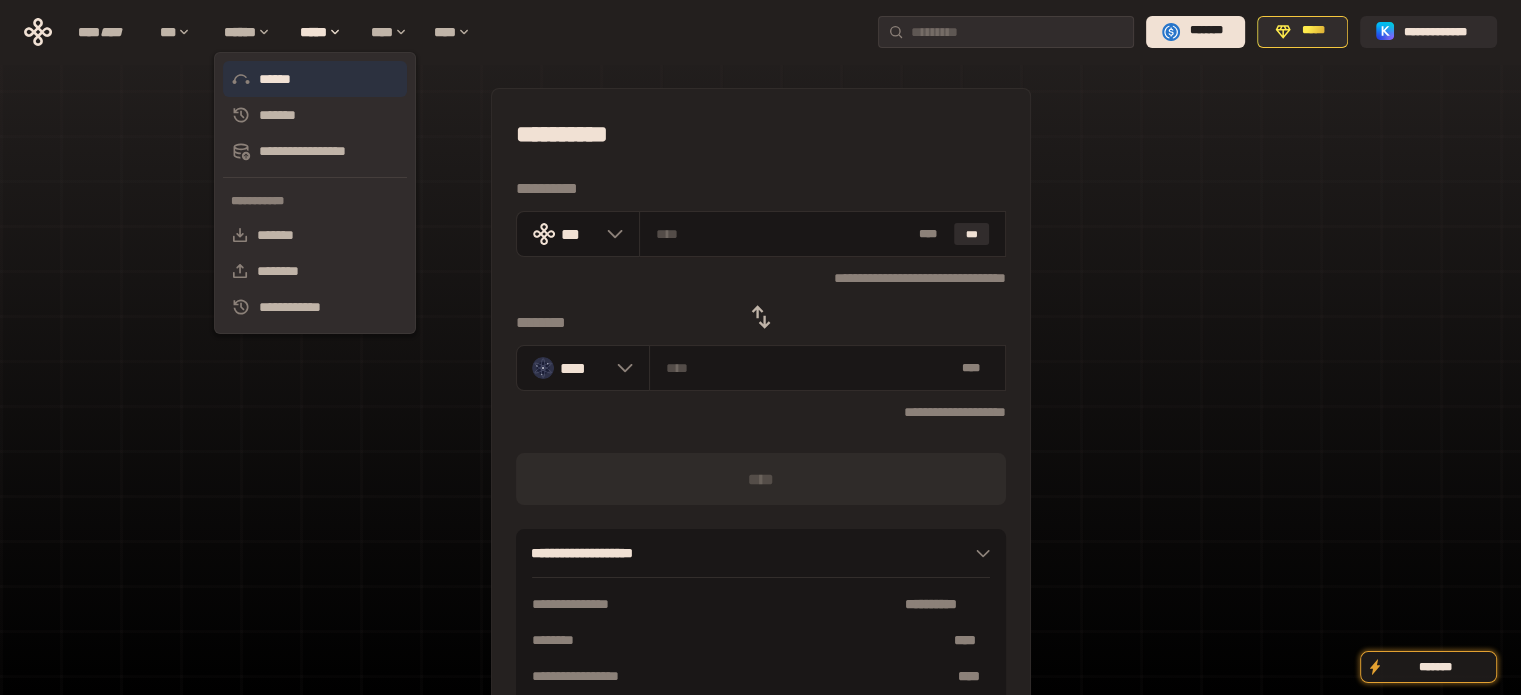 click on "******" at bounding box center [315, 79] 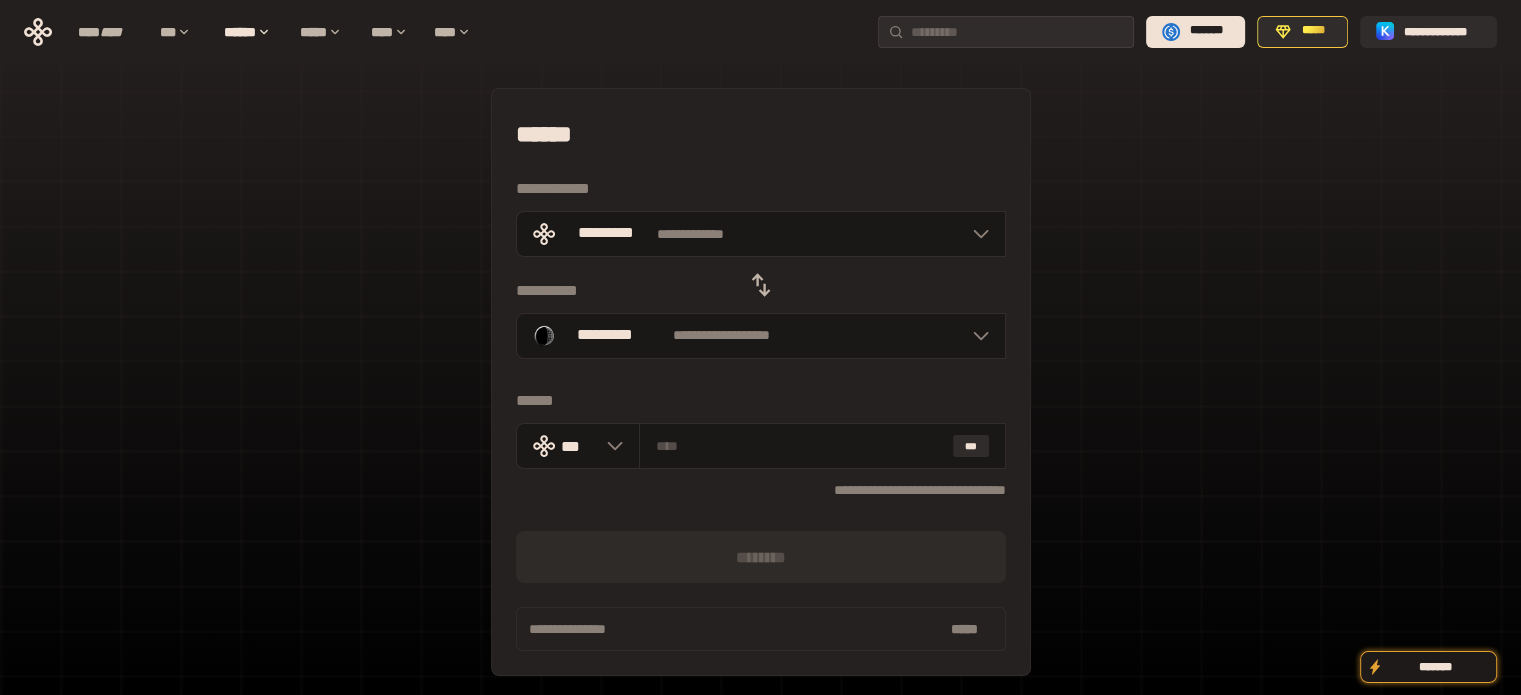 click 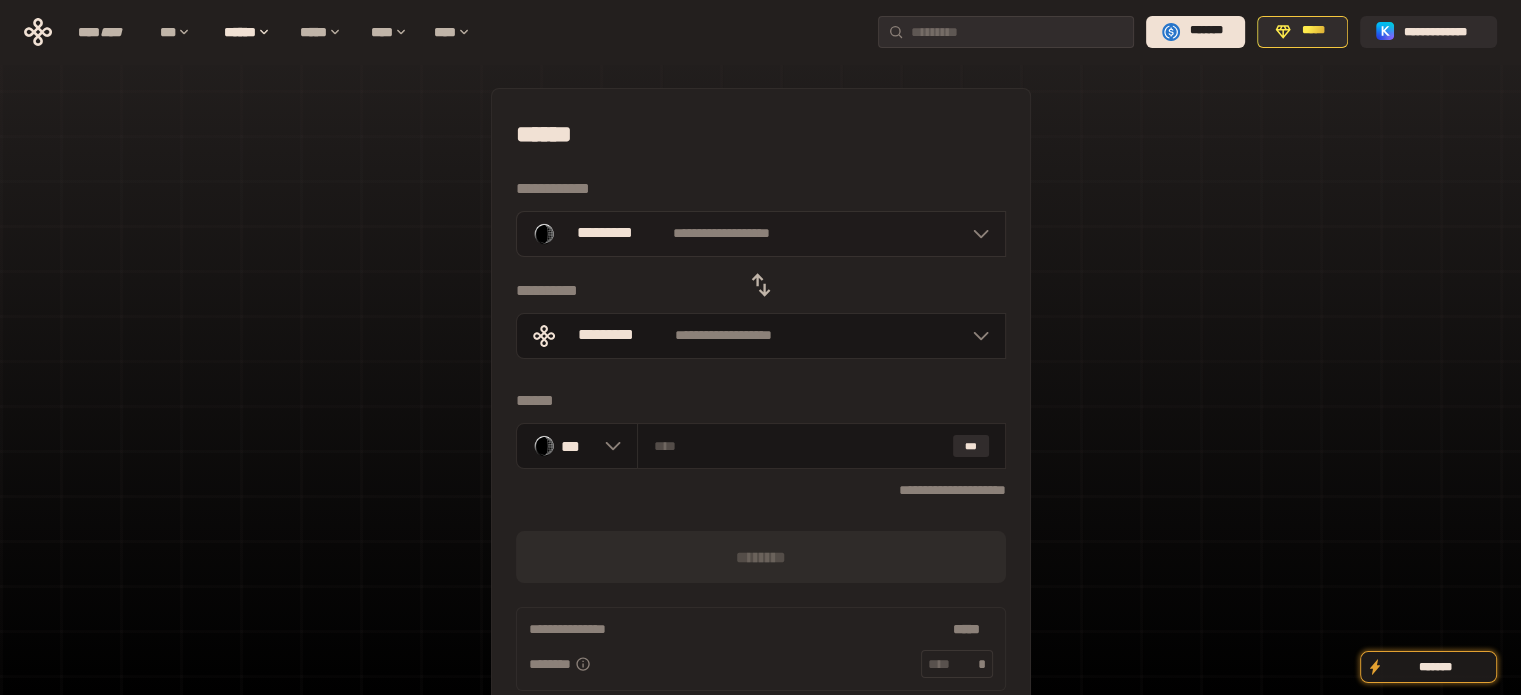 click on "**********" at bounding box center (761, 234) 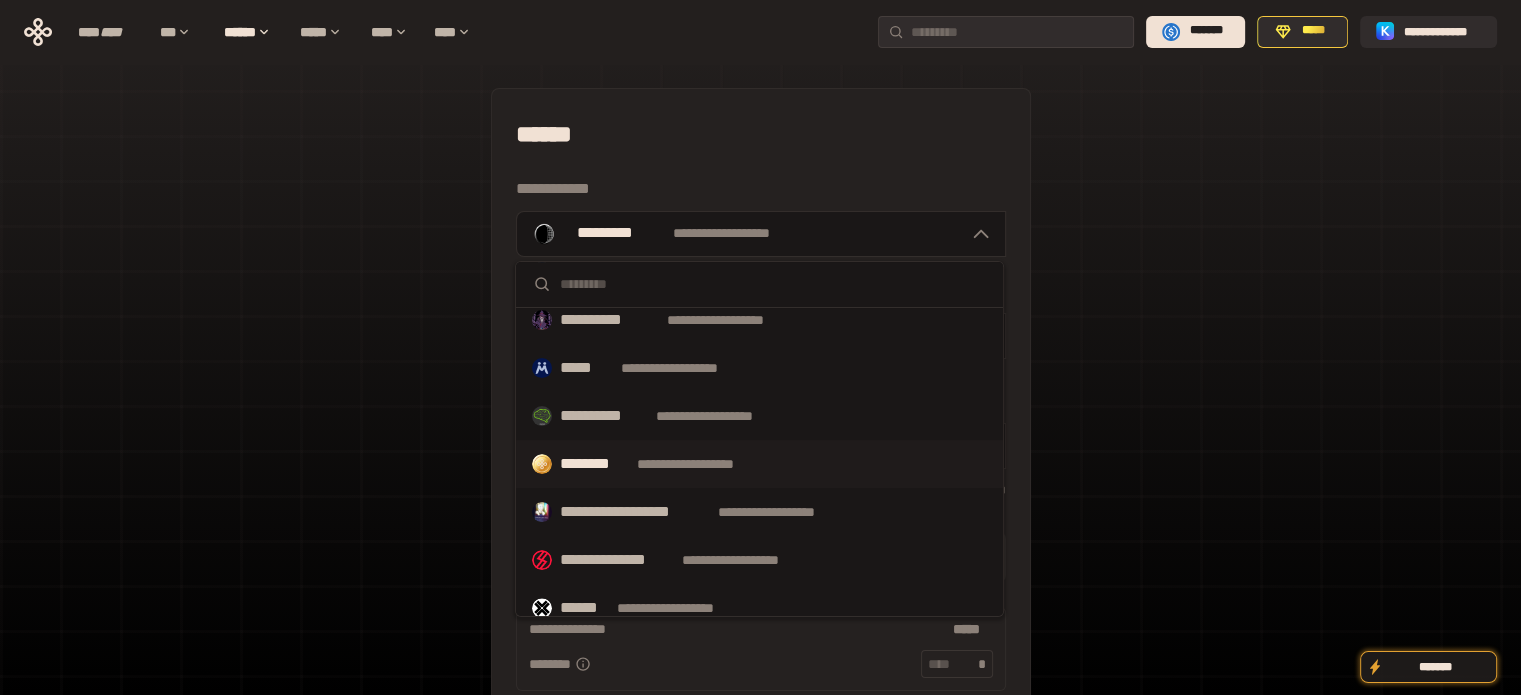 scroll, scrollTop: 1036, scrollLeft: 0, axis: vertical 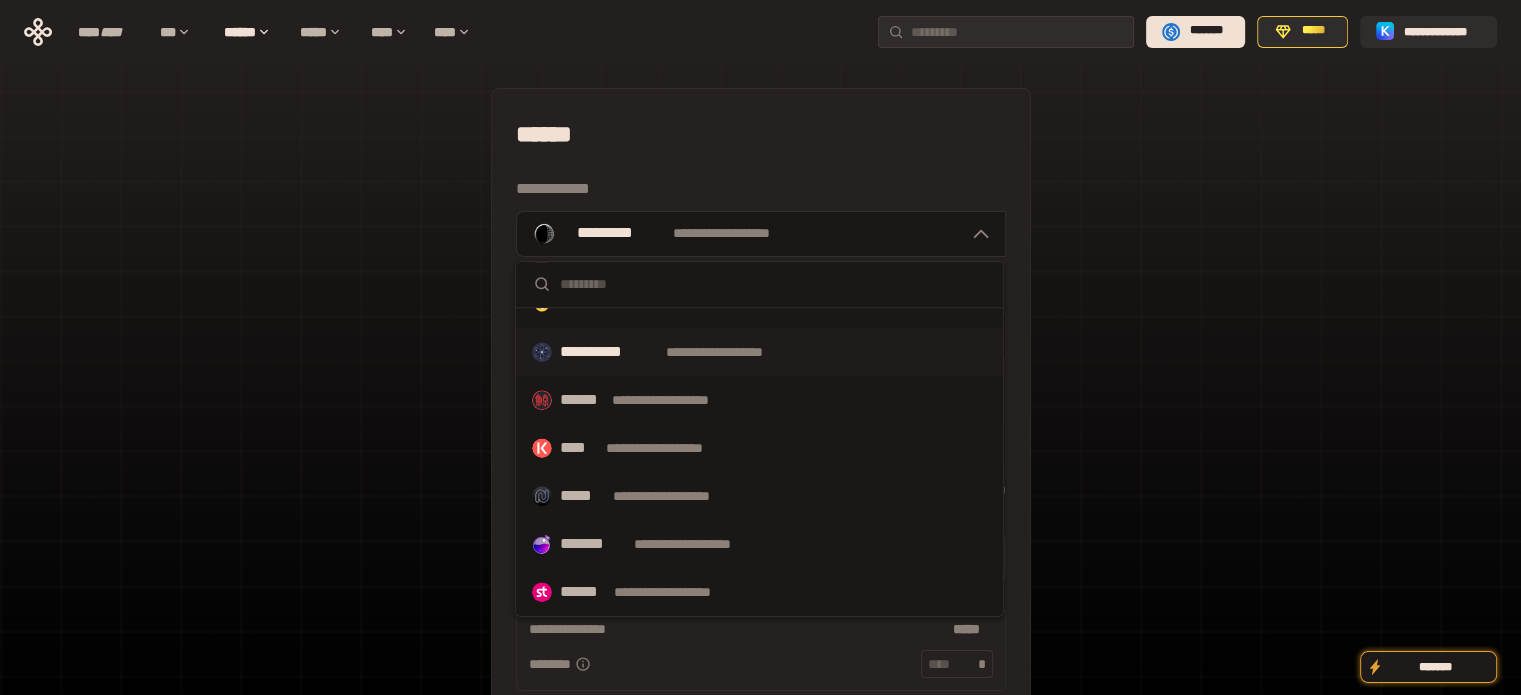 click on "**********" at bounding box center (609, 352) 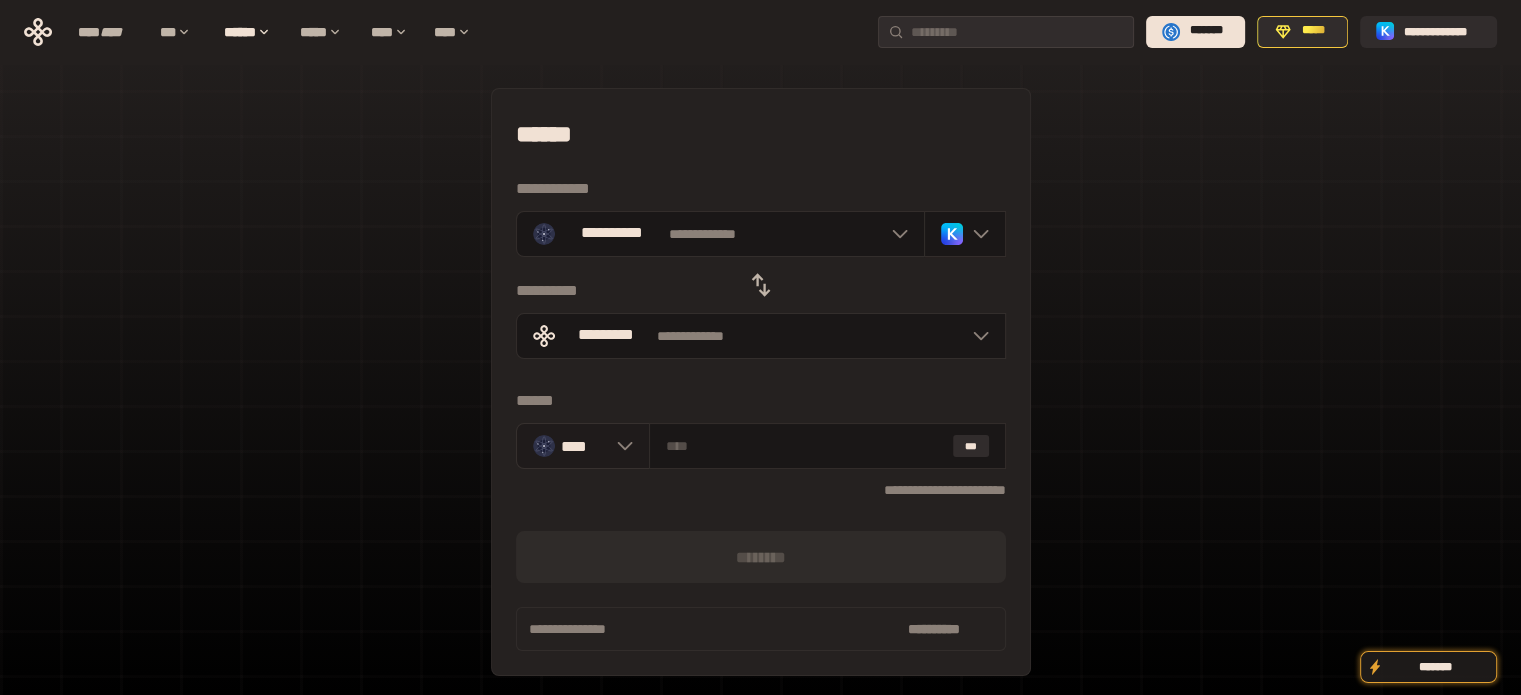 click on "****" at bounding box center [584, 445] 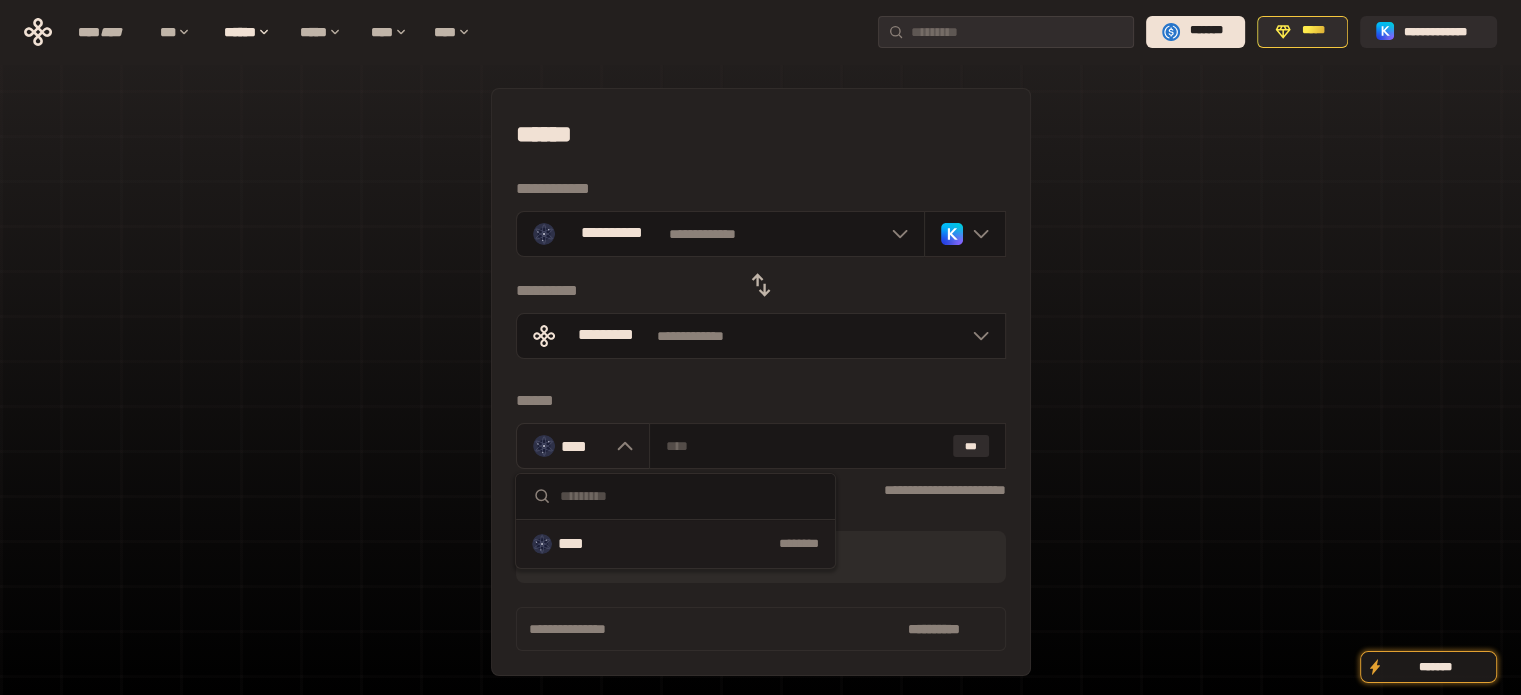 click on "****" at bounding box center [584, 445] 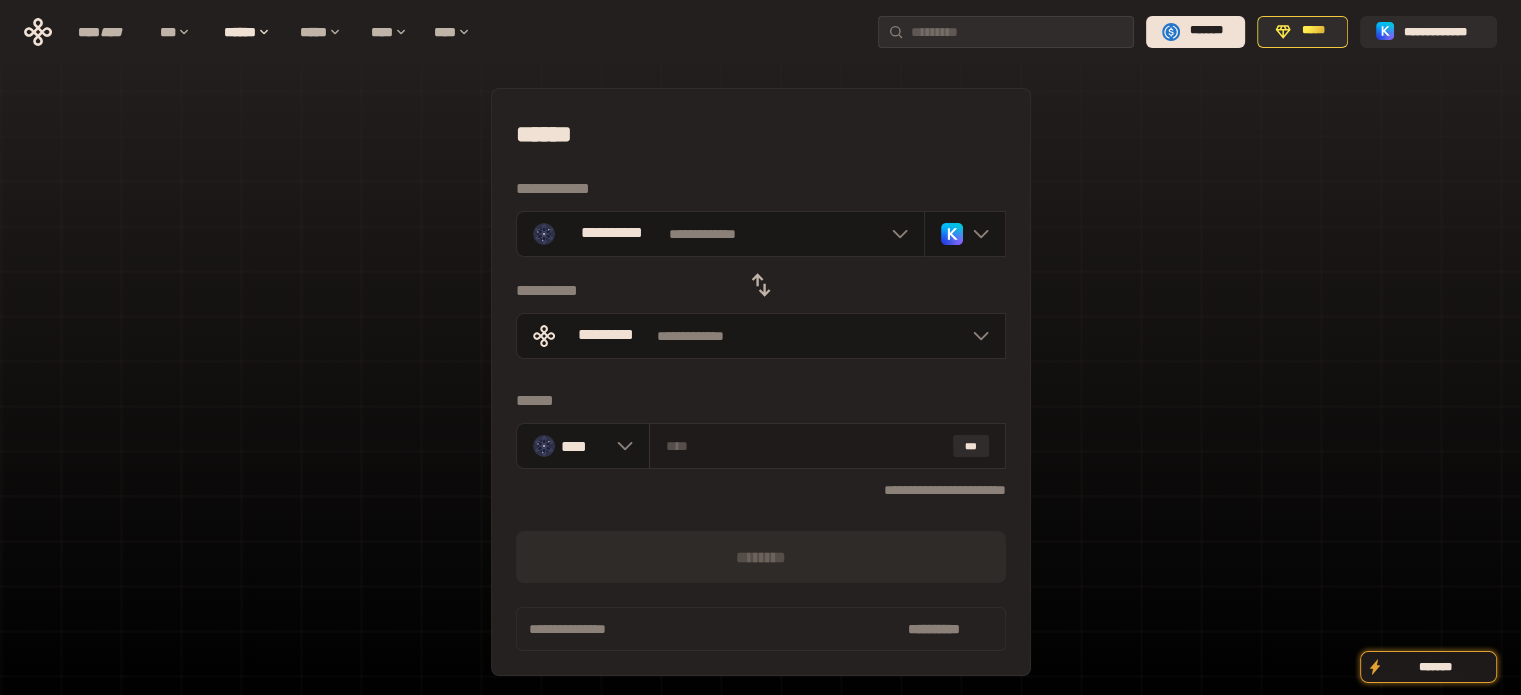 click at bounding box center [805, 446] 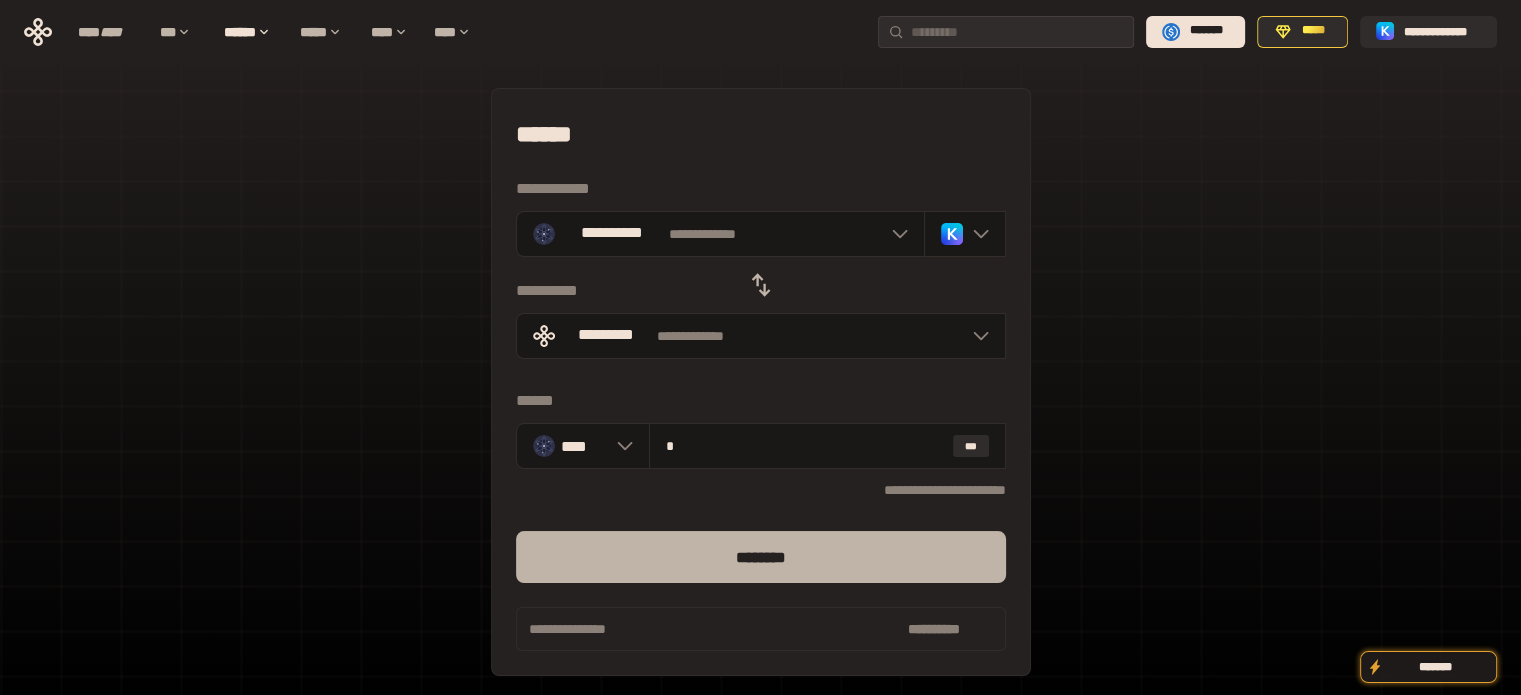 type on "*" 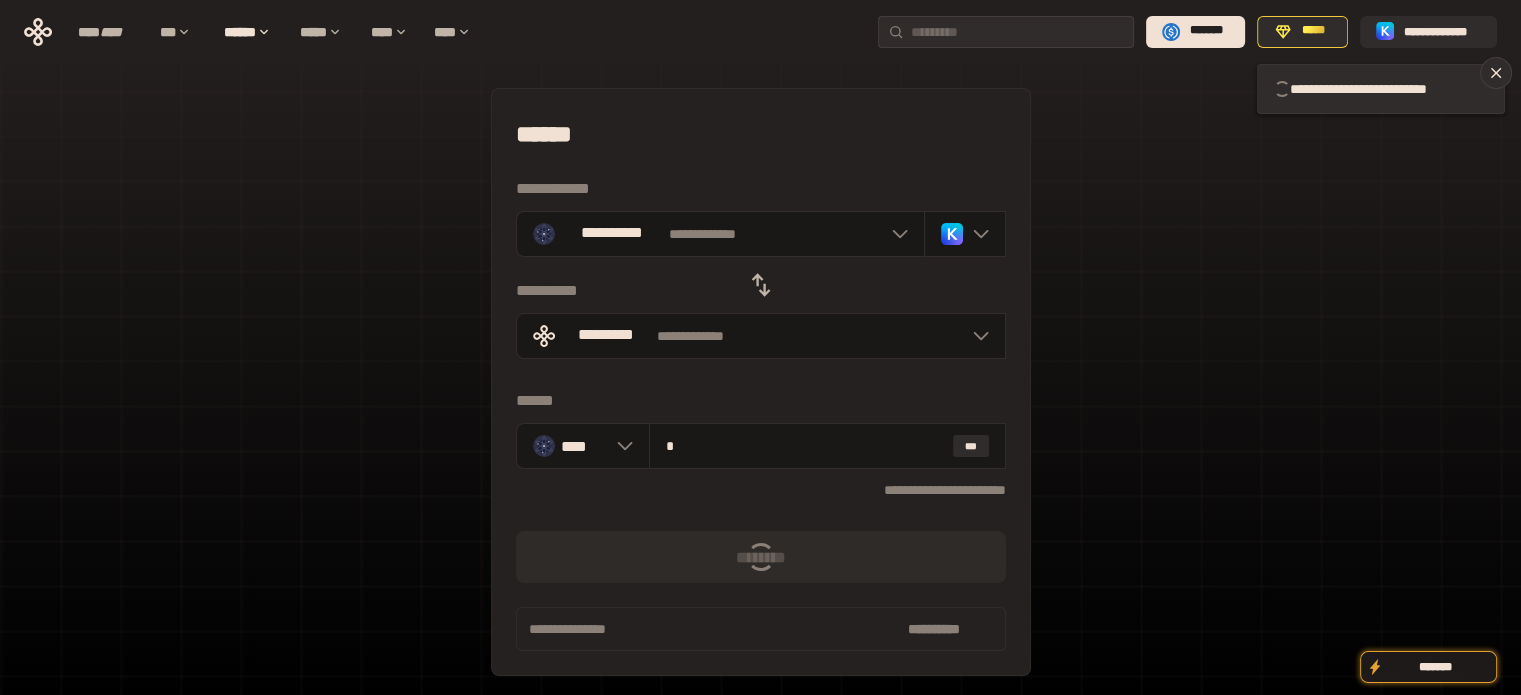 type 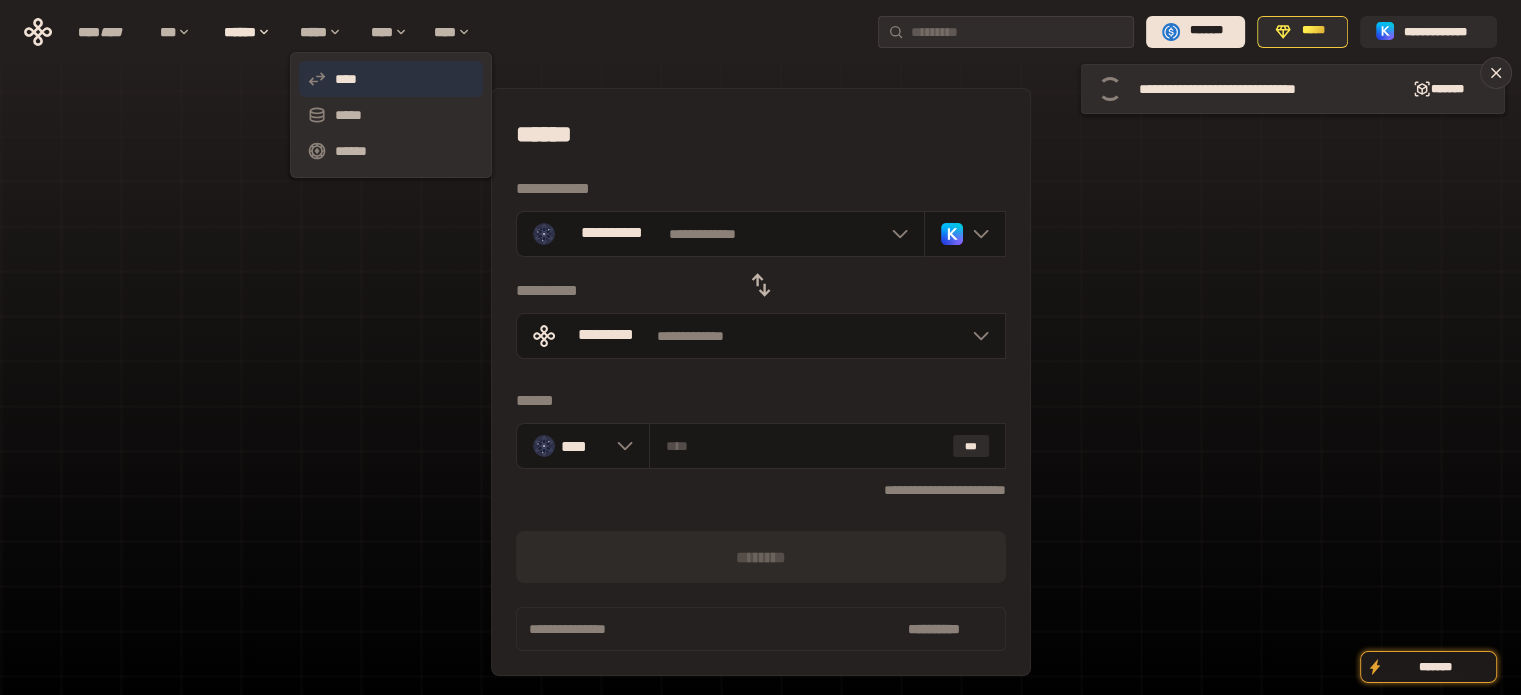 click on "****" at bounding box center [391, 79] 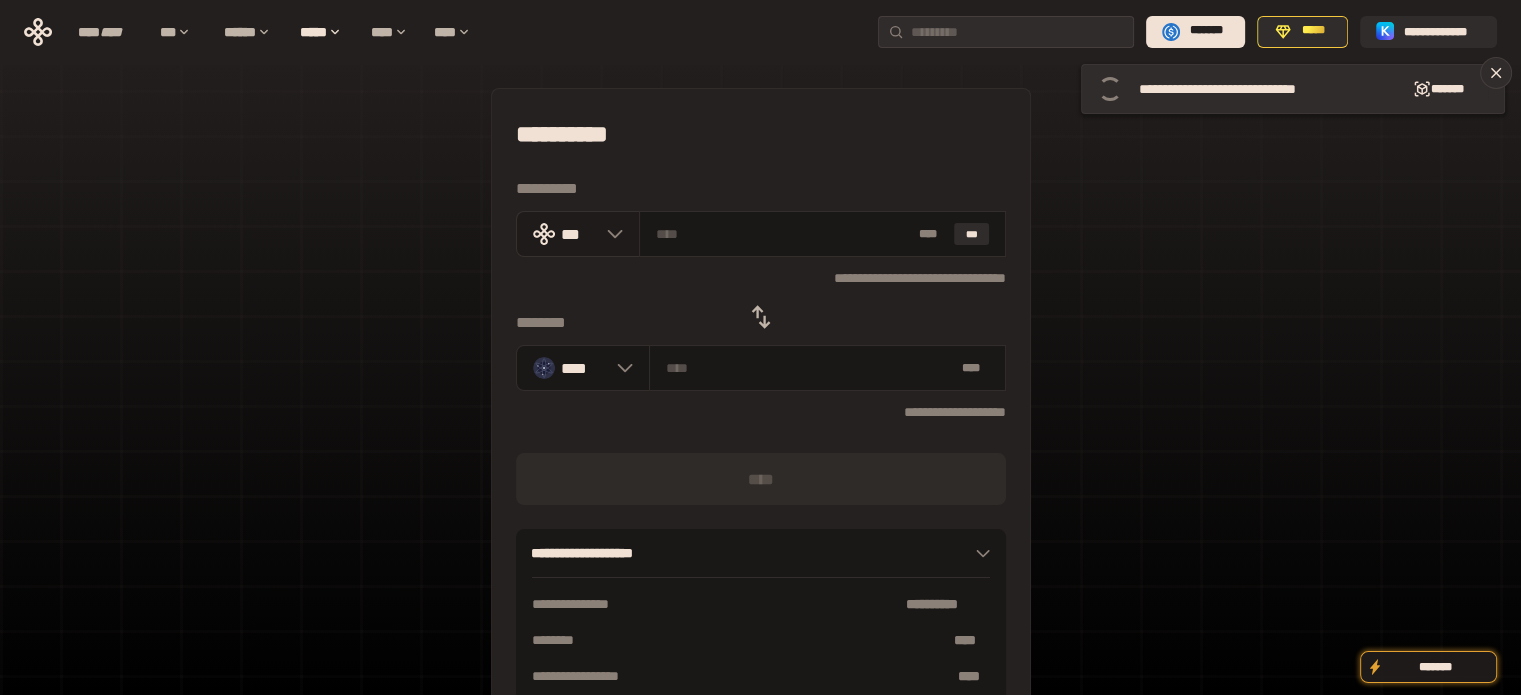 click on "***" at bounding box center [579, 233] 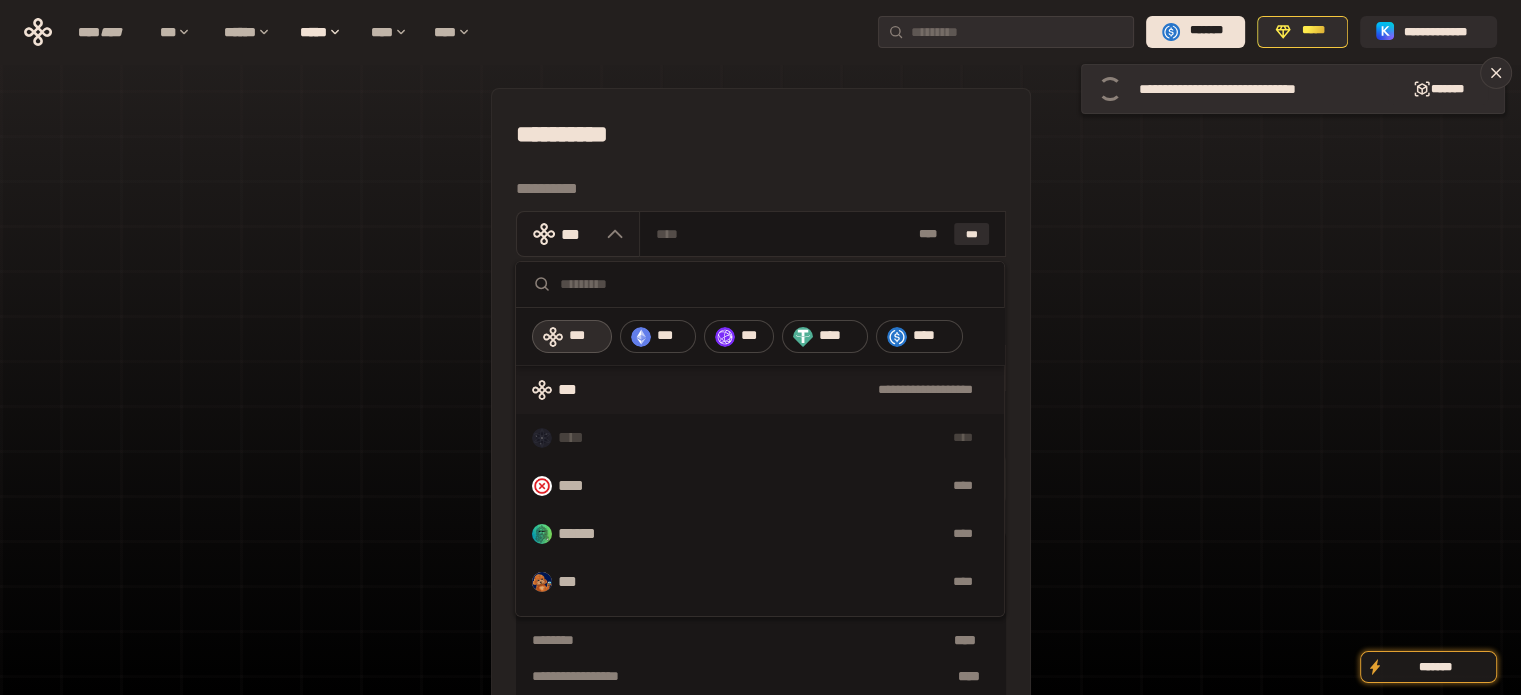 click on "***" at bounding box center [579, 233] 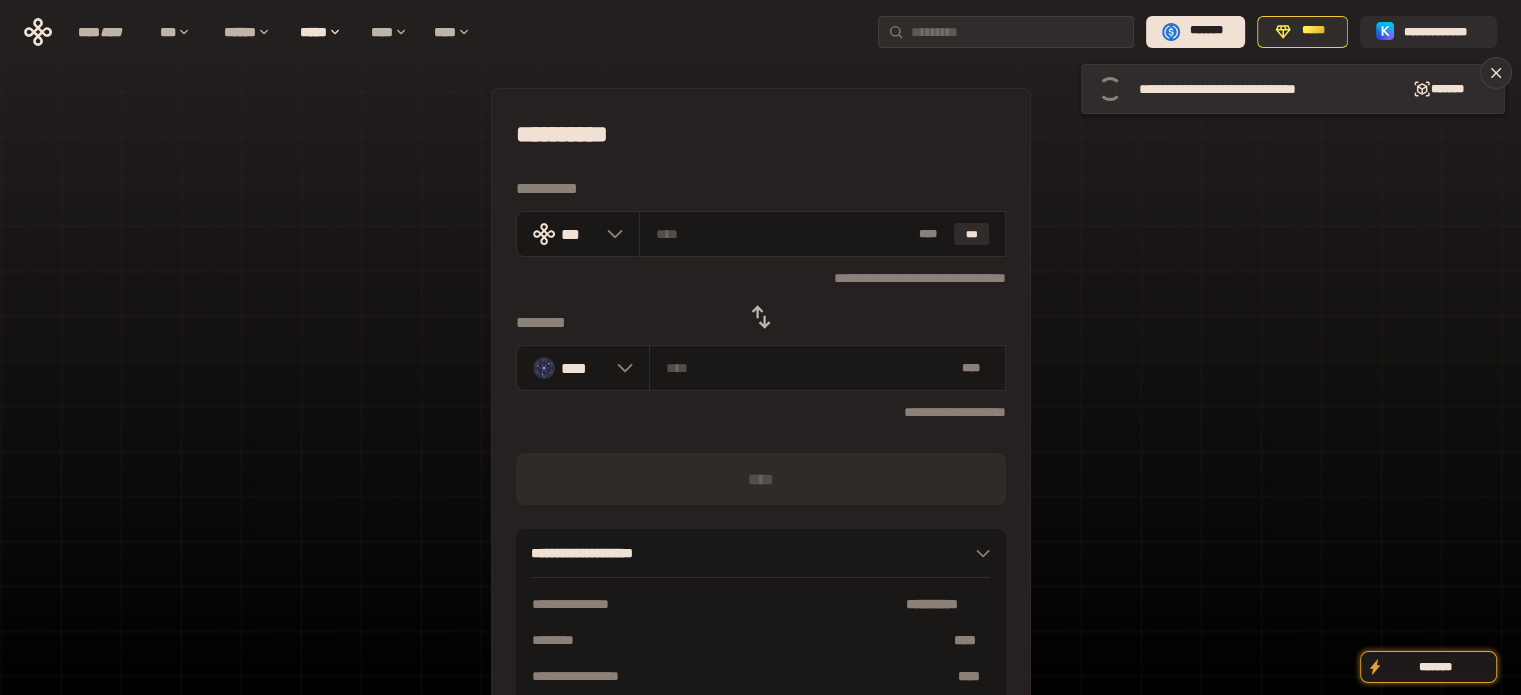 click 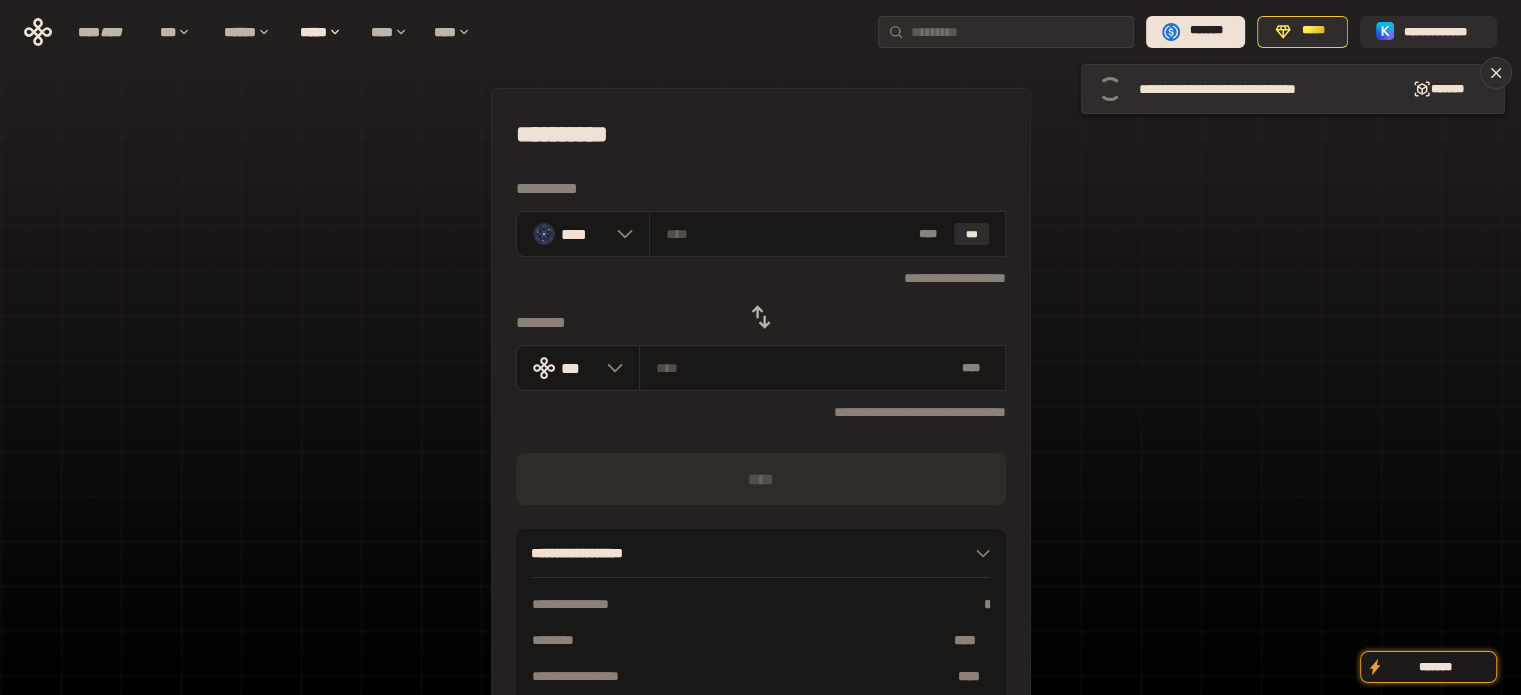 click on "**********" at bounding box center (760, 444) 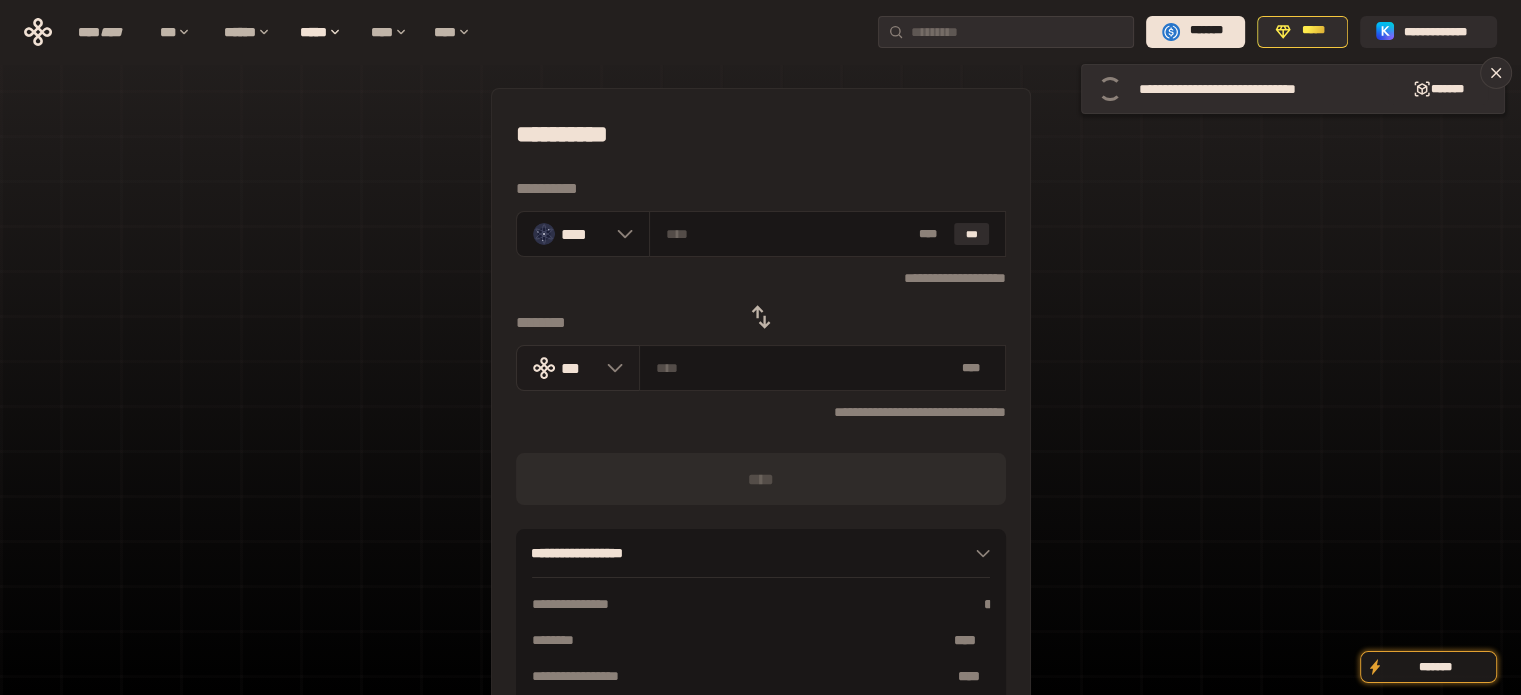 click on "***" at bounding box center [579, 367] 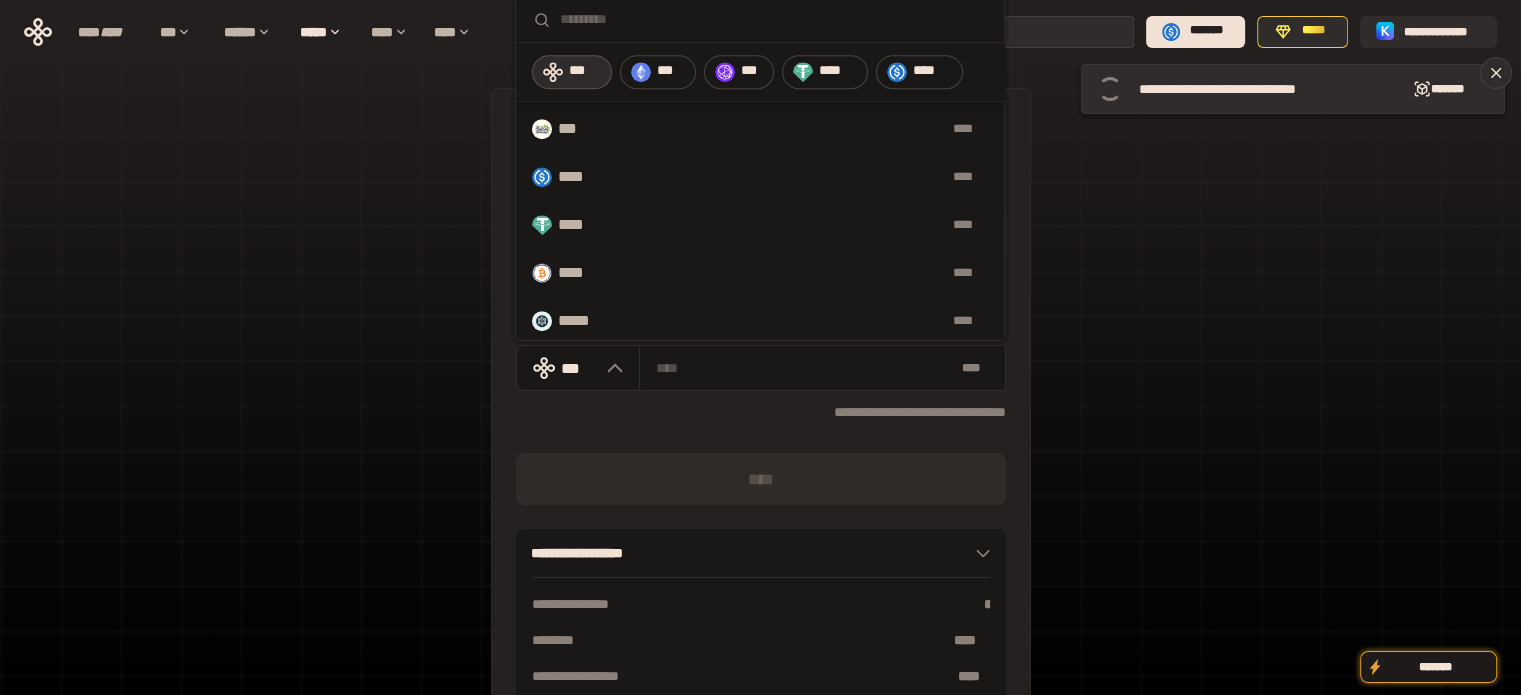 scroll, scrollTop: 1072, scrollLeft: 0, axis: vertical 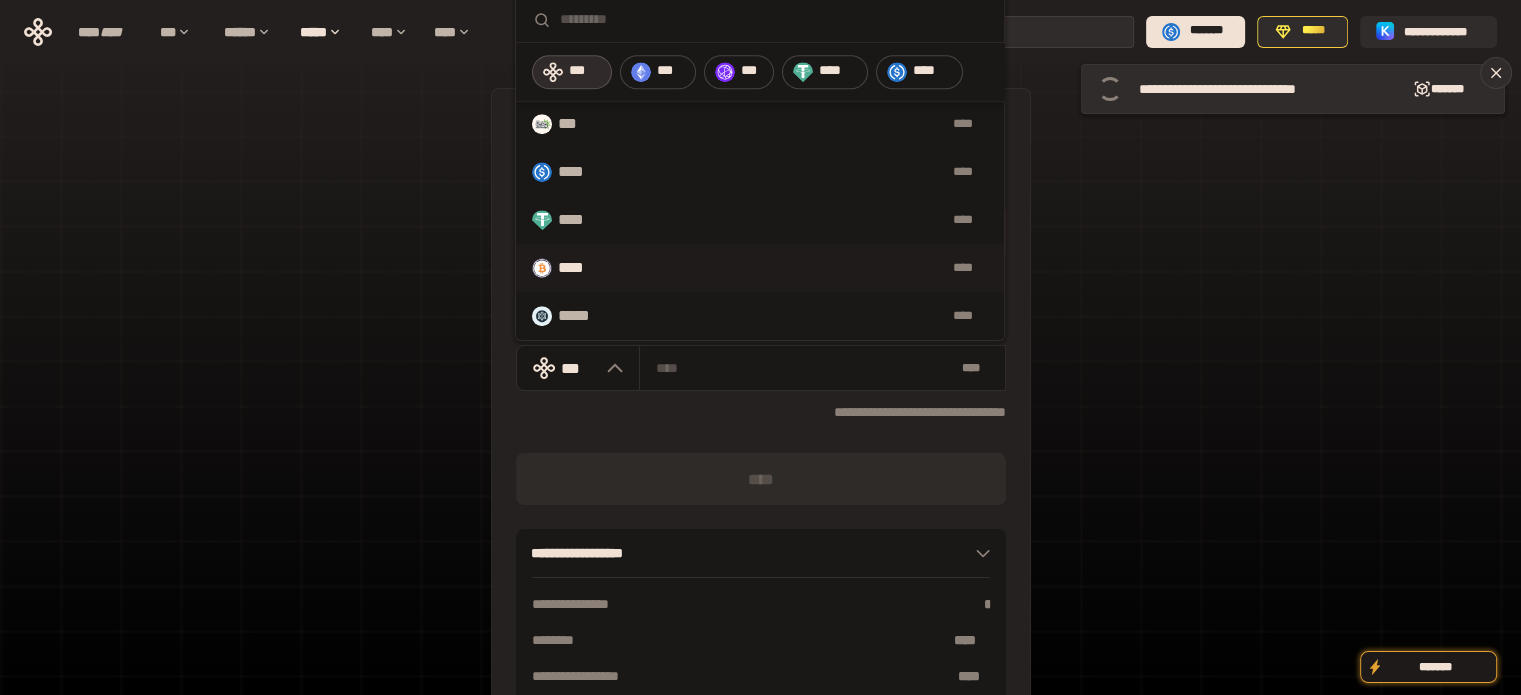 click on "****" at bounding box center (802, 268) 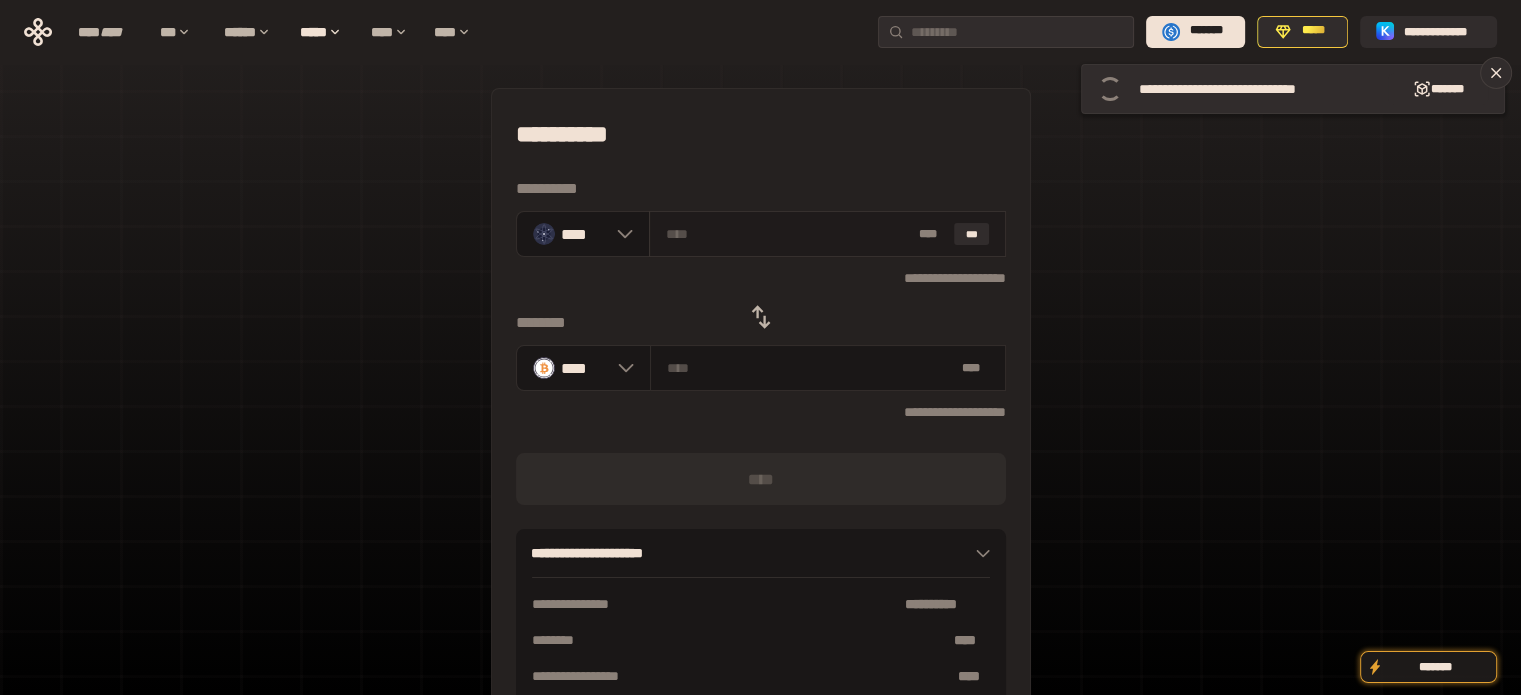 click at bounding box center (788, 234) 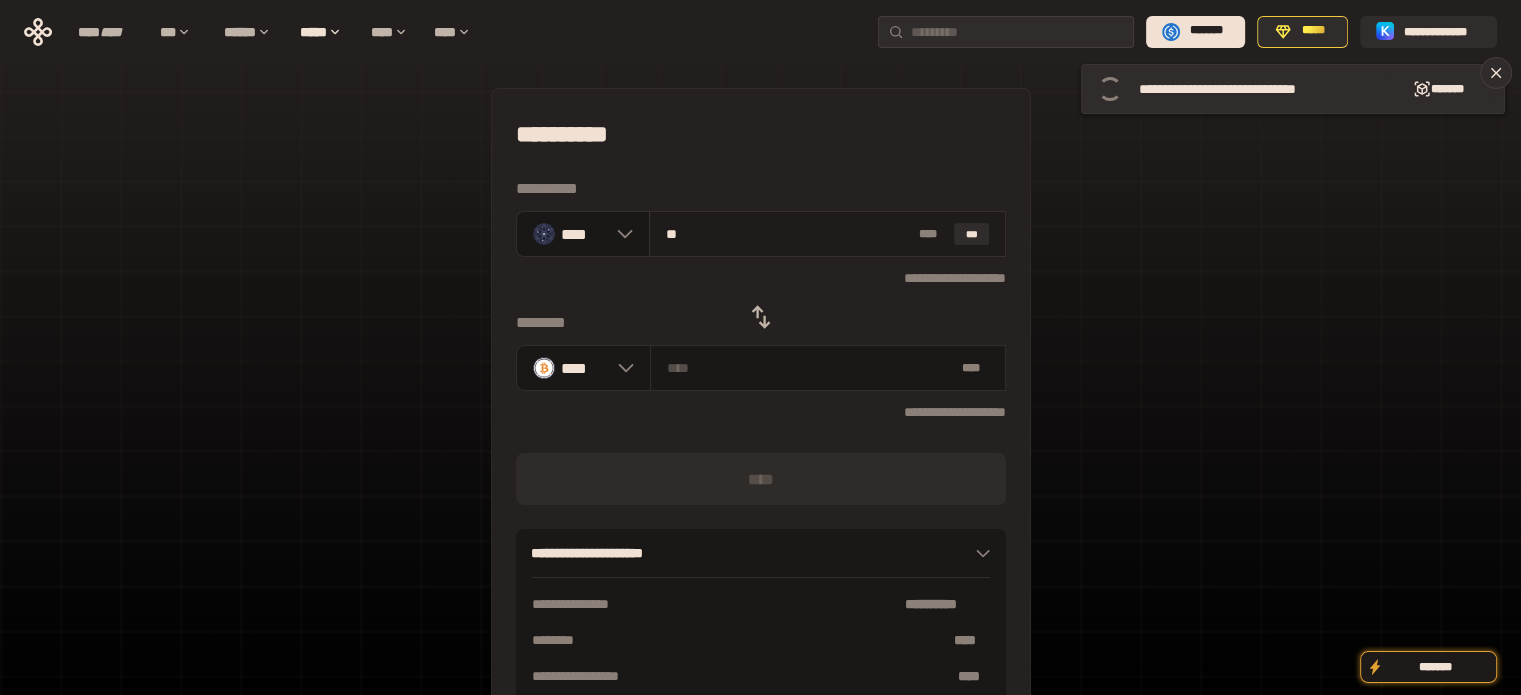 type on "***" 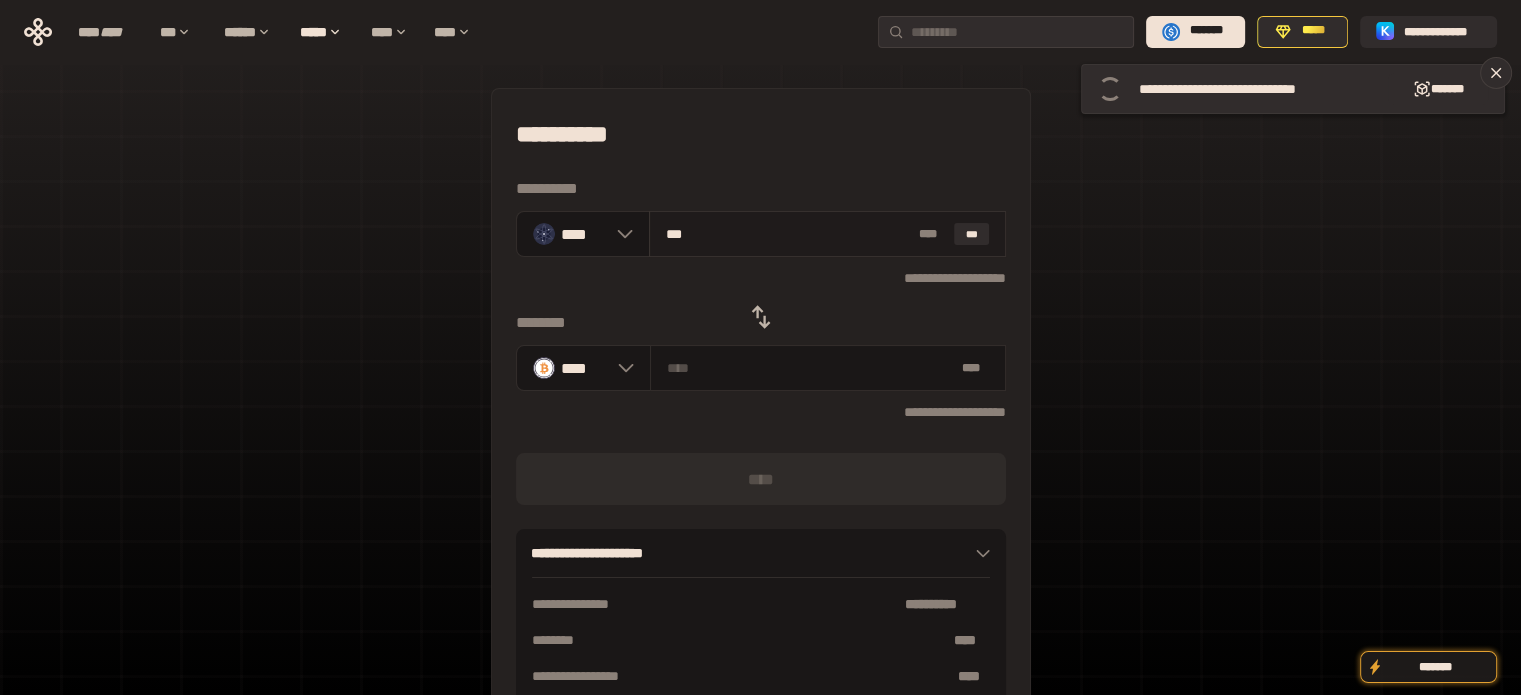 type on "**********" 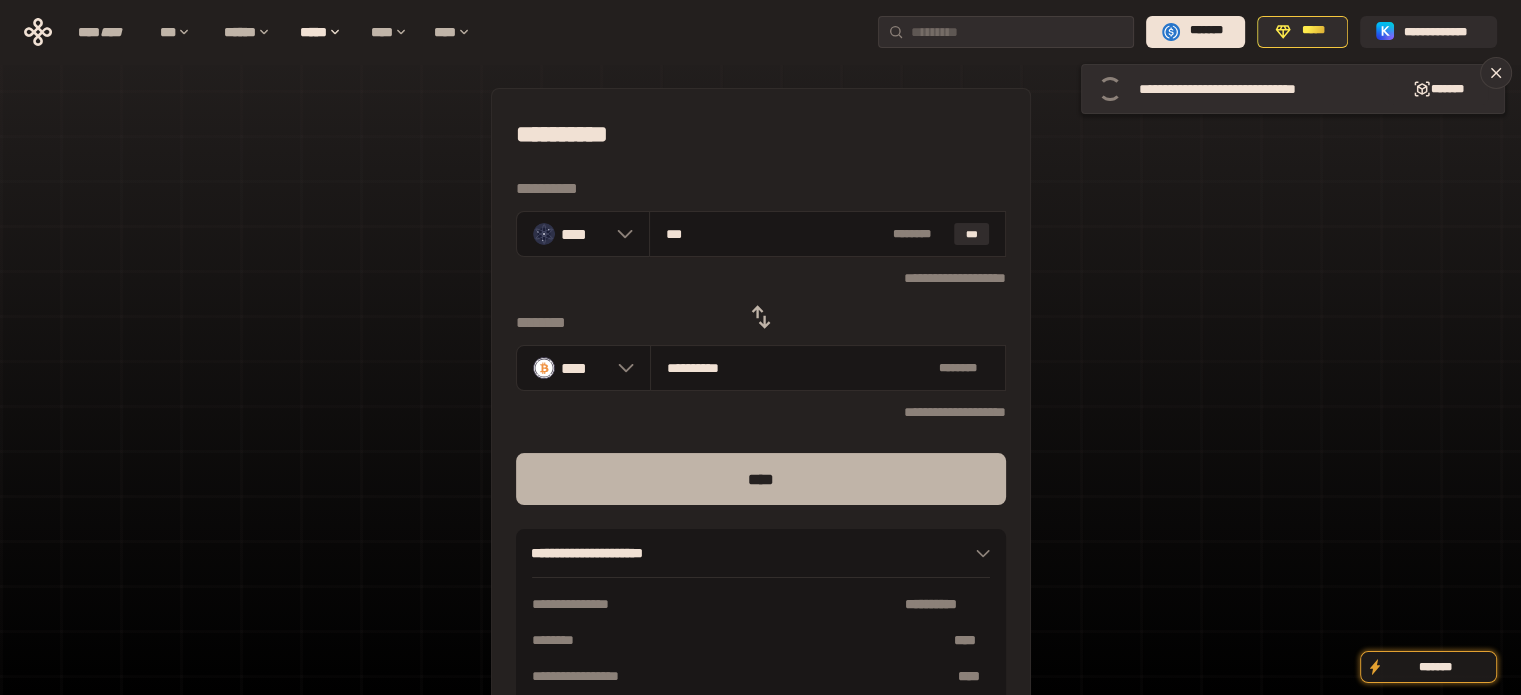 type on "***" 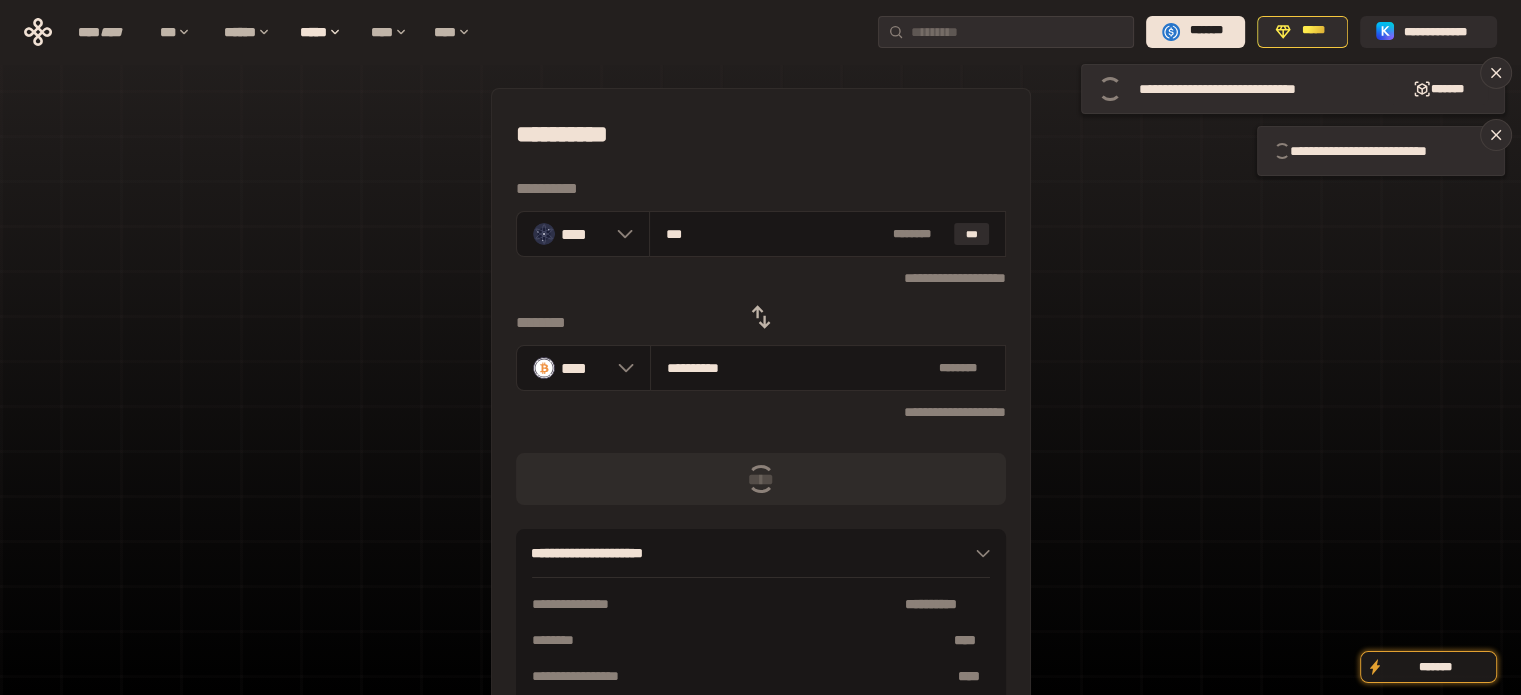 type 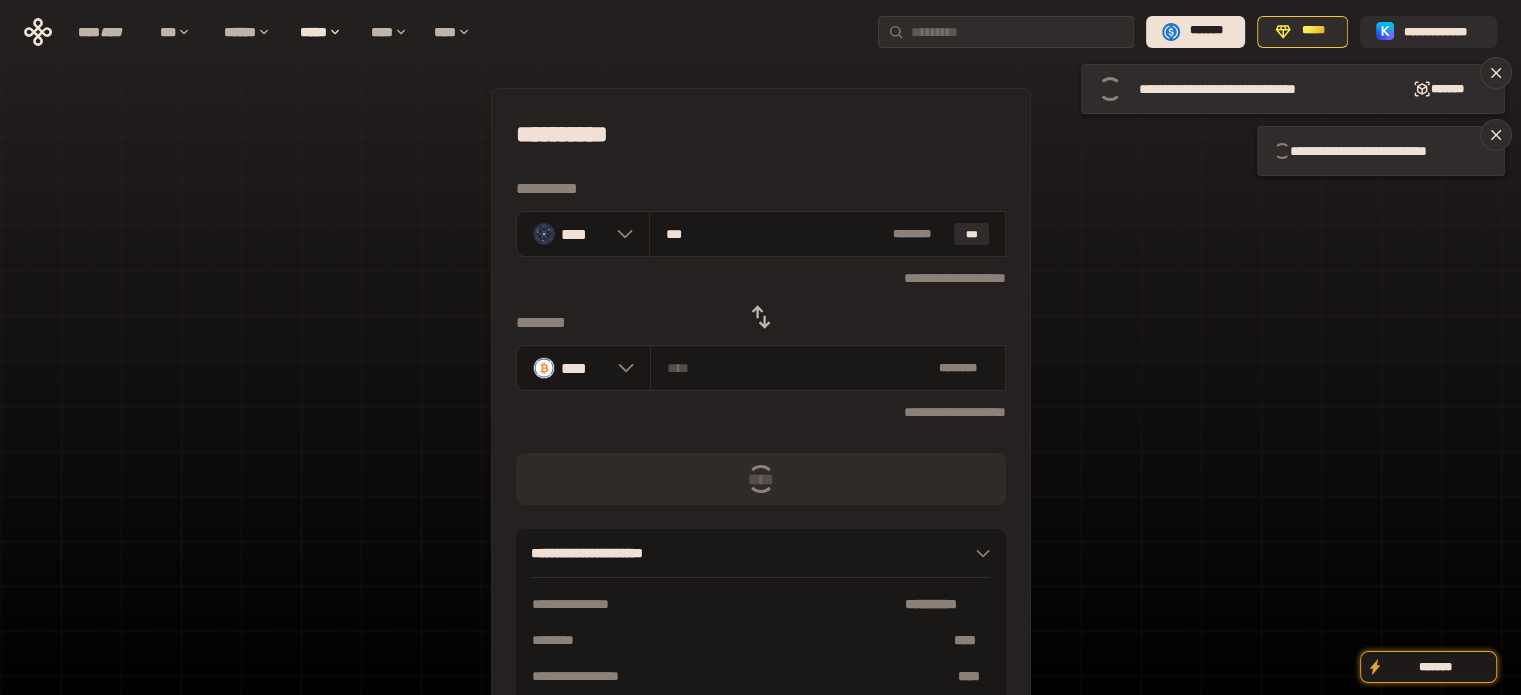 type 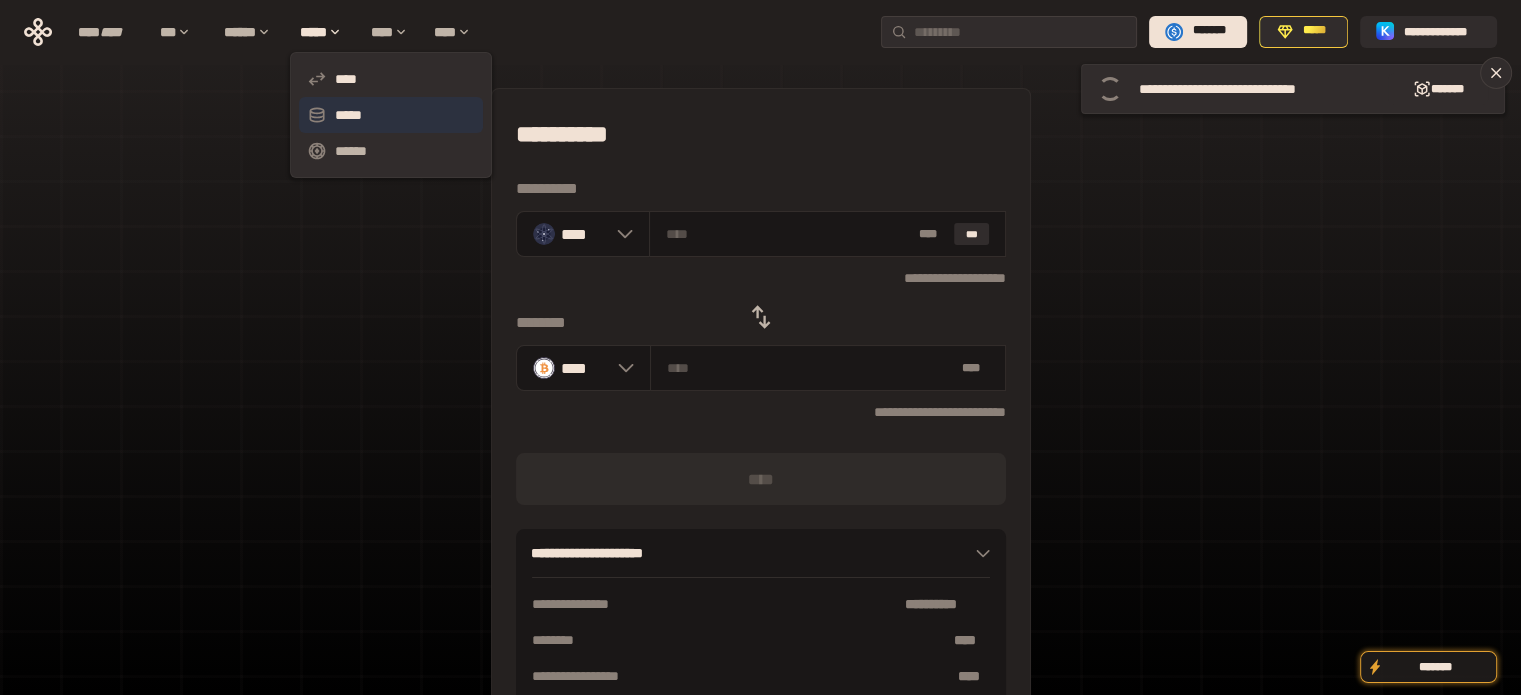 click on "*****" at bounding box center [391, 115] 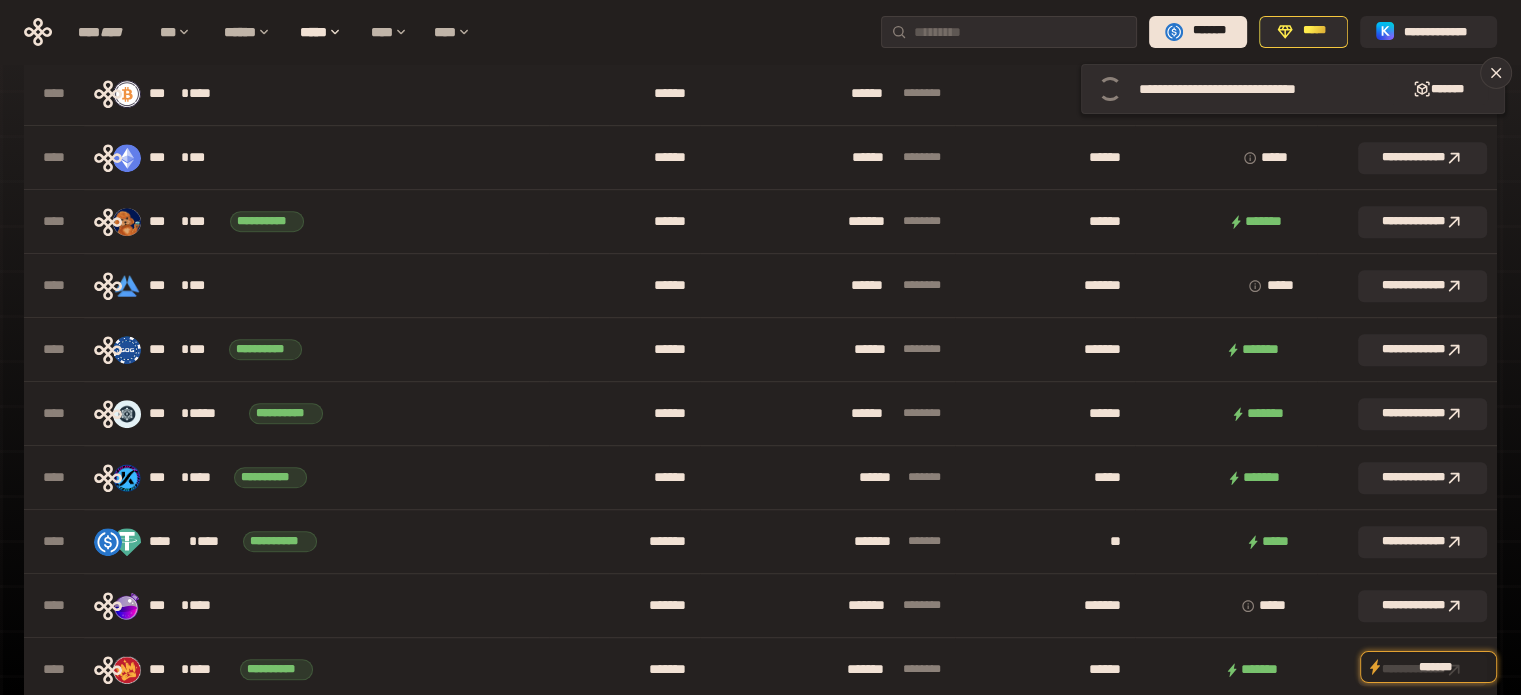 scroll, scrollTop: 0, scrollLeft: 0, axis: both 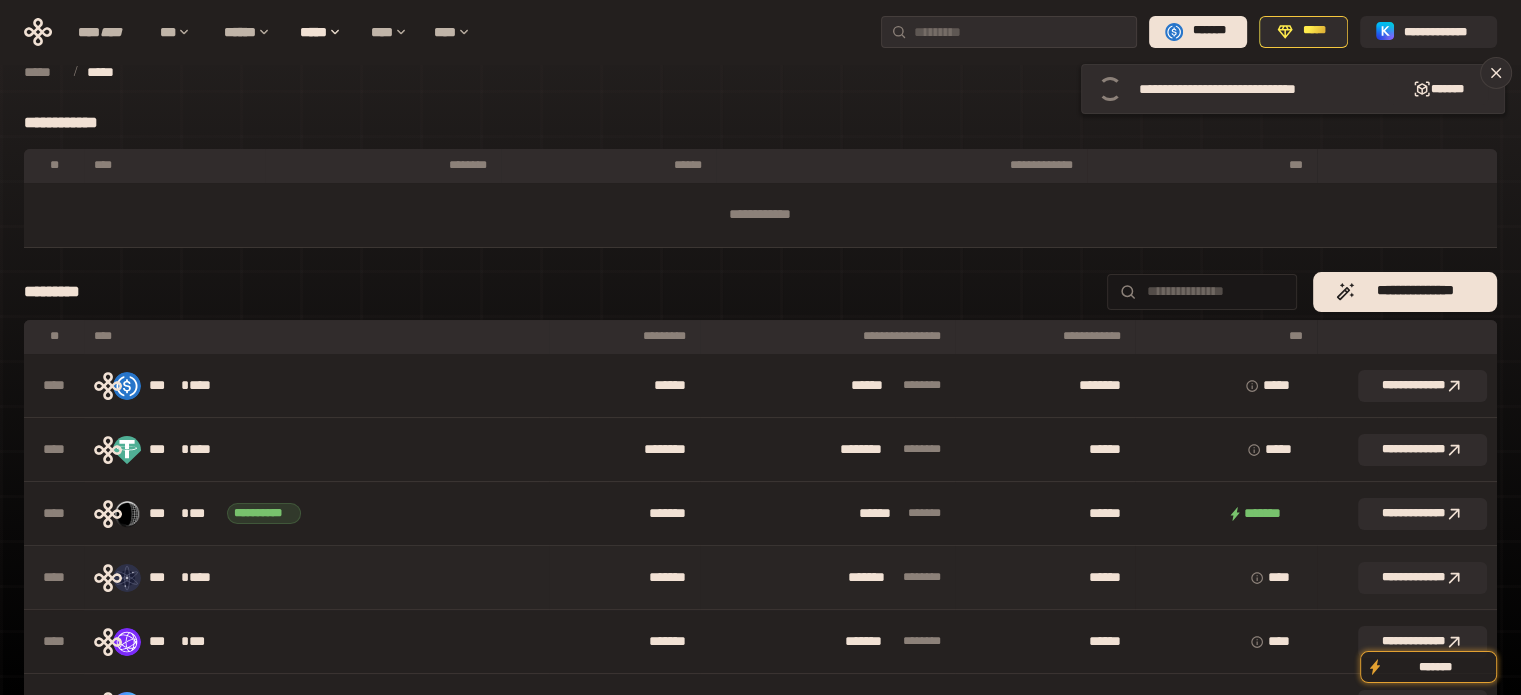 click on "*** * ****" at bounding box center [316, 578] 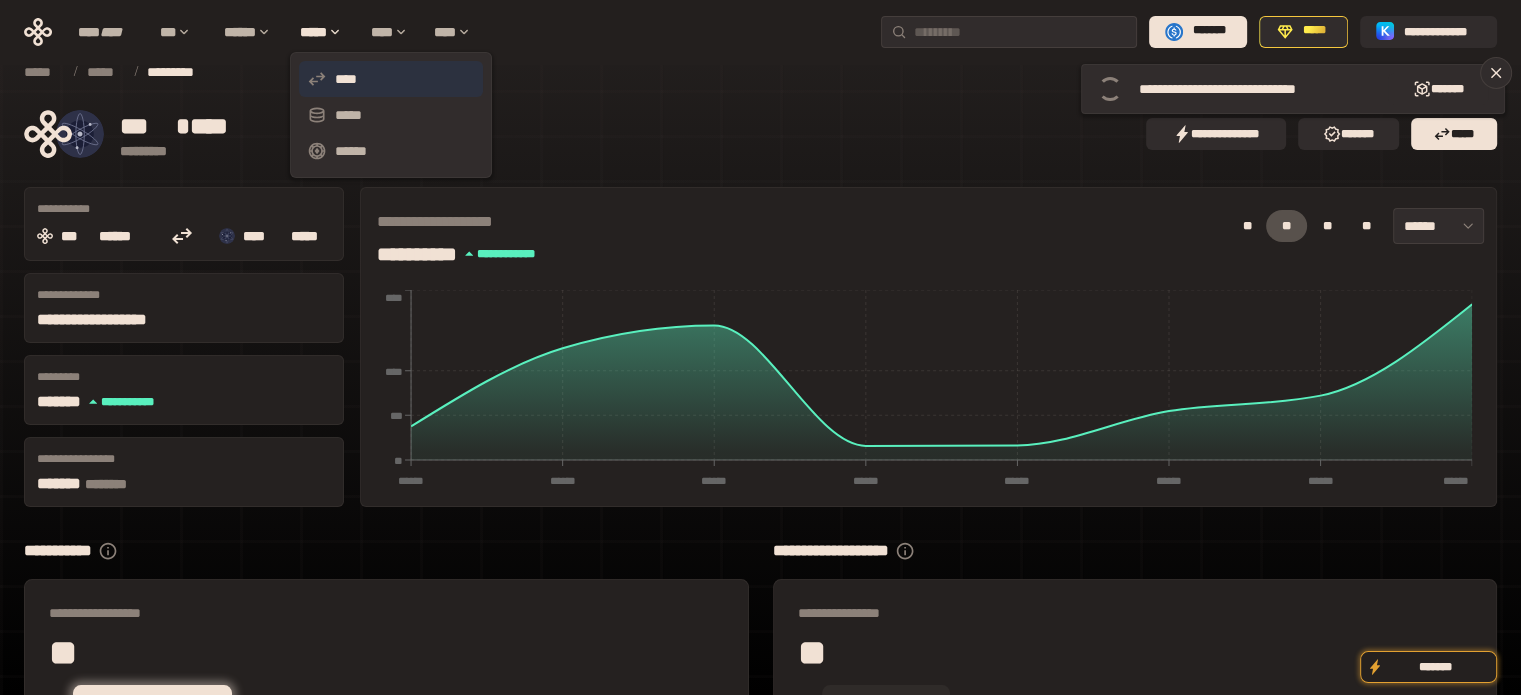 click on "****" at bounding box center [391, 79] 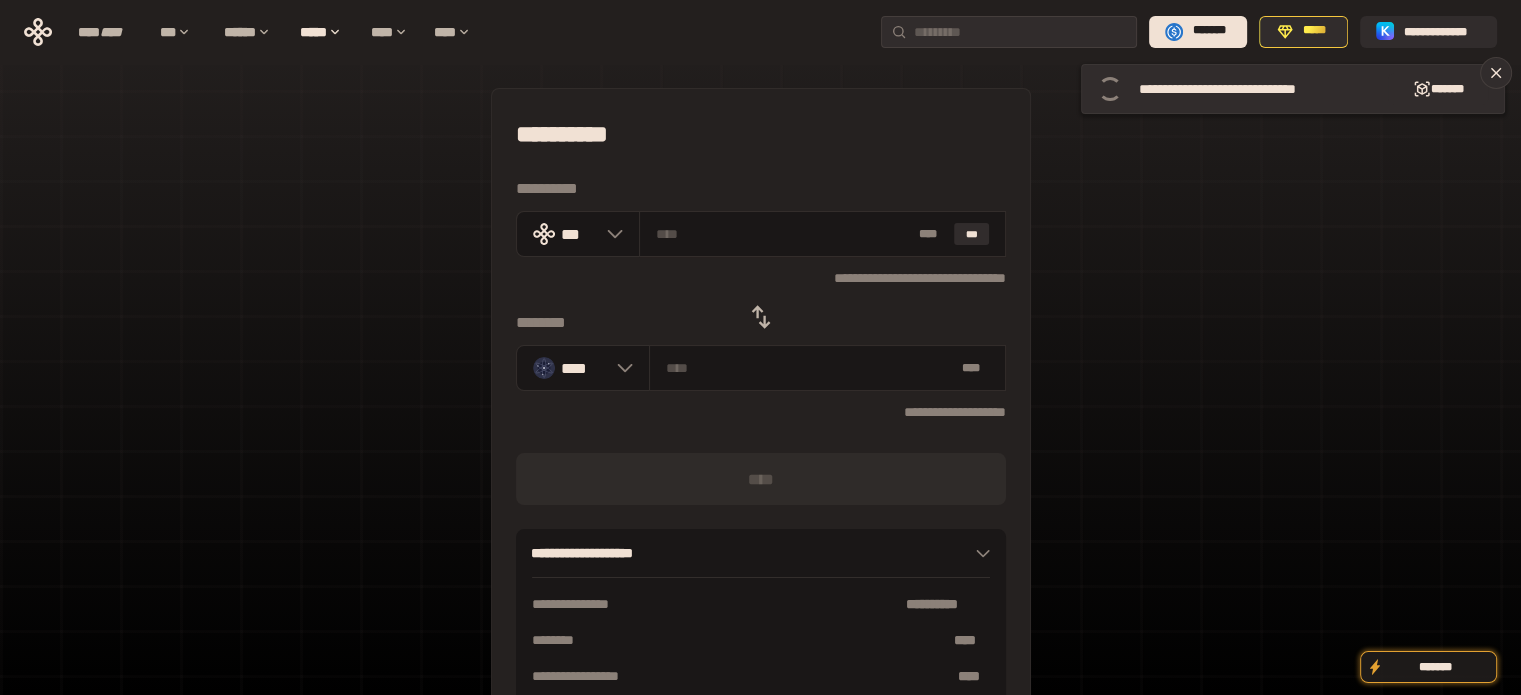 click 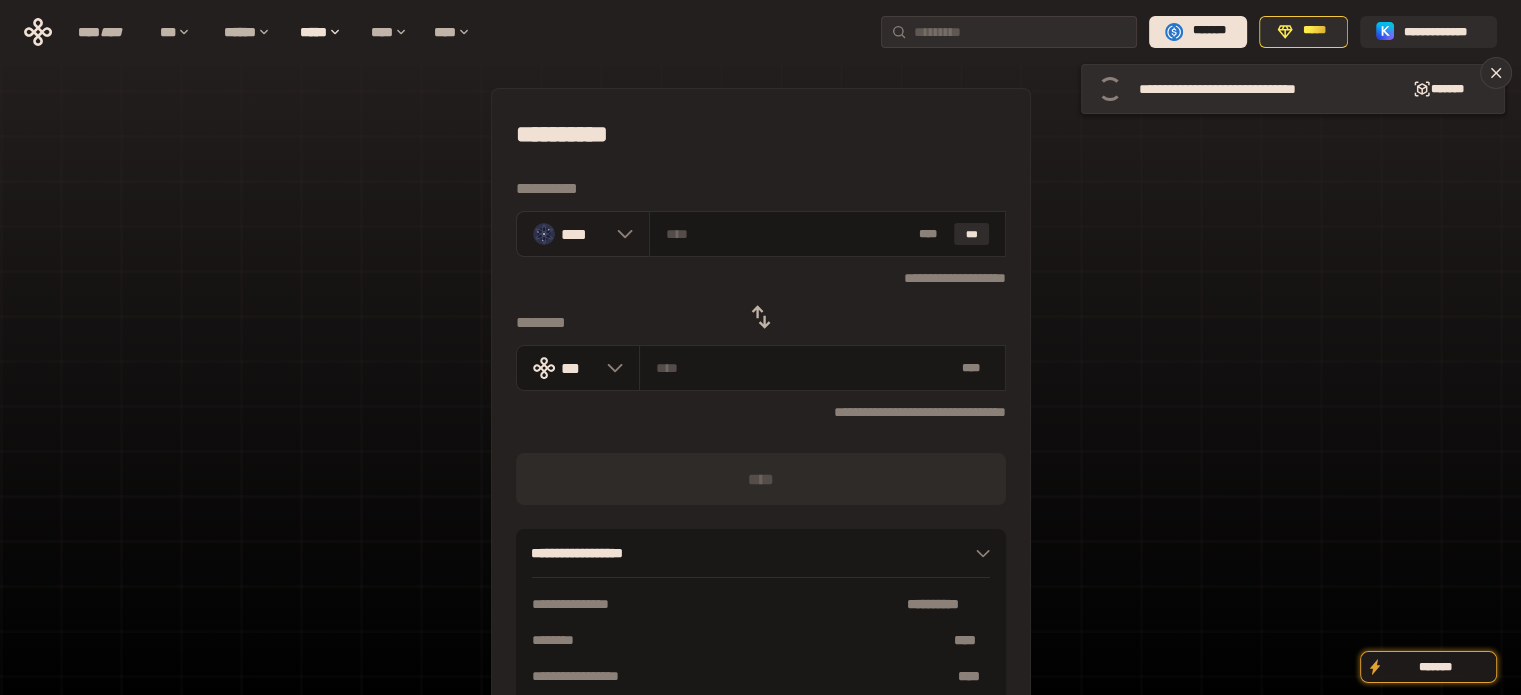 click 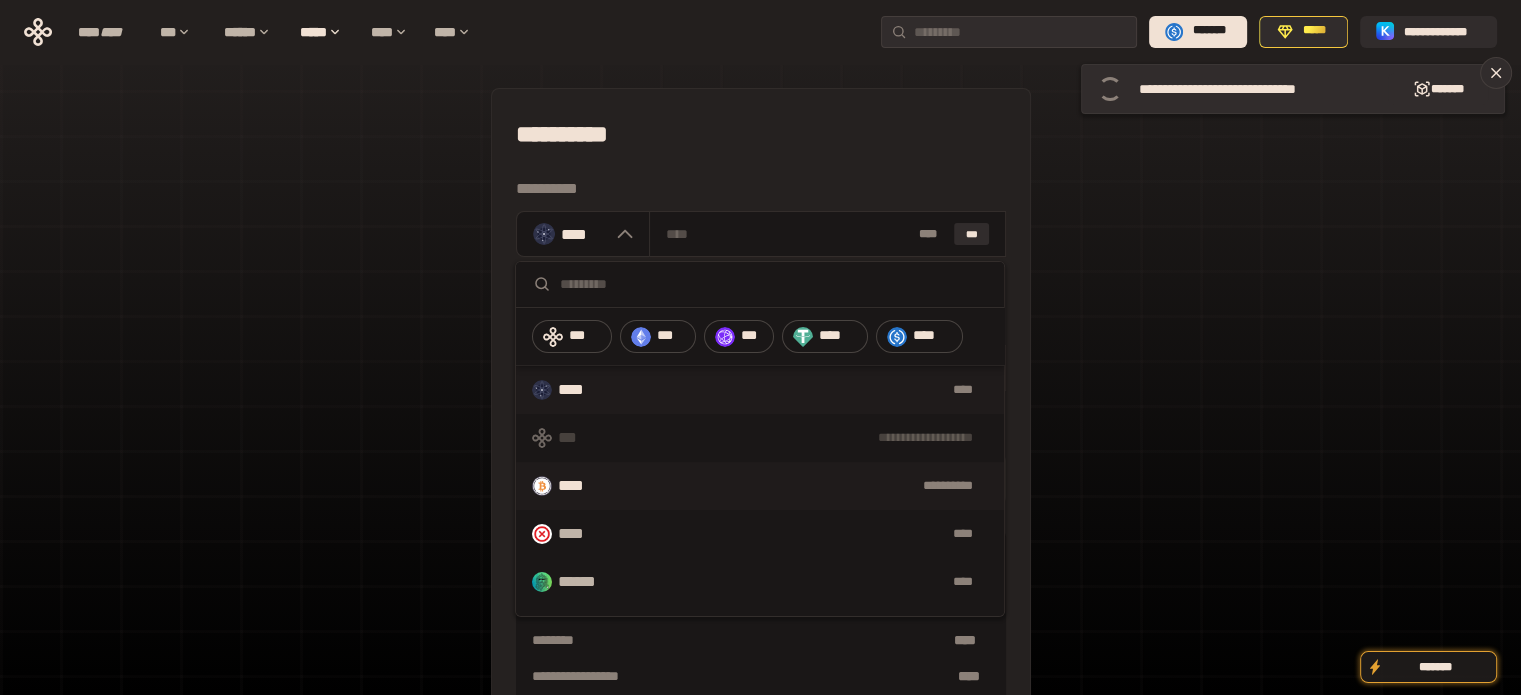 click on "**********" at bounding box center [802, 486] 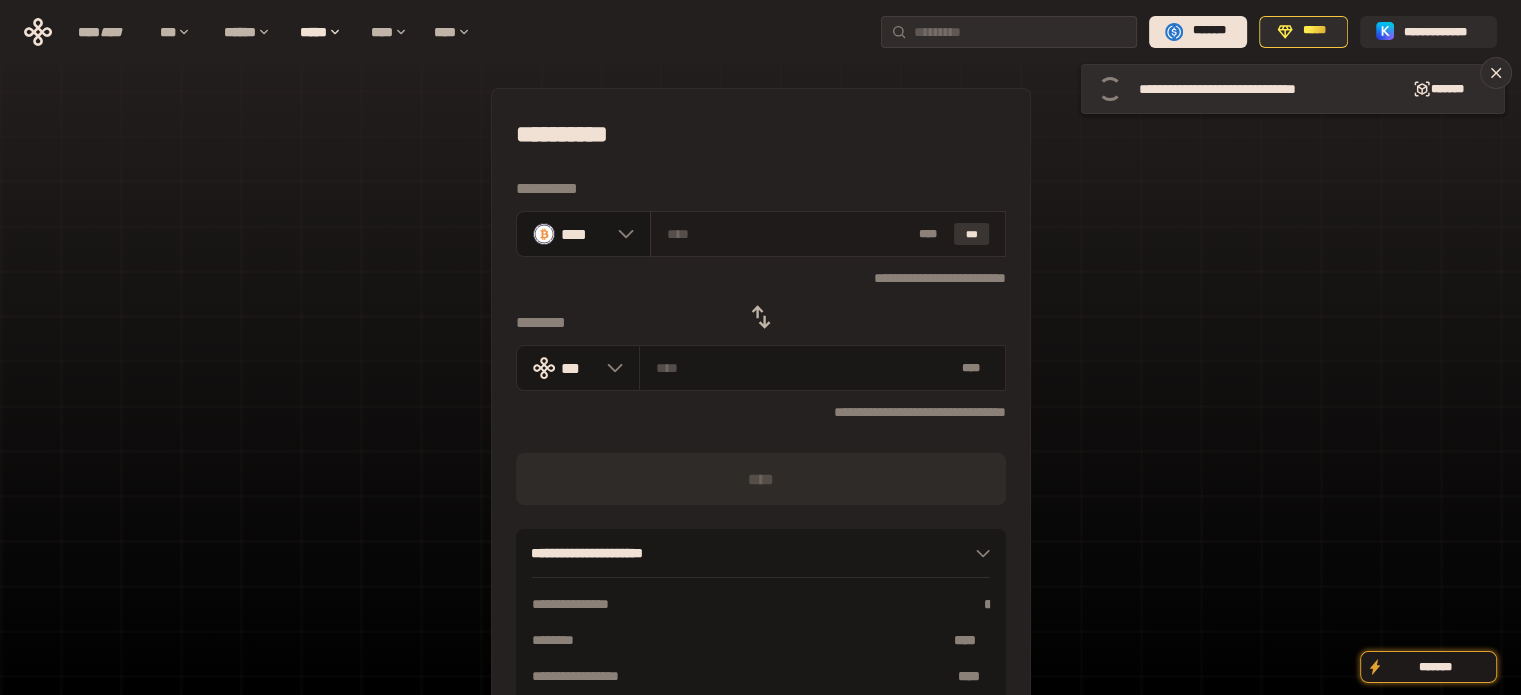 click on "***" at bounding box center (972, 234) 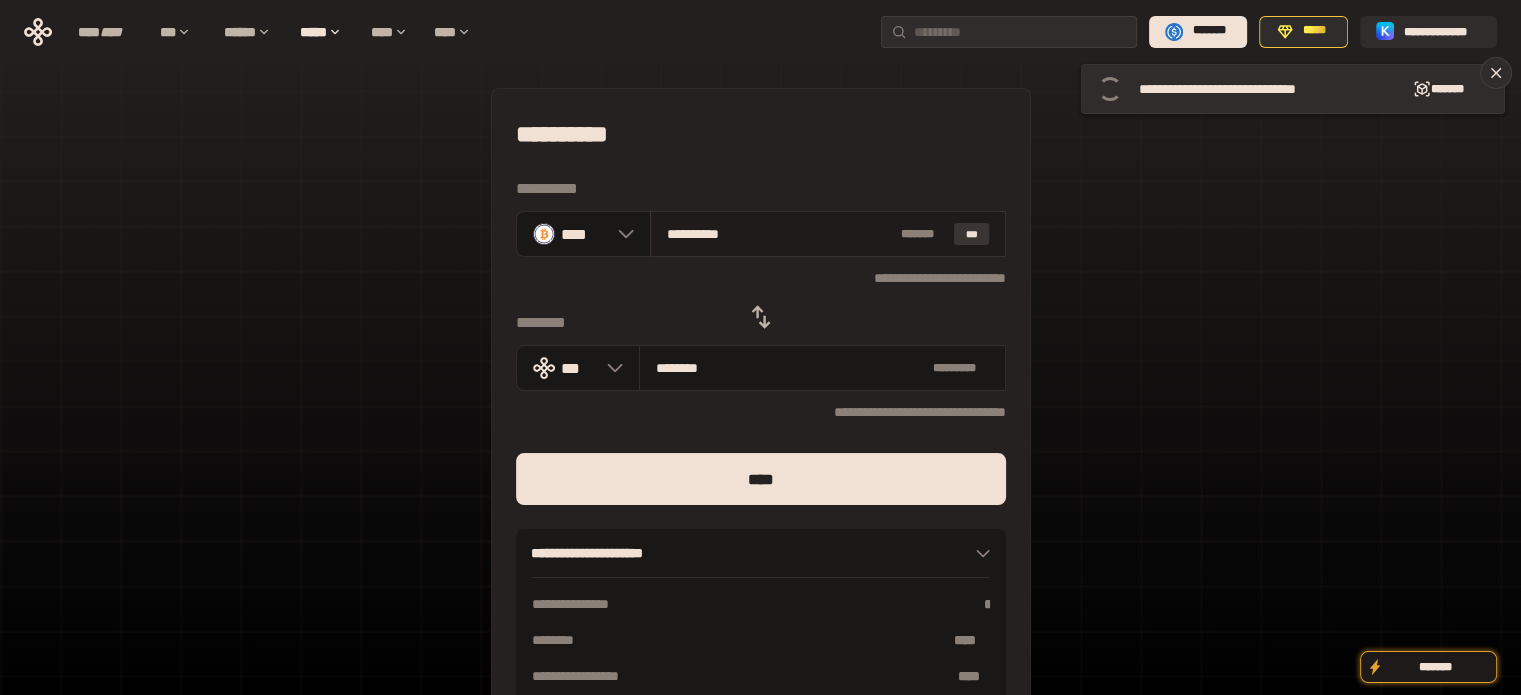 click on "***" at bounding box center [972, 234] 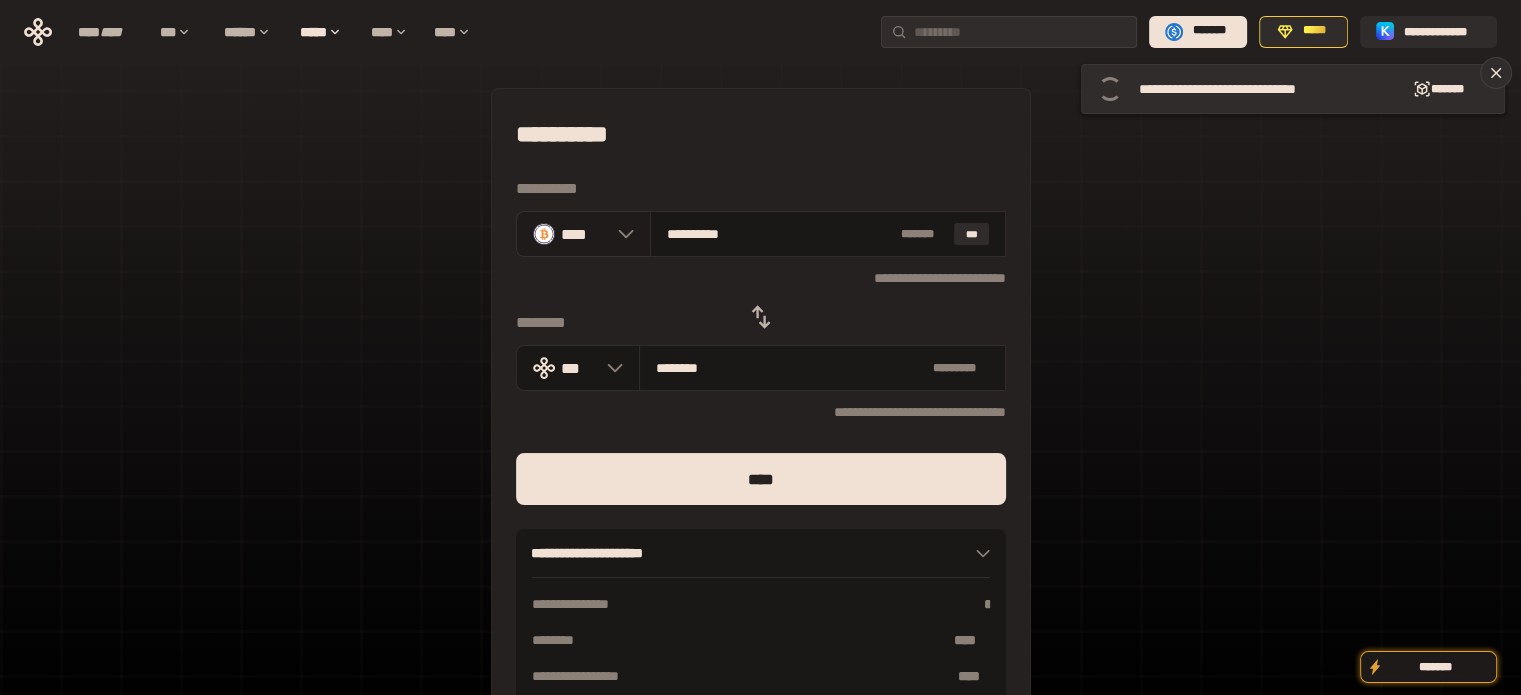 click on "****" at bounding box center (584, 233) 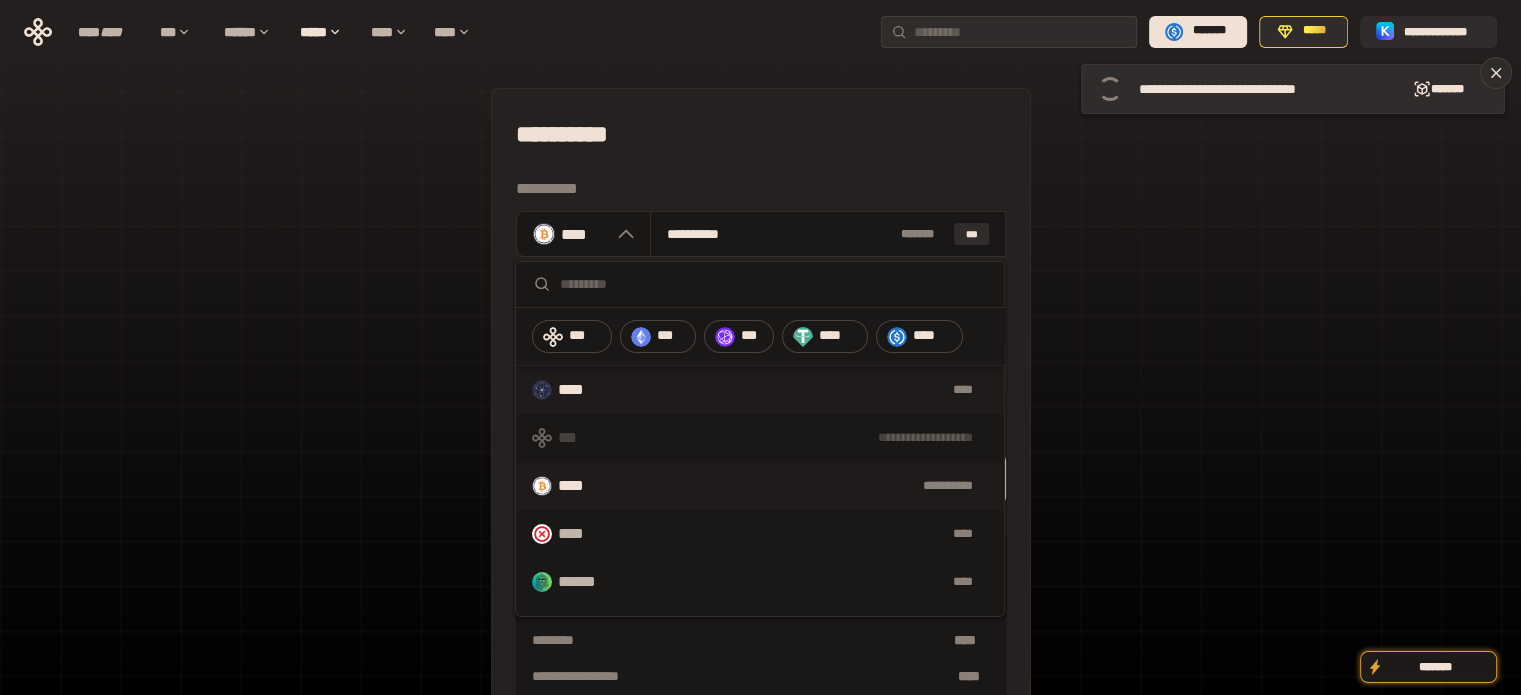 click on "****" at bounding box center (581, 390) 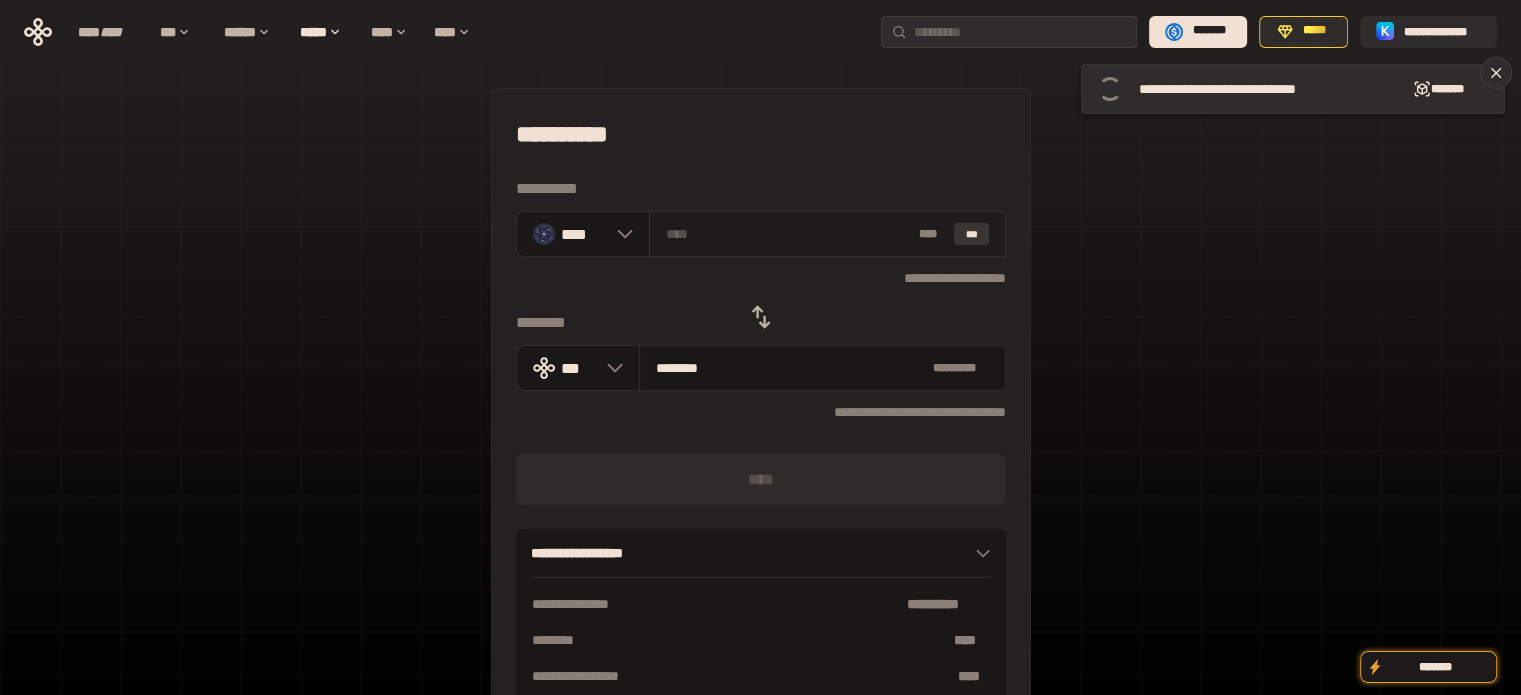 click on "***" at bounding box center [972, 234] 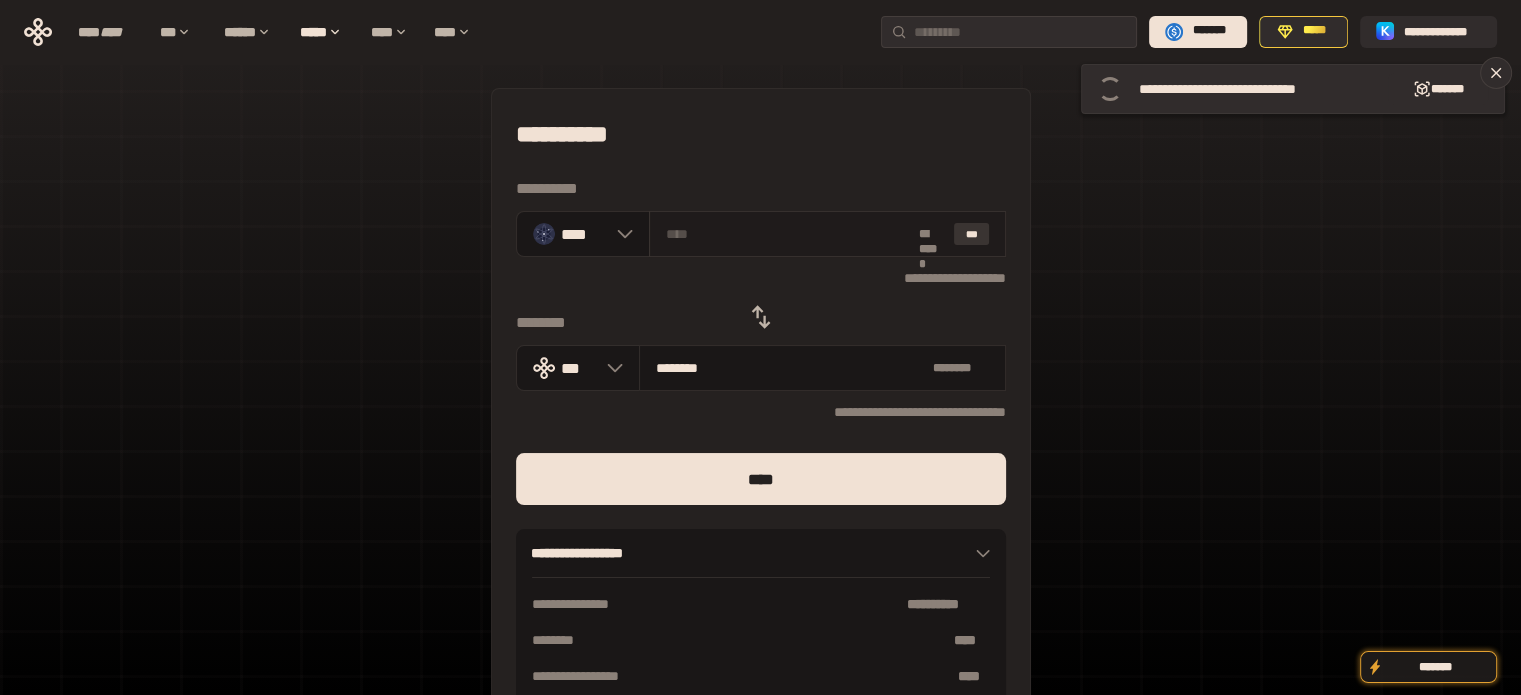 type on "***" 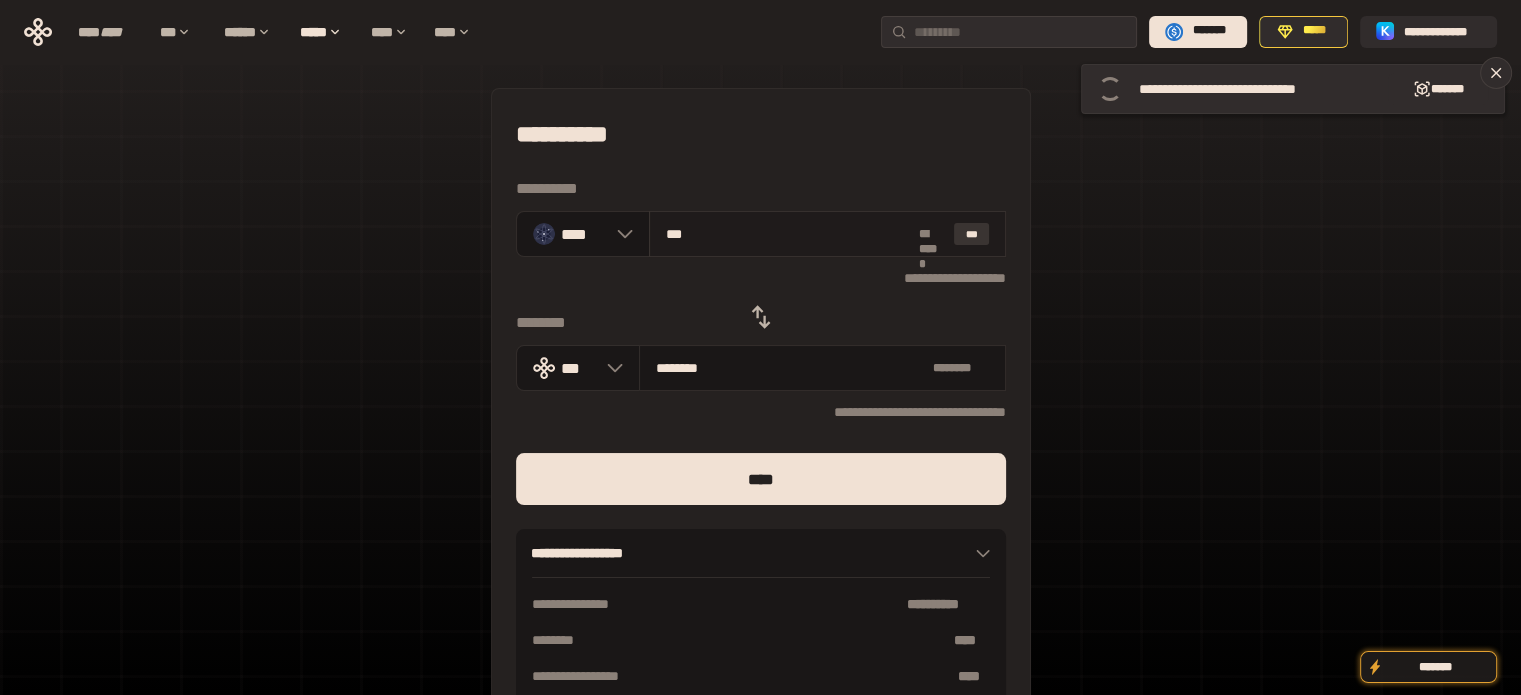 type on "**********" 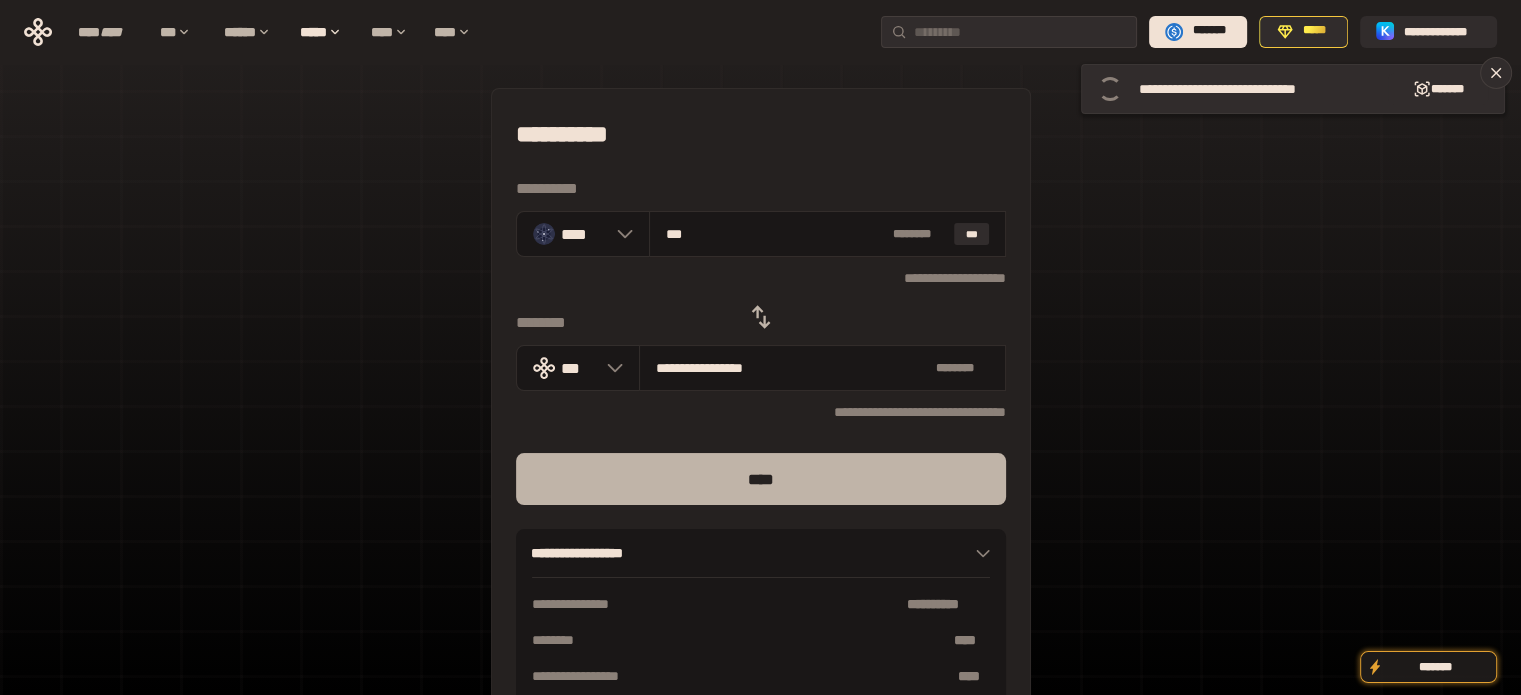 click on "****" at bounding box center [761, 479] 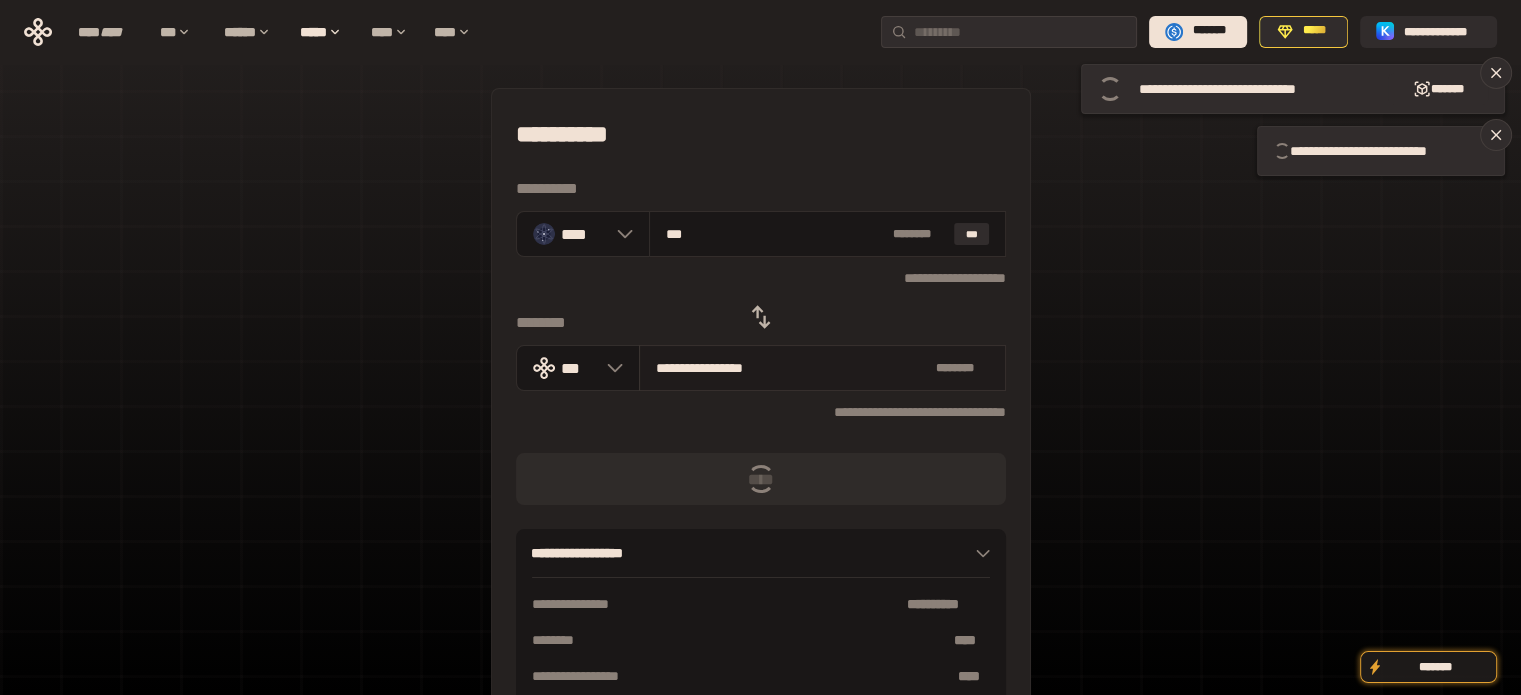 type 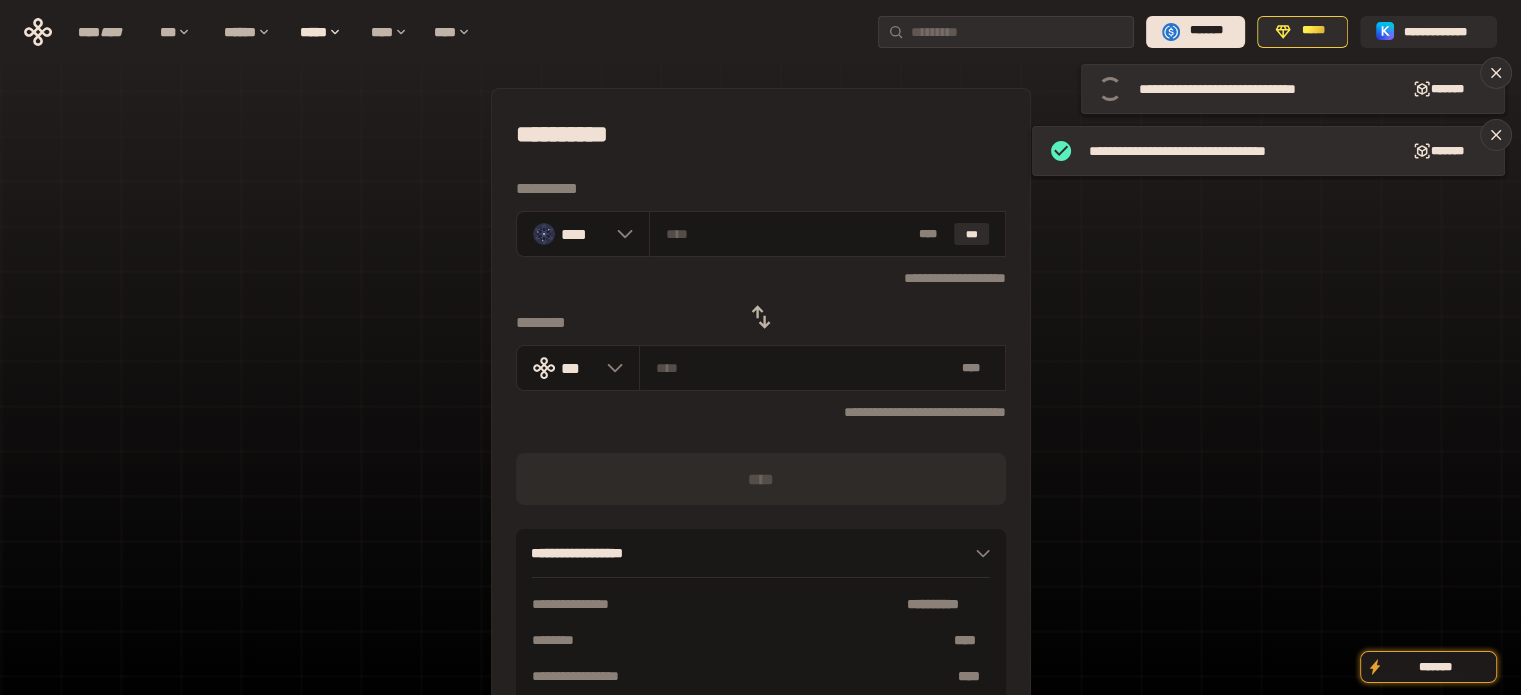 click 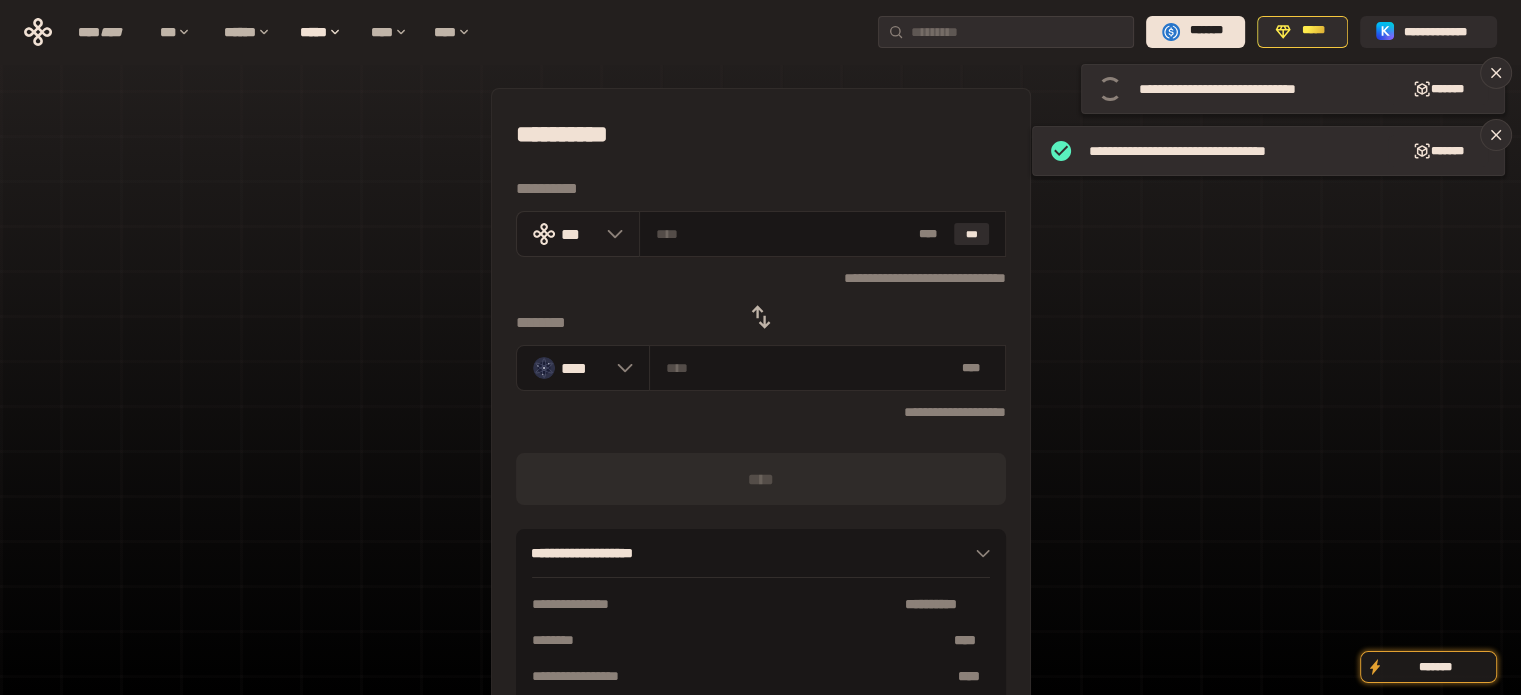 click at bounding box center [610, 234] 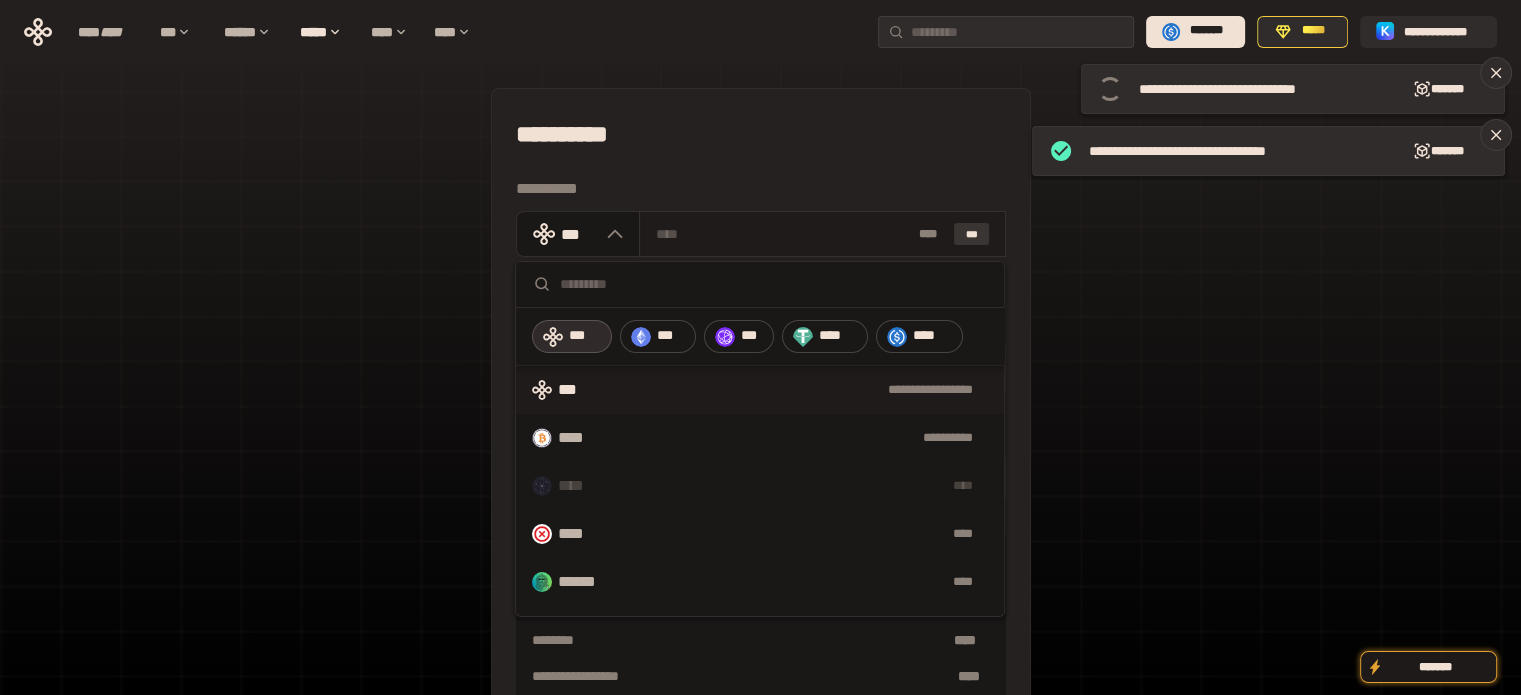 click on "***" at bounding box center [972, 234] 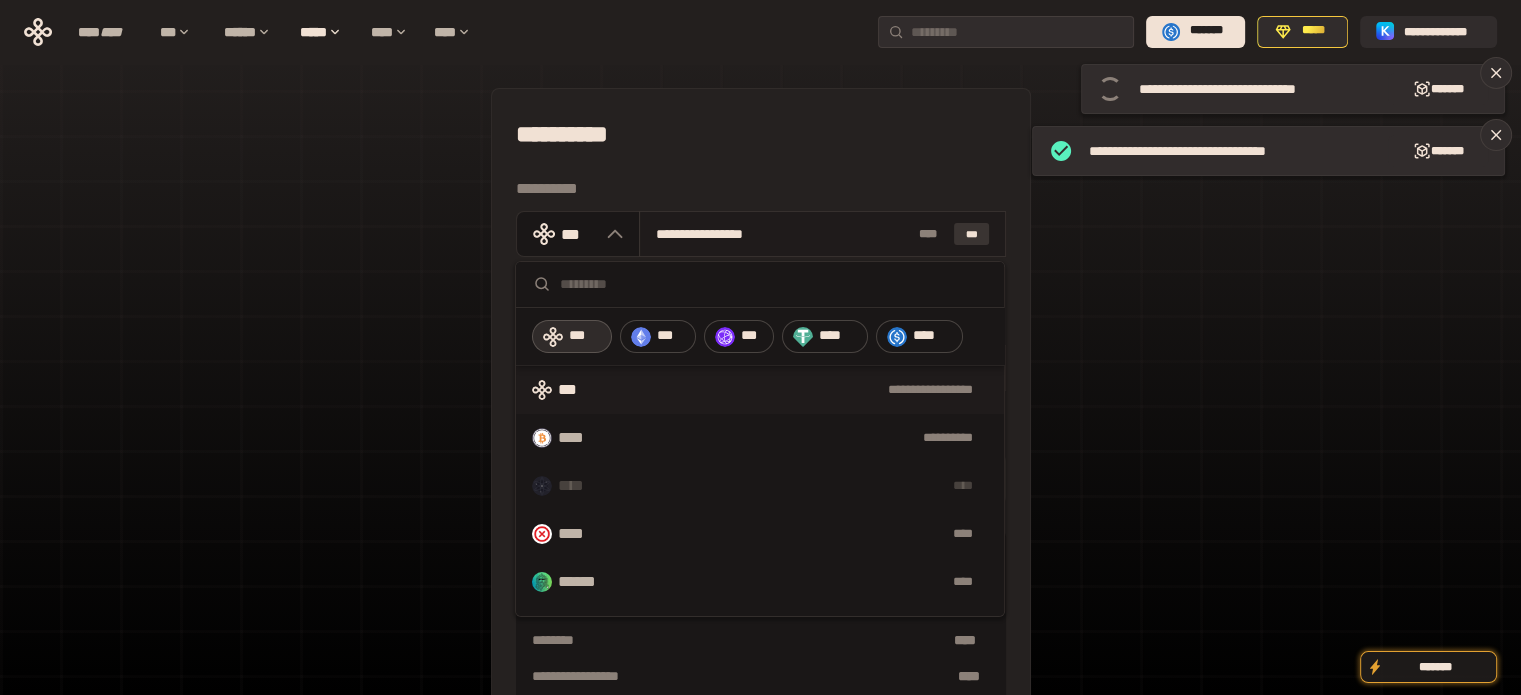 type on "********" 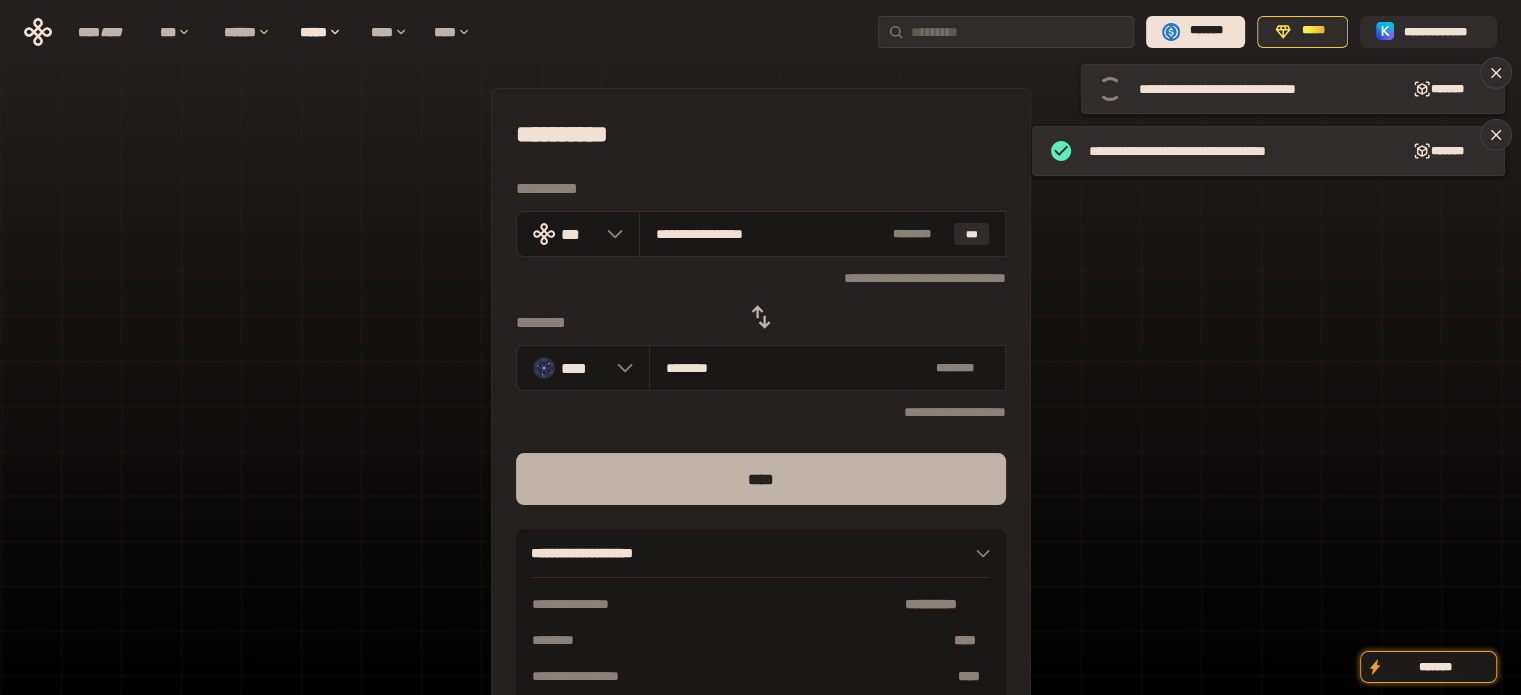 click on "****" at bounding box center (761, 479) 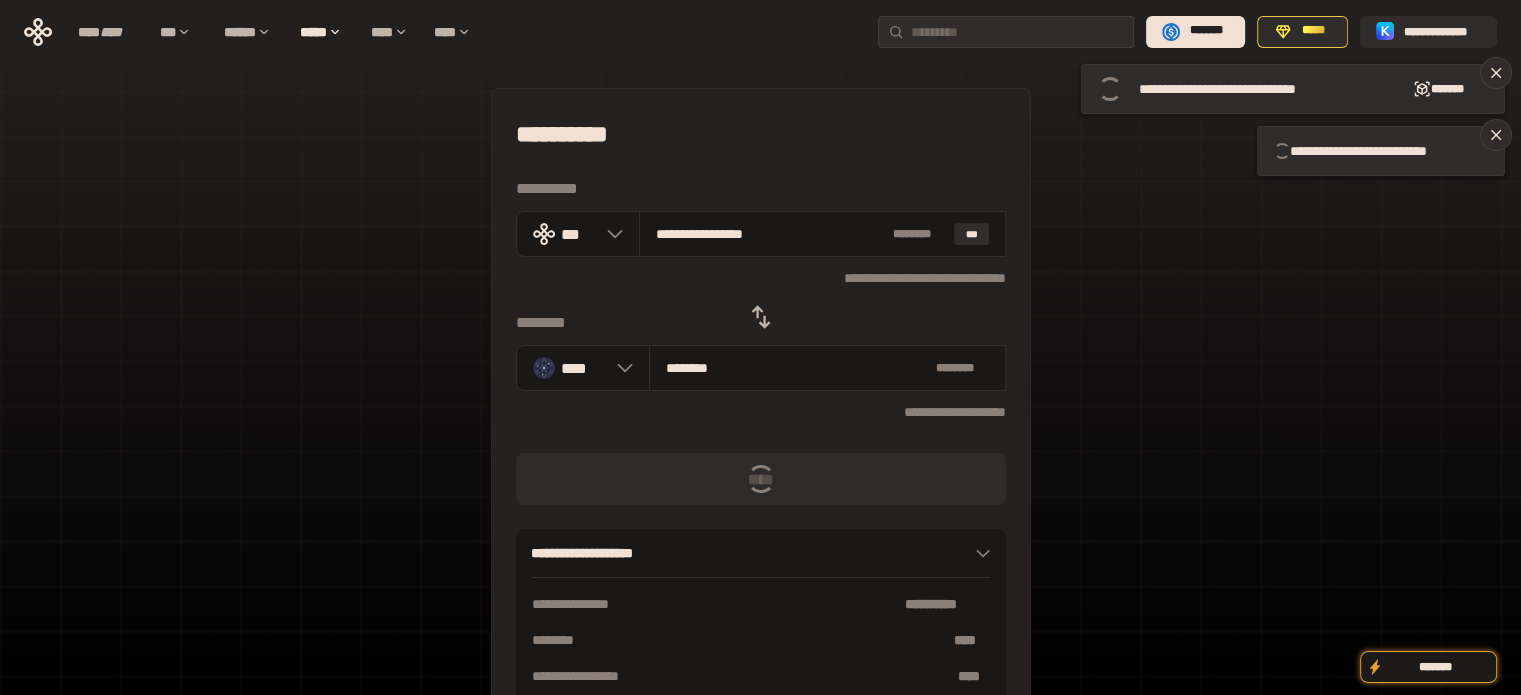 type 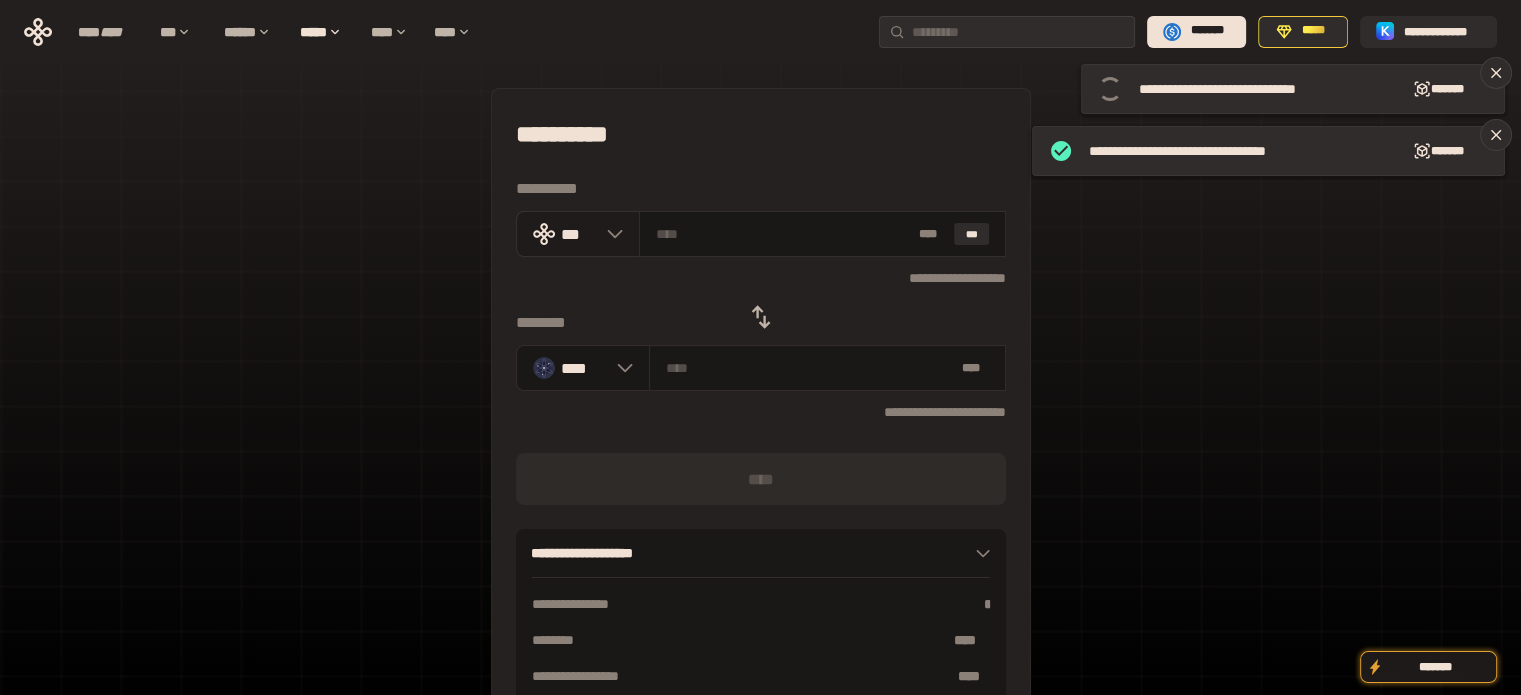 click on "***" at bounding box center (578, 234) 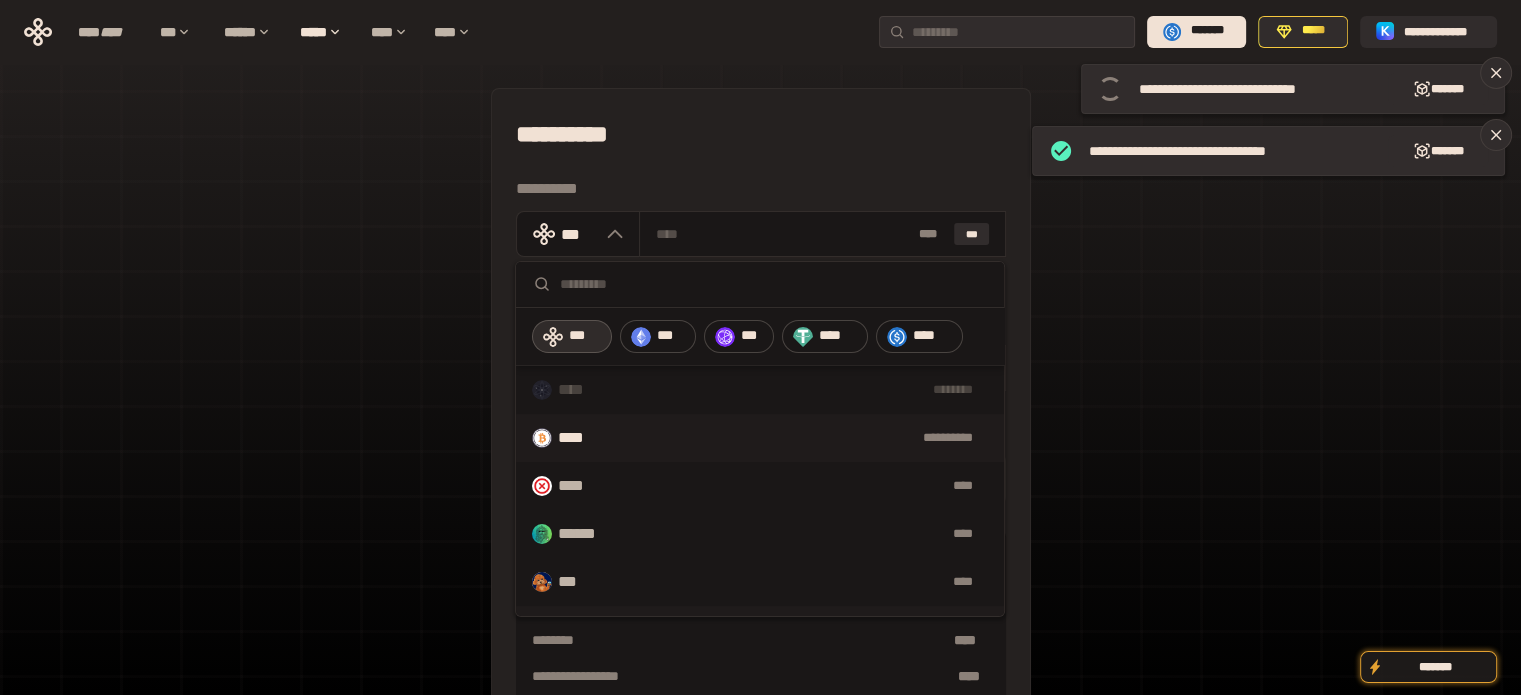 click on "**********" at bounding box center [760, 438] 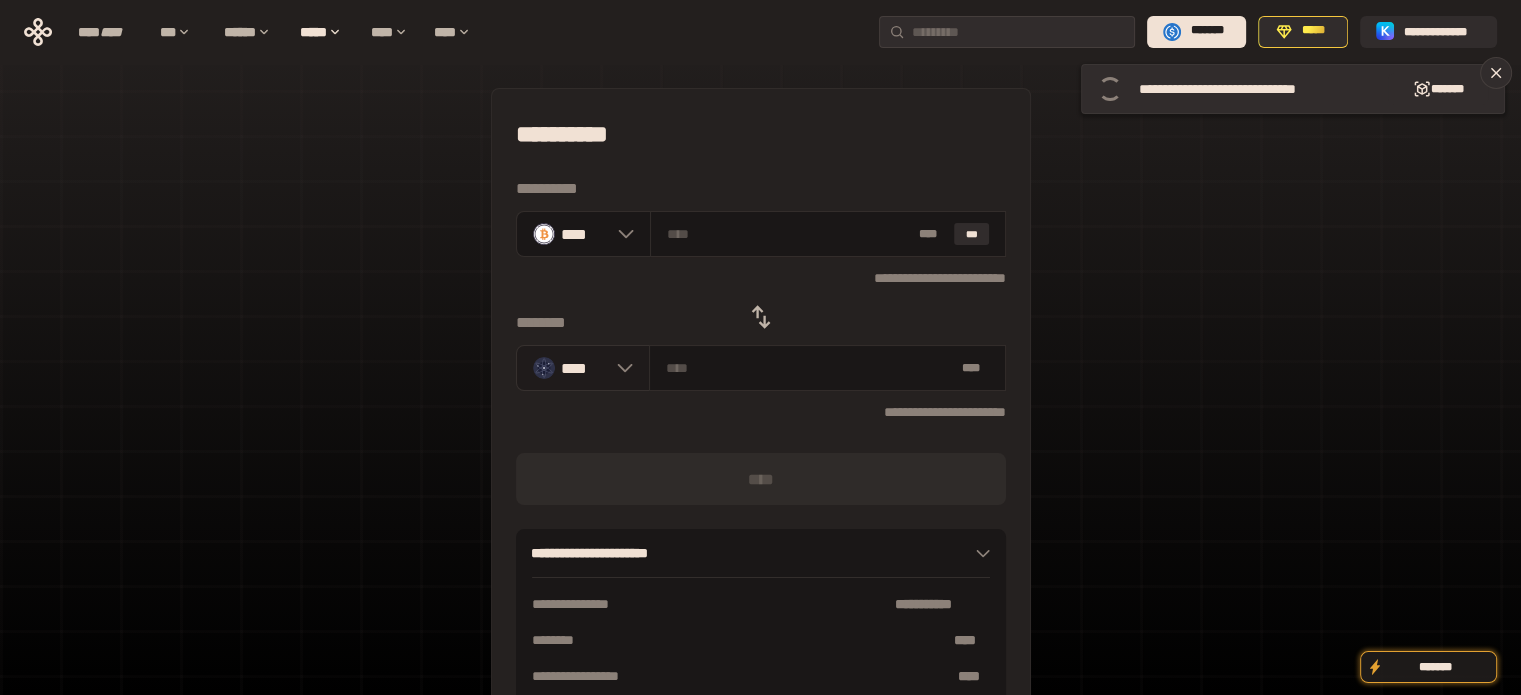 click 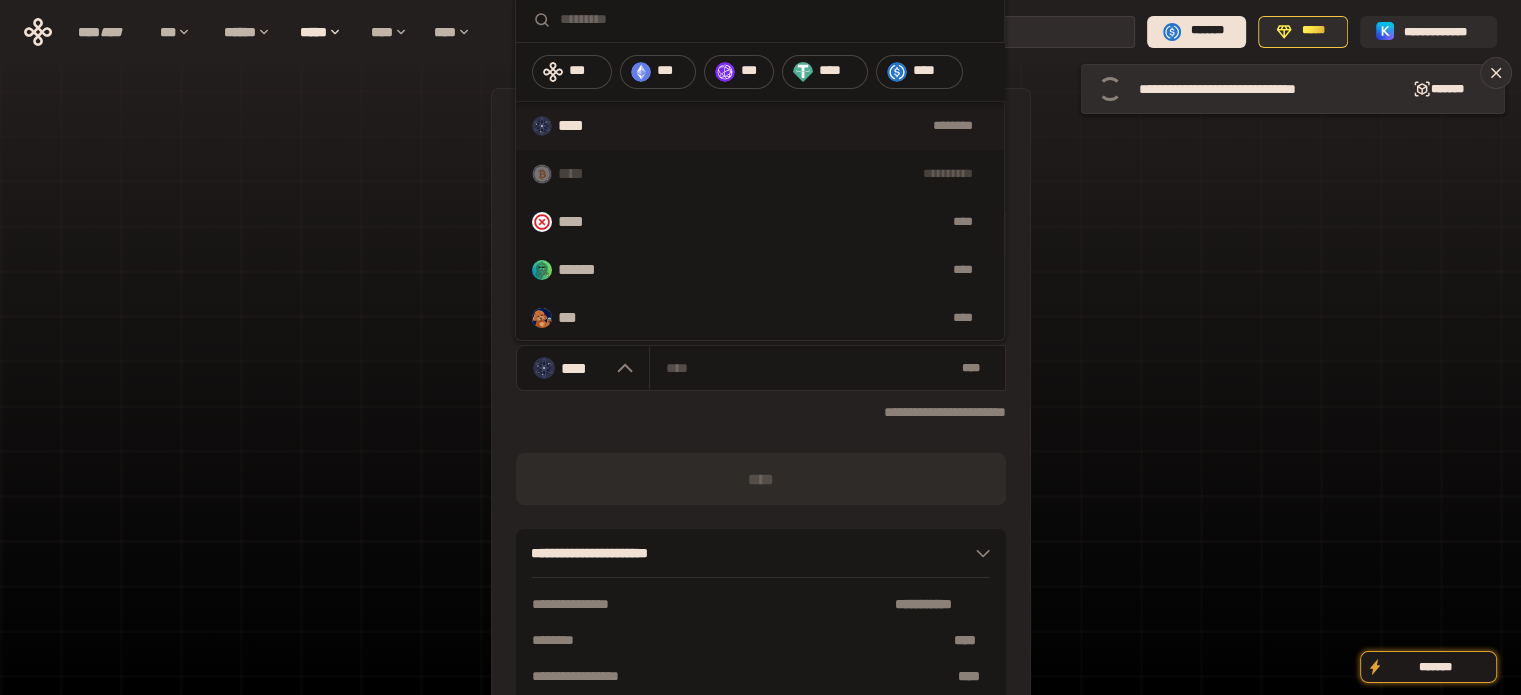 click on "***" at bounding box center [572, 72] 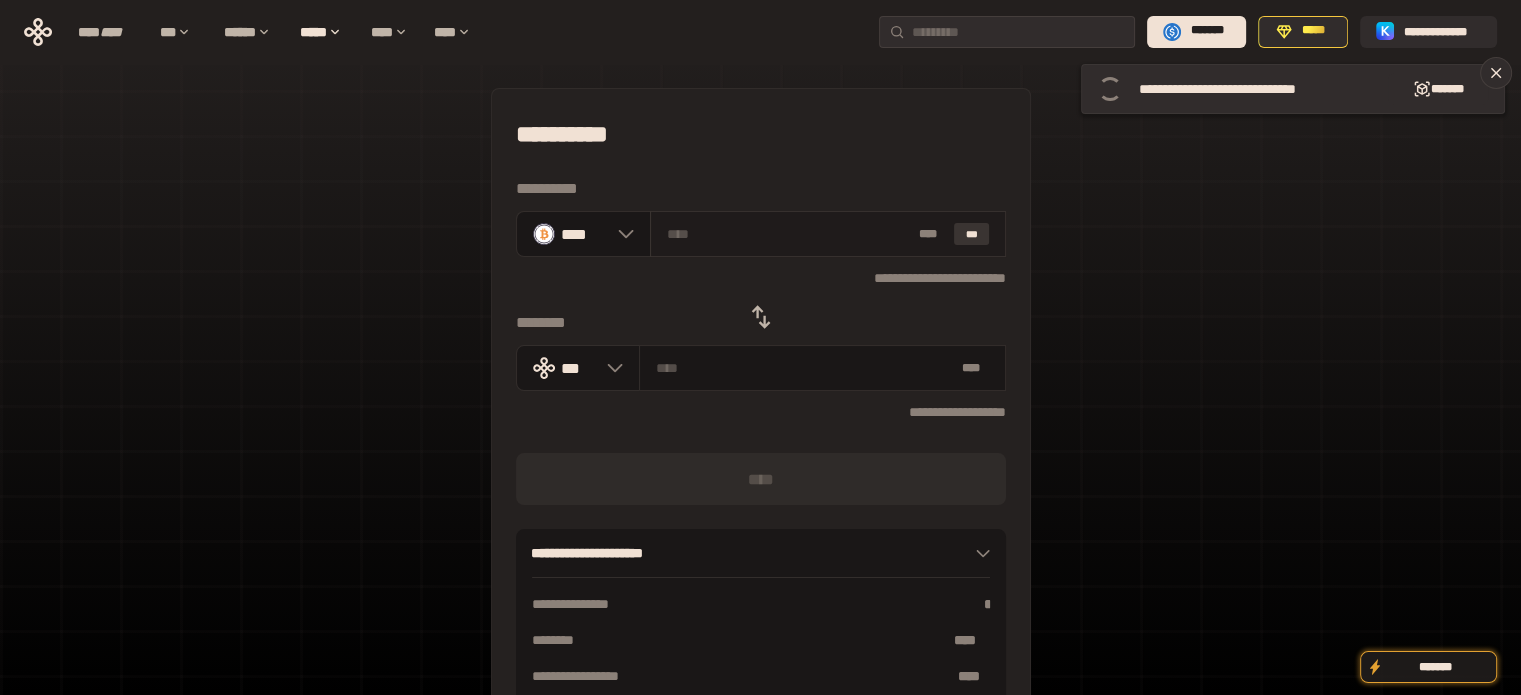 click on "***" at bounding box center [972, 234] 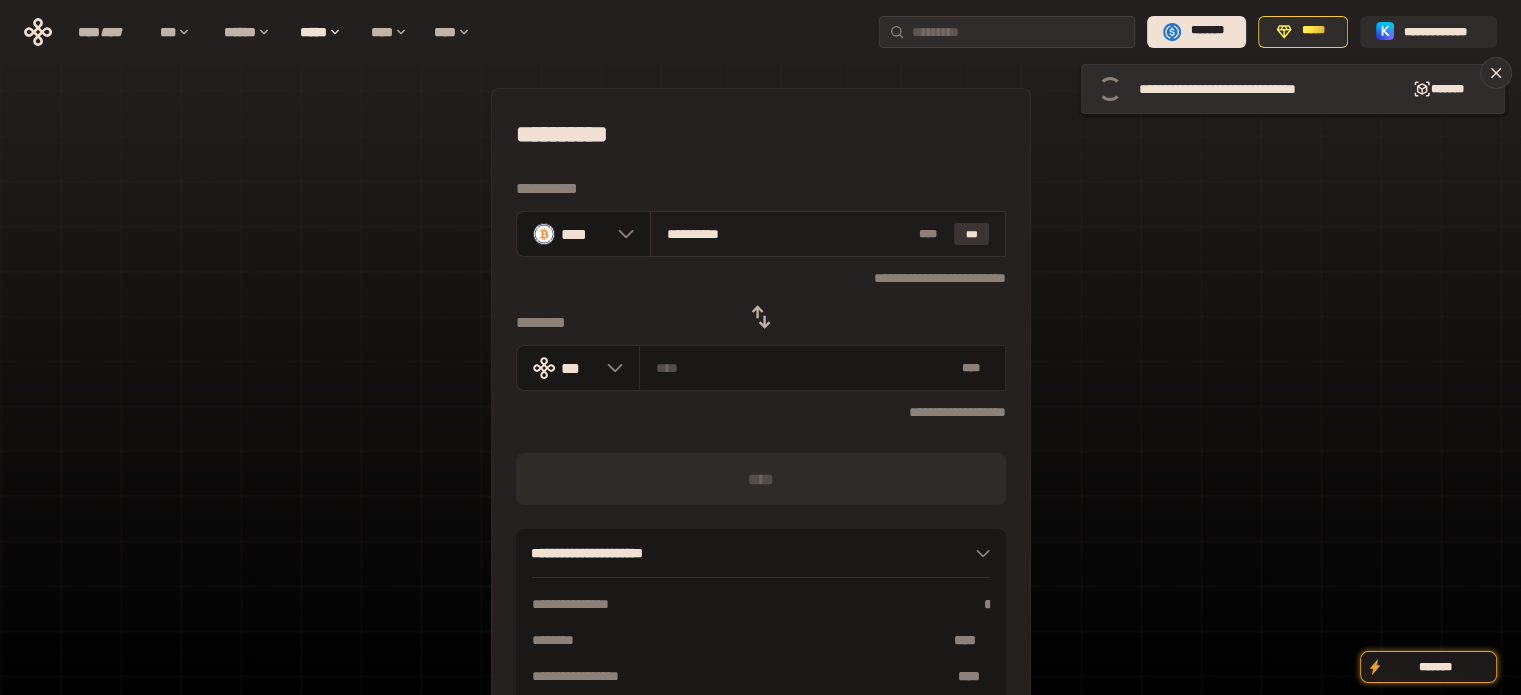 type on "********" 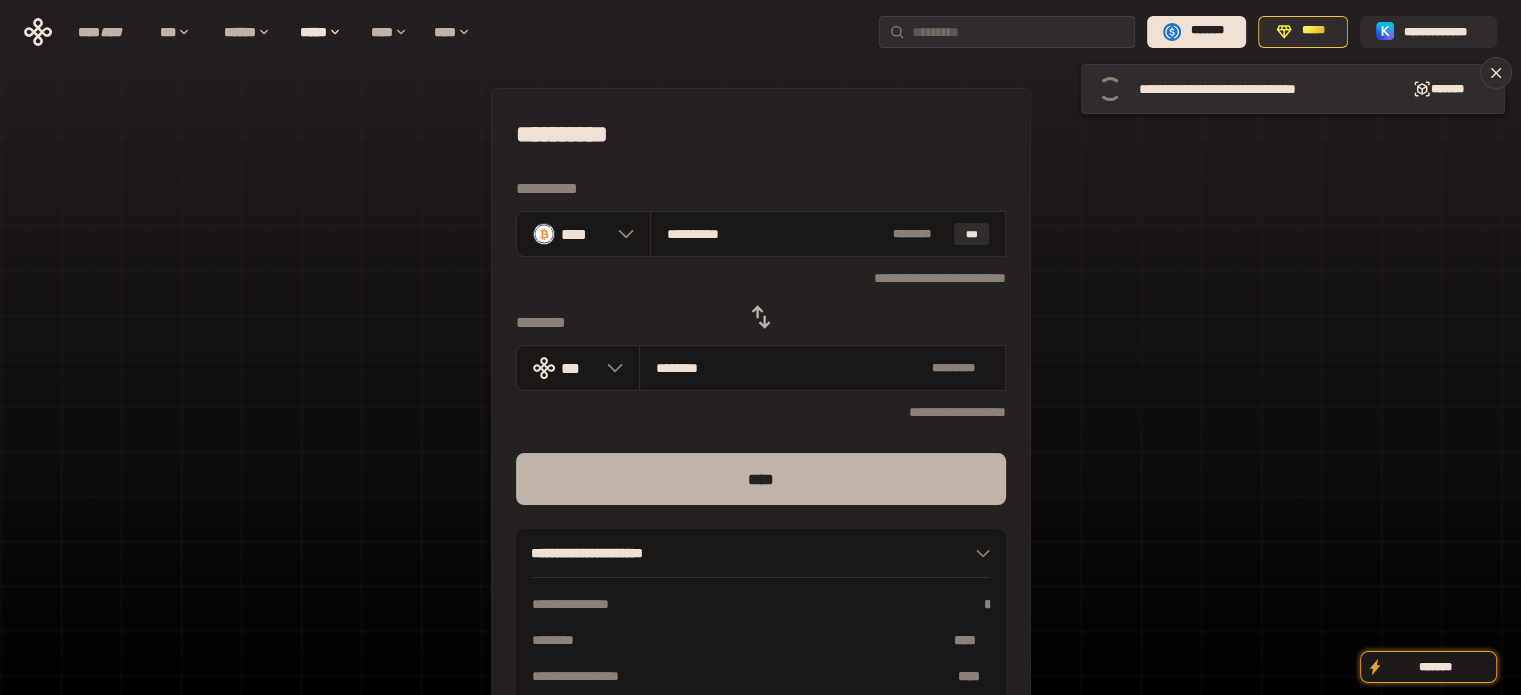click on "****" at bounding box center (761, 479) 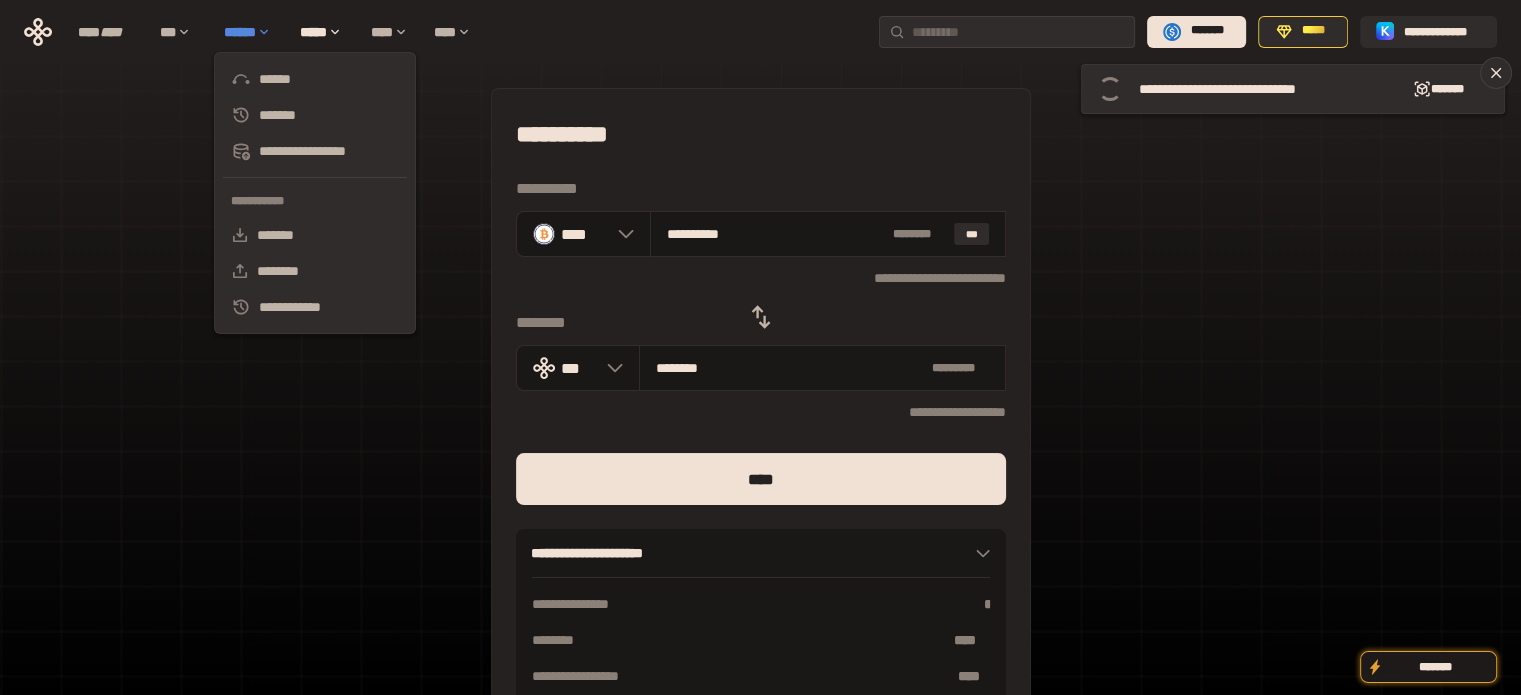 click on "******" at bounding box center [252, 32] 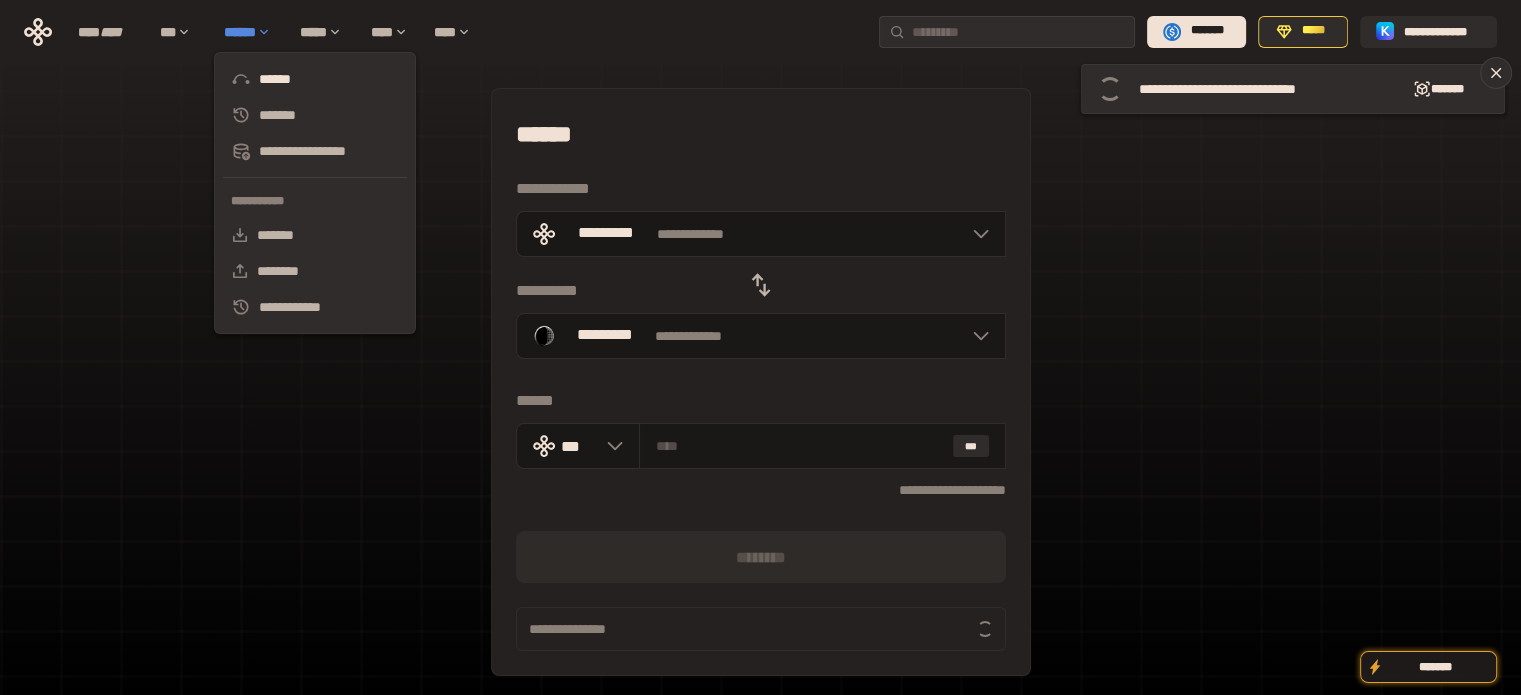 click on "******" at bounding box center (252, 32) 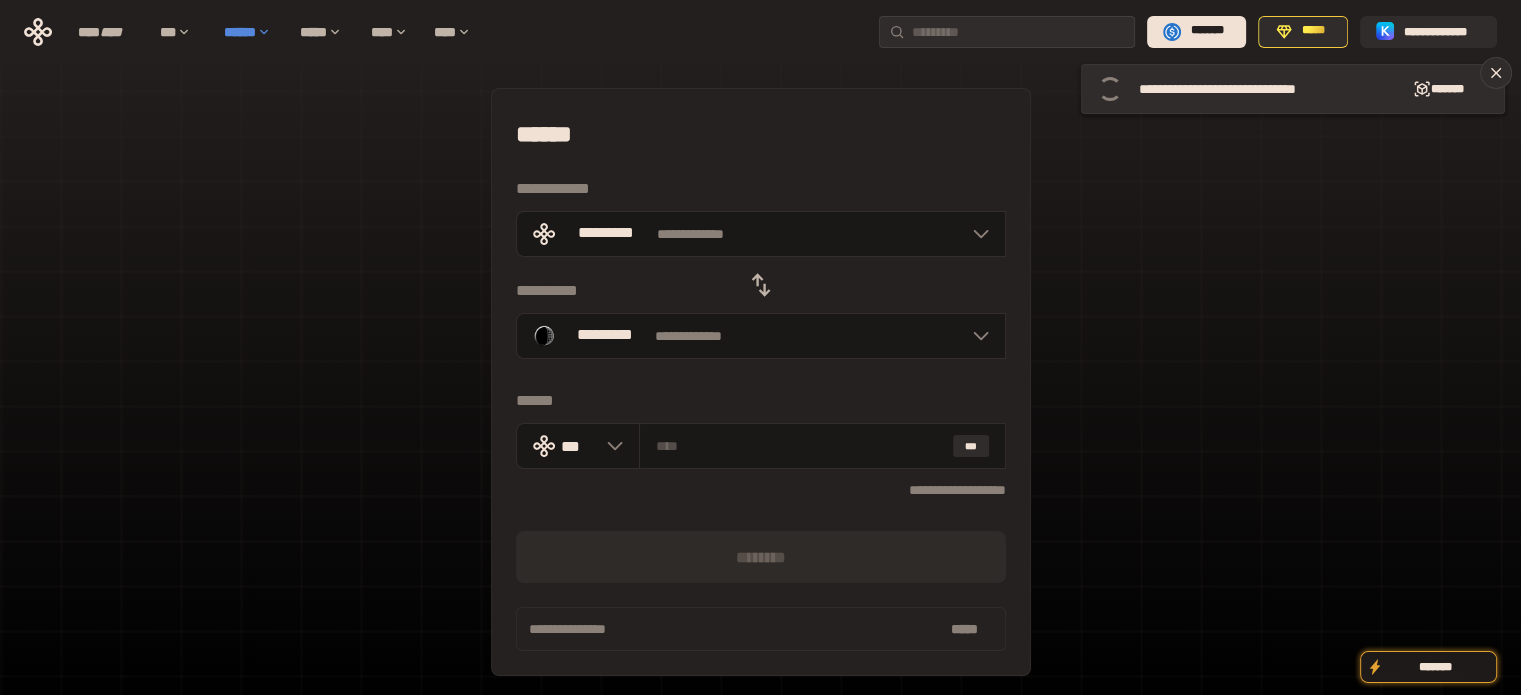 click on "******" at bounding box center [252, 32] 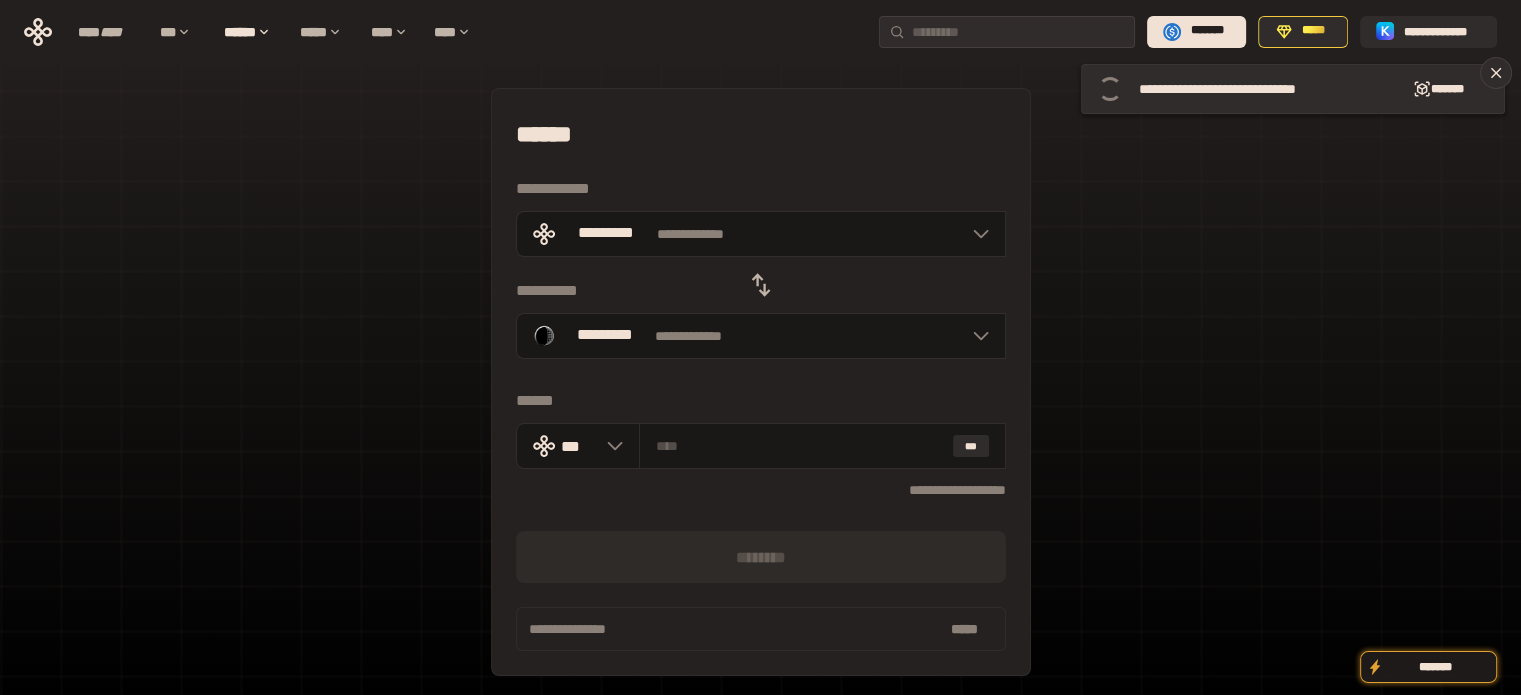 click 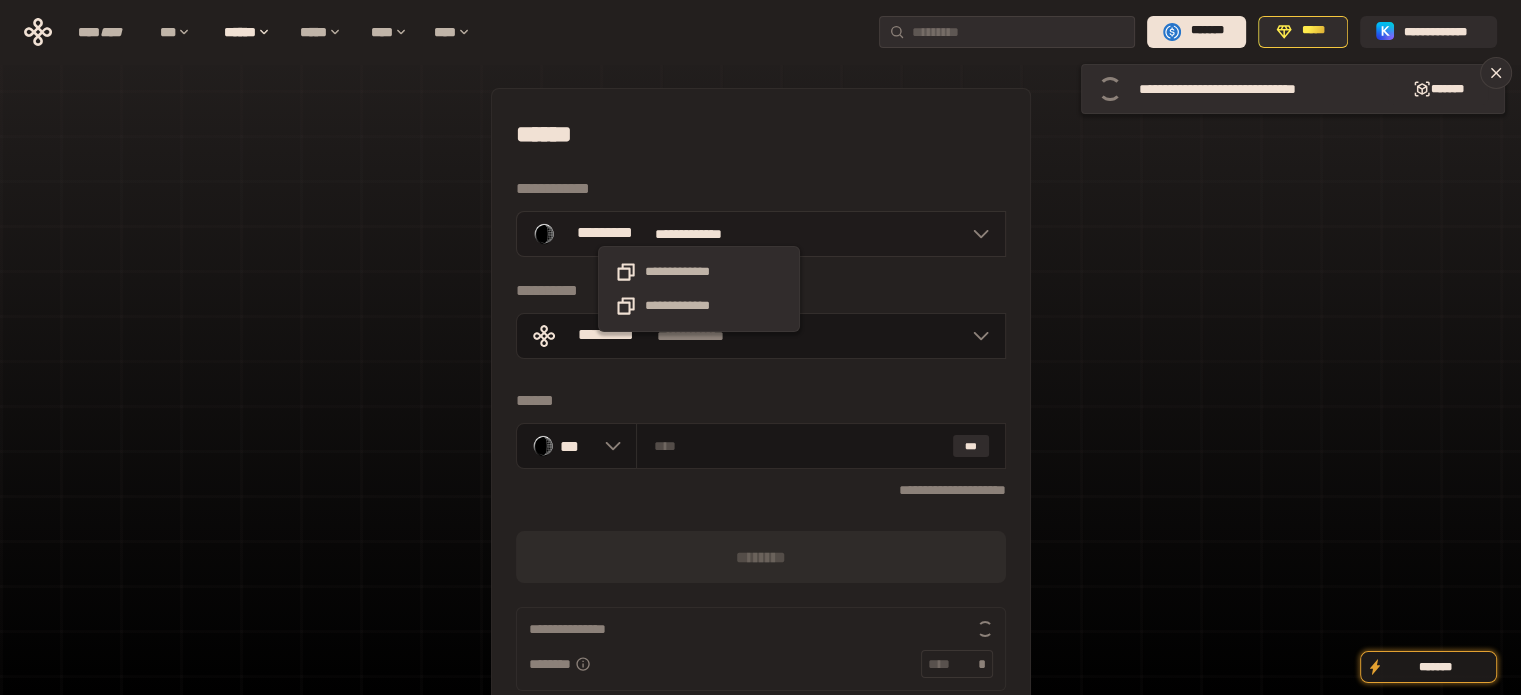 click on "**********" at bounding box center (699, 234) 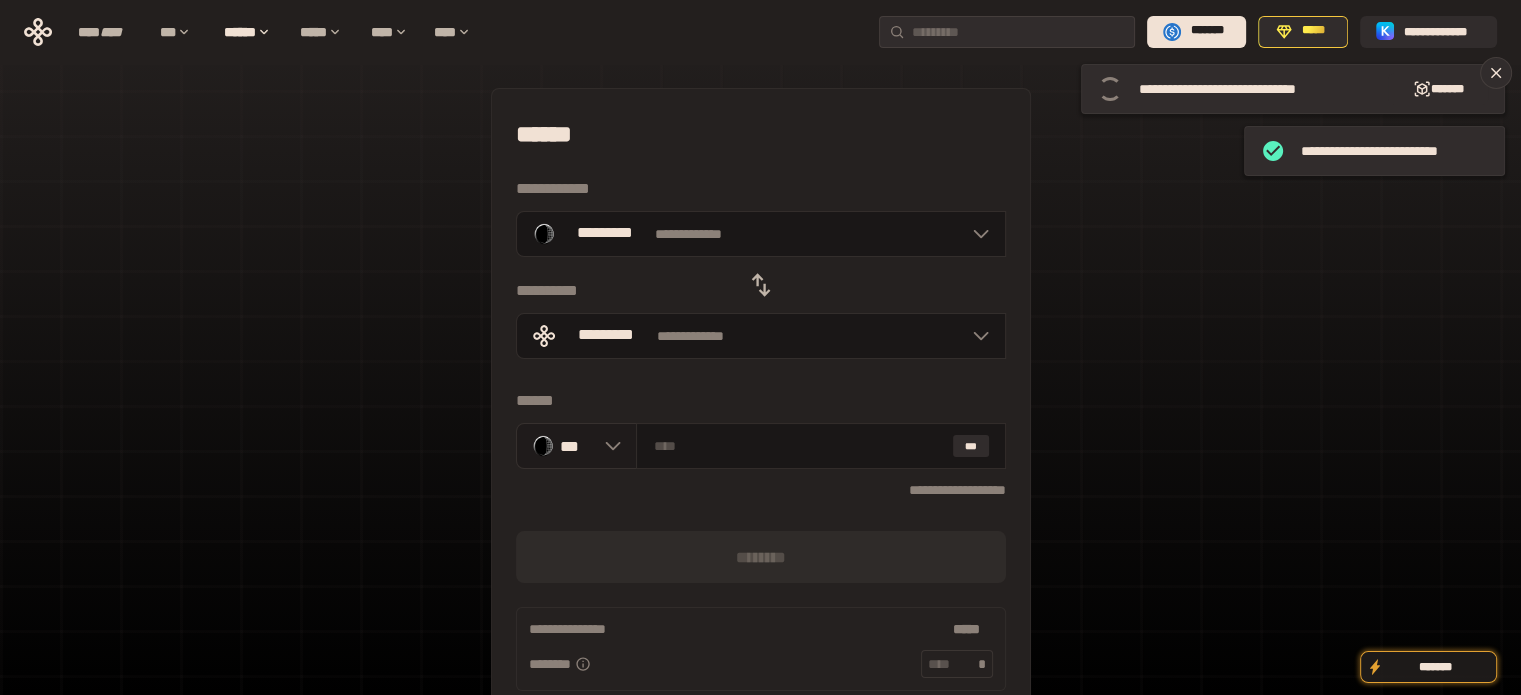 click on "***" at bounding box center (577, 445) 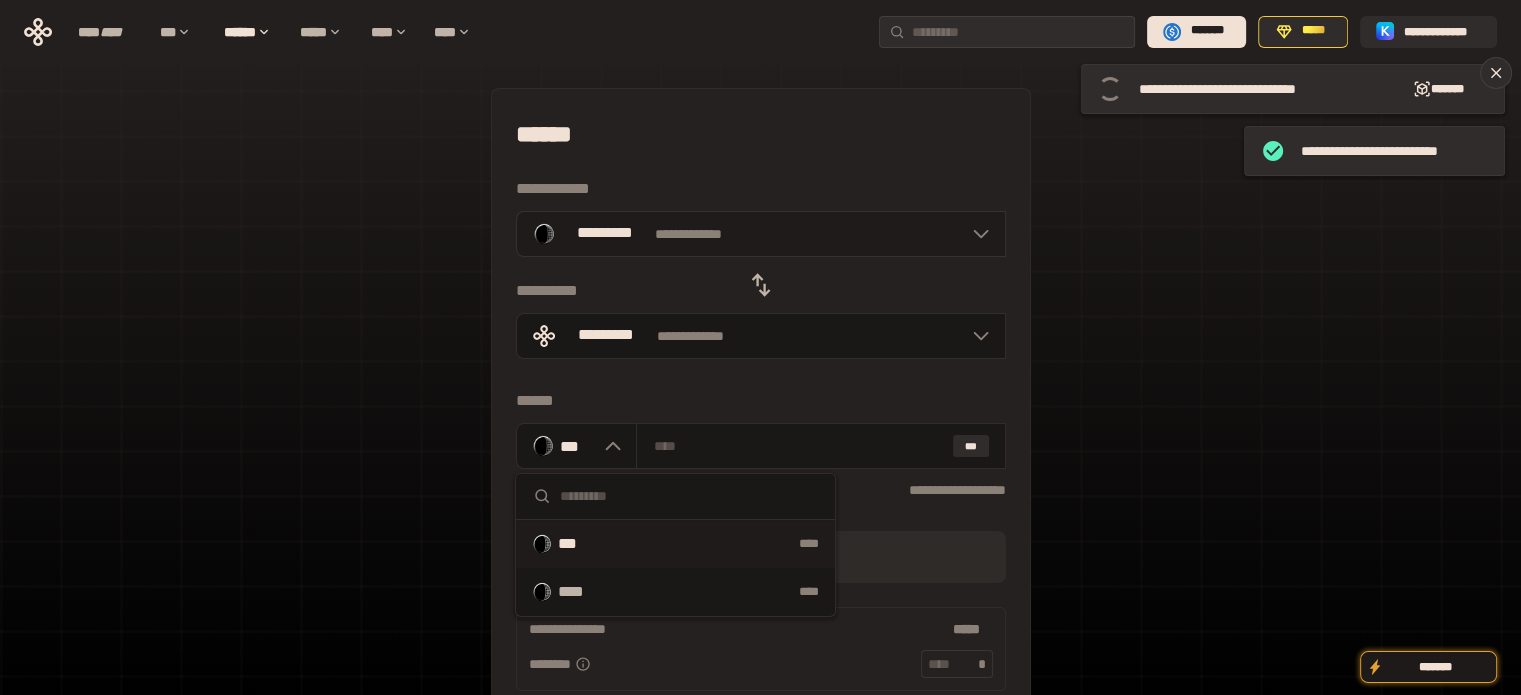 click on "*********" at bounding box center [605, 233] 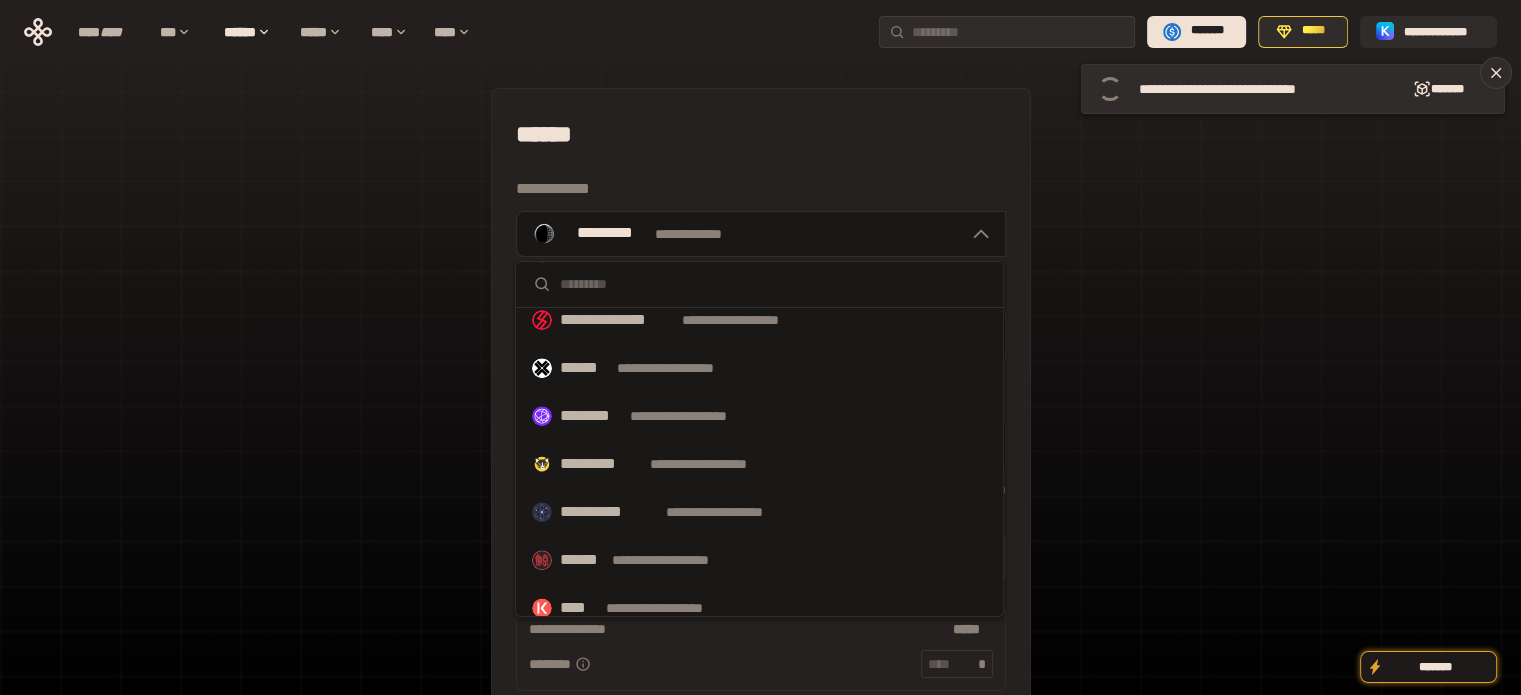 scroll, scrollTop: 764, scrollLeft: 0, axis: vertical 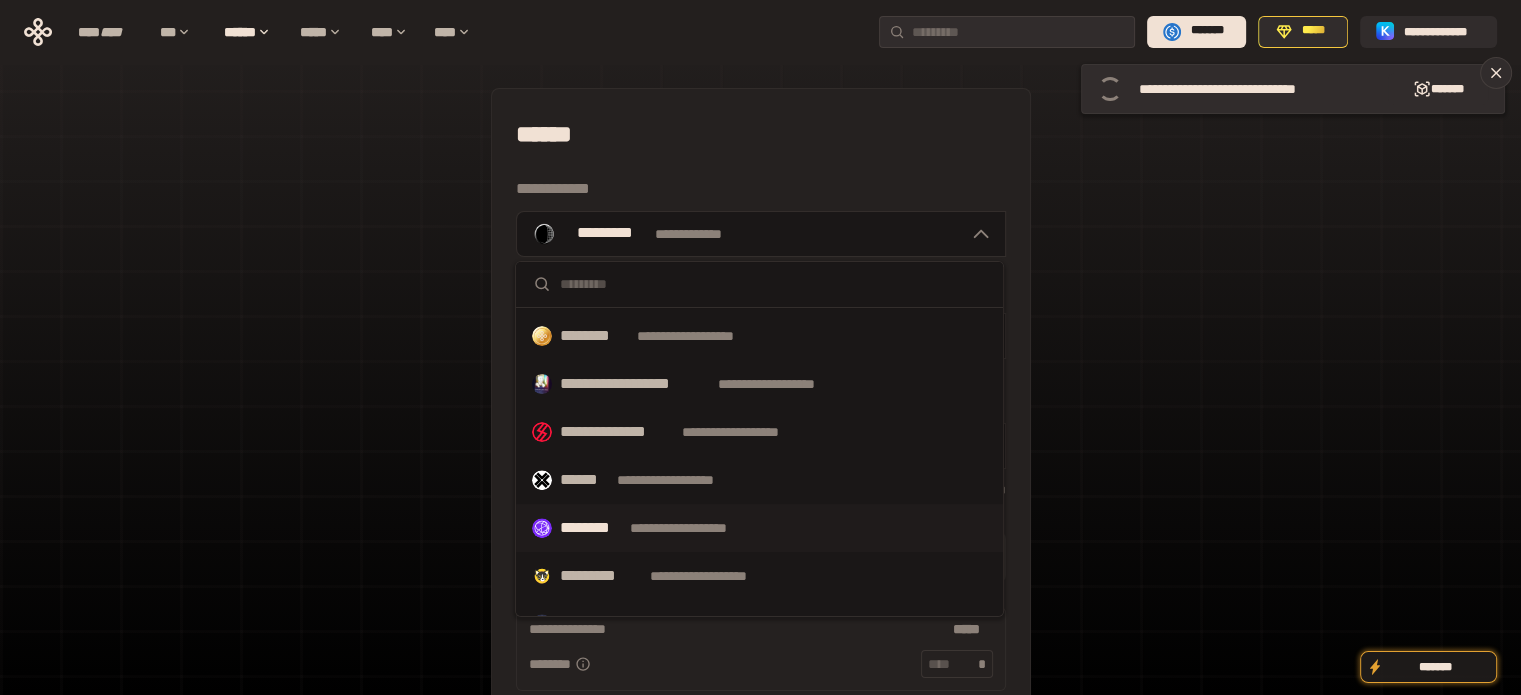 click on "**********" at bounding box center (759, 528) 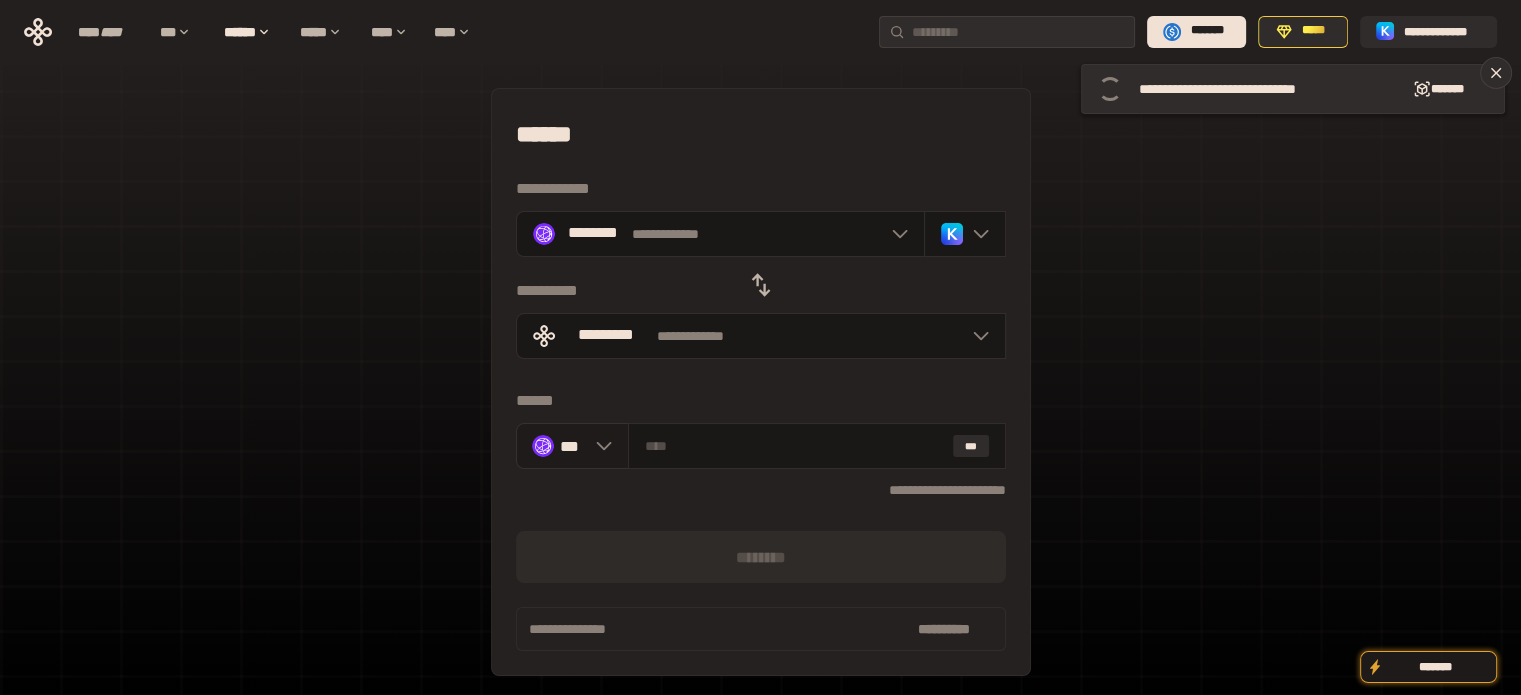 click 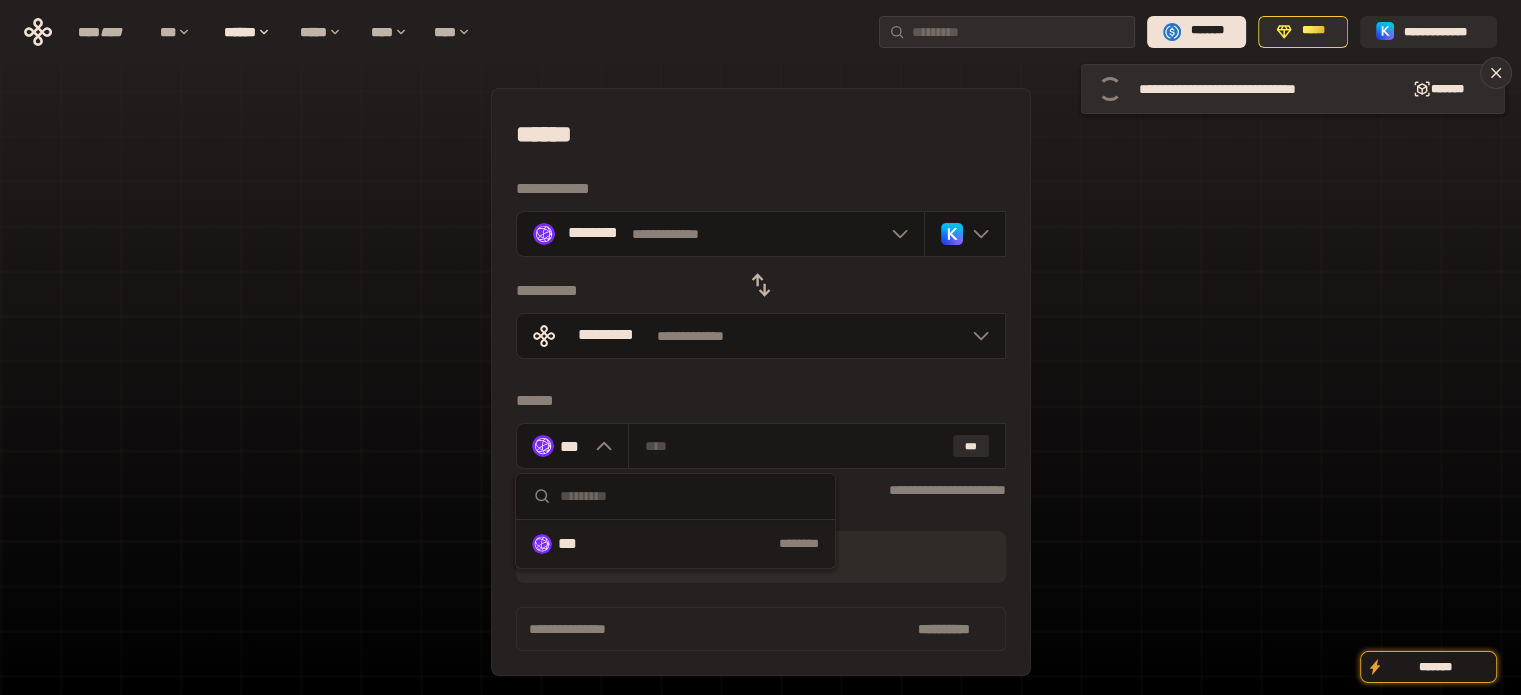 click at bounding box center [675, 497] 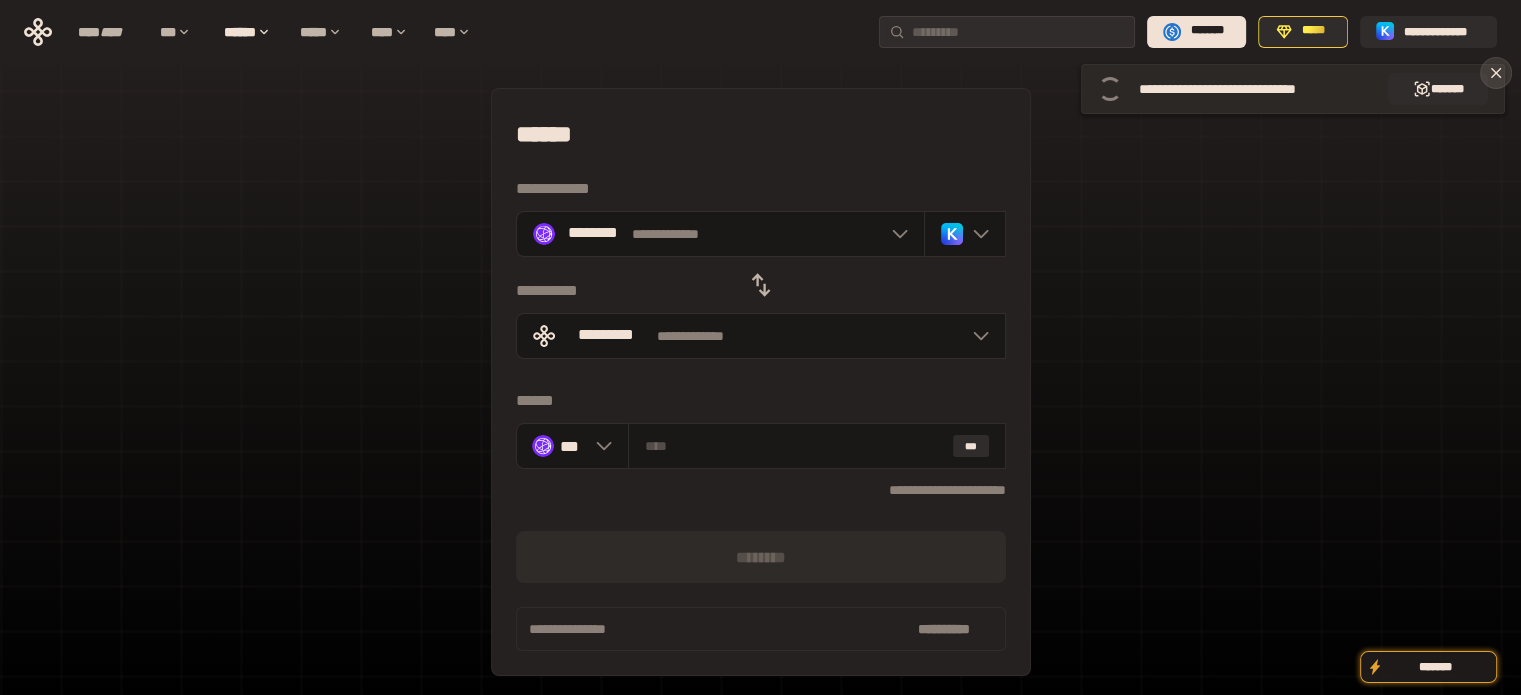 click 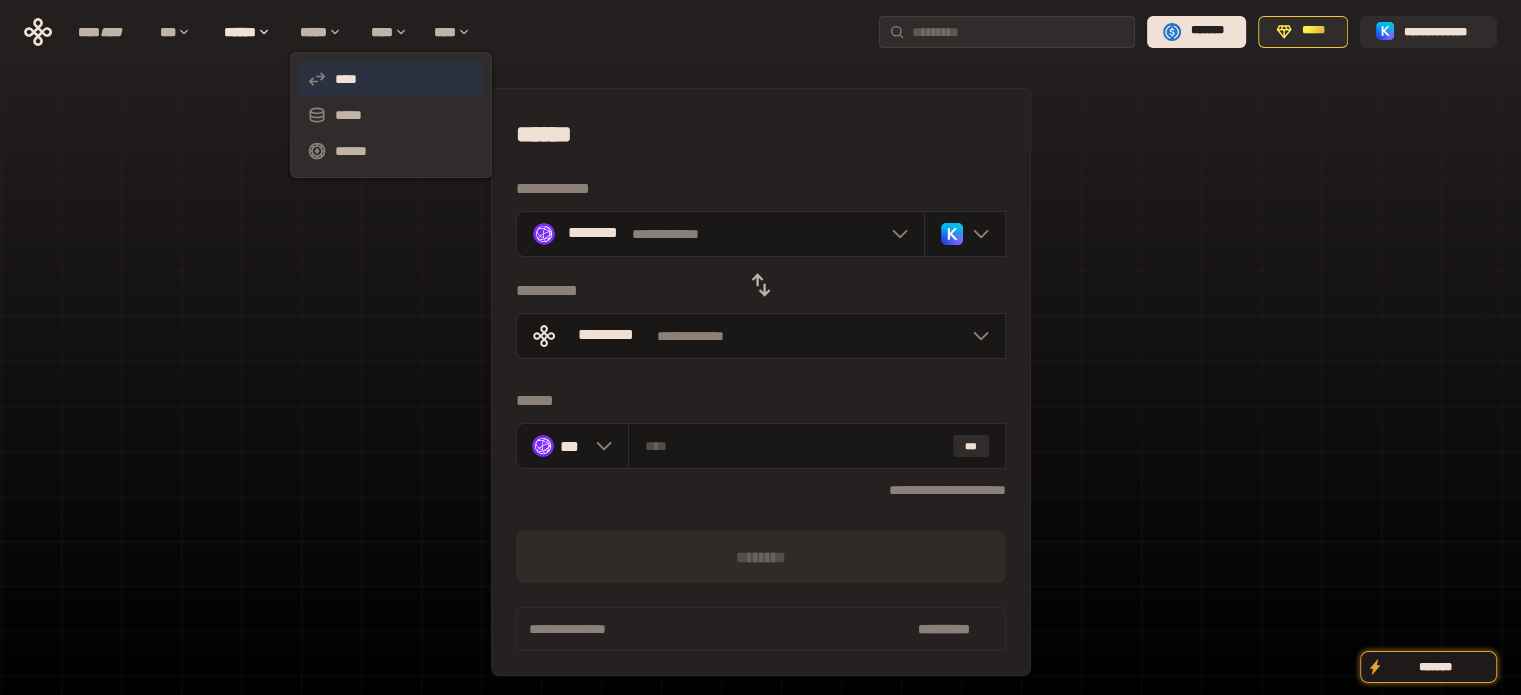 click on "****" at bounding box center (391, 79) 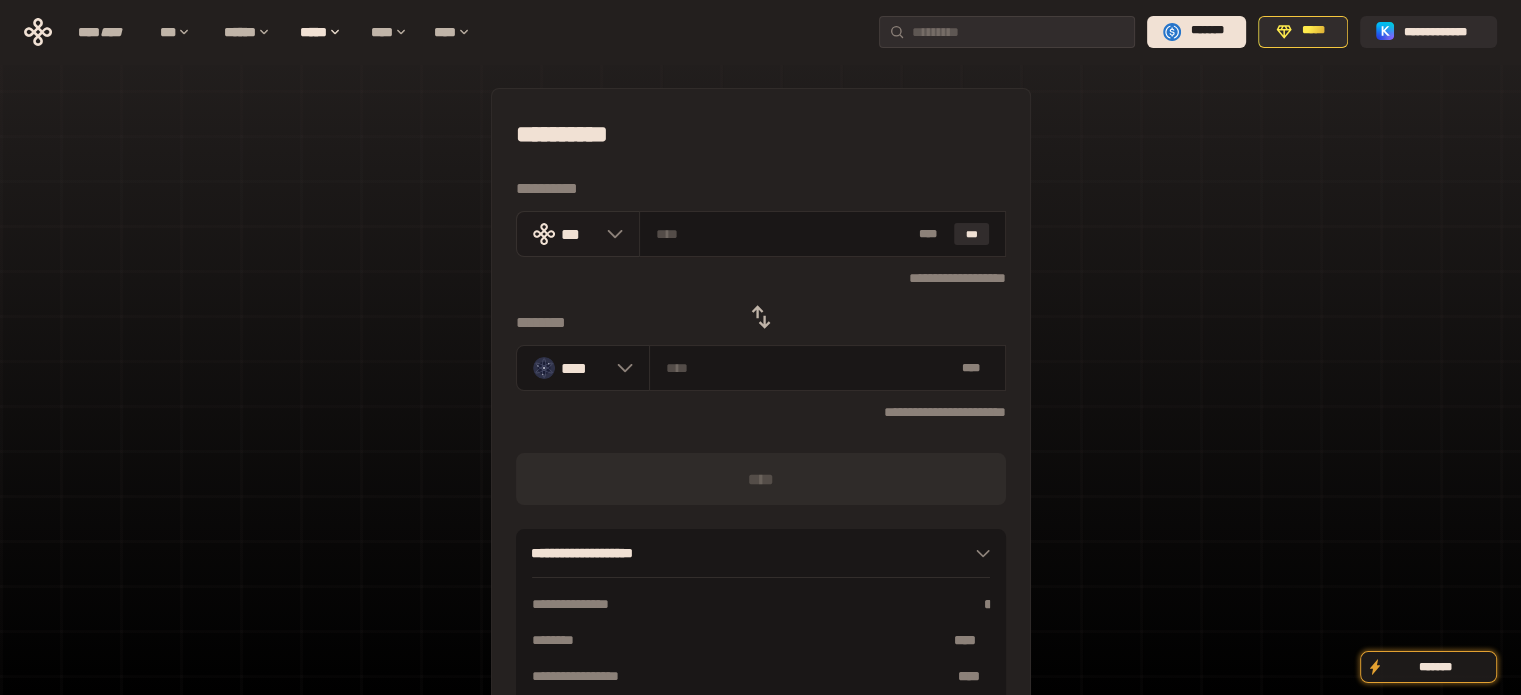 click on "***" at bounding box center (578, 234) 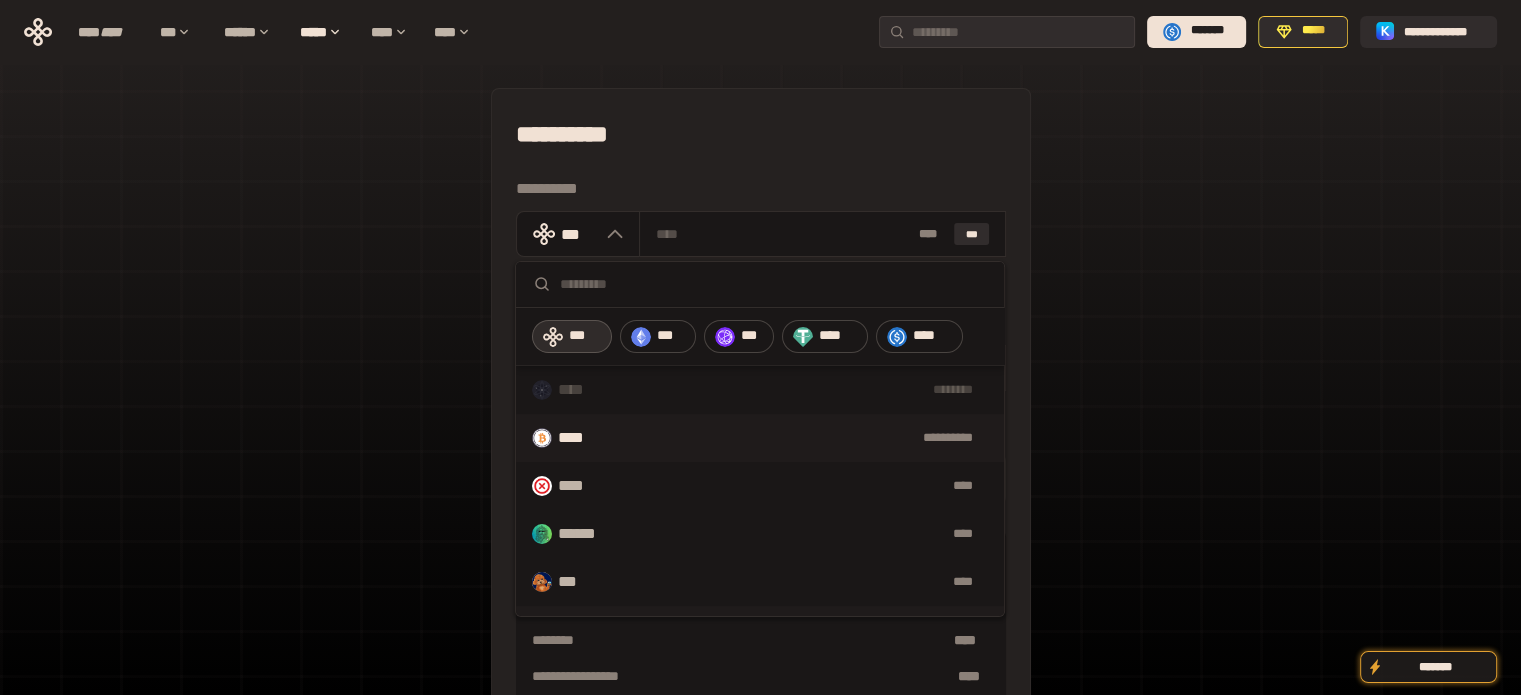 click on "**********" at bounding box center (760, 438) 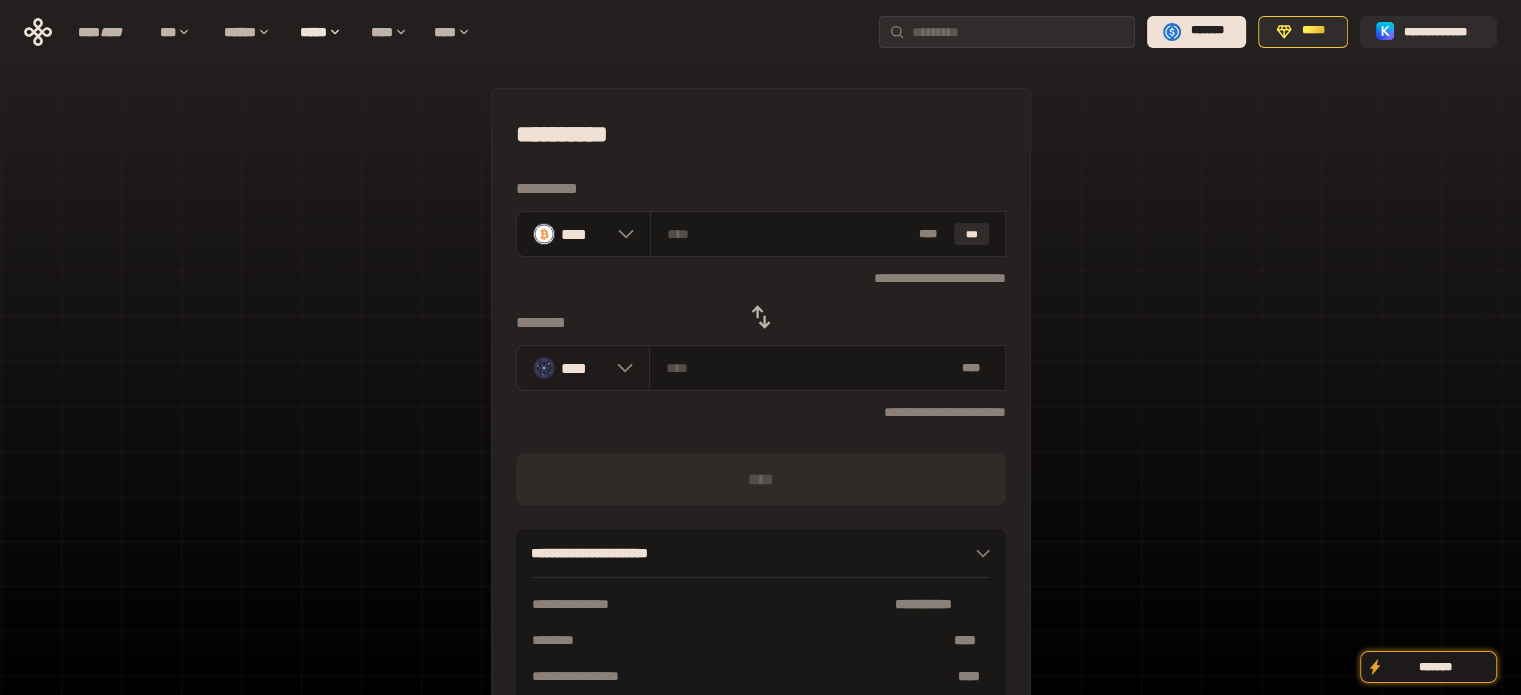 click 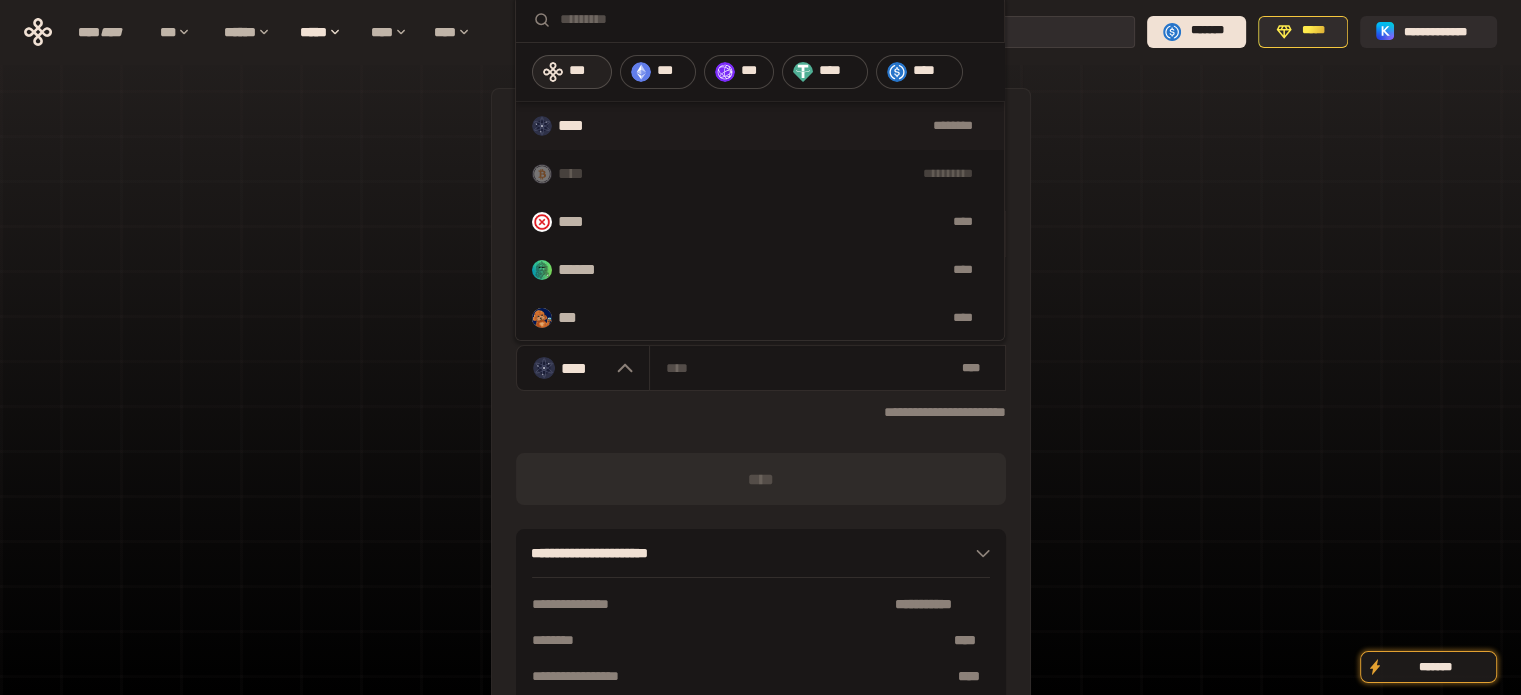 click on "***" at bounding box center (585, 71) 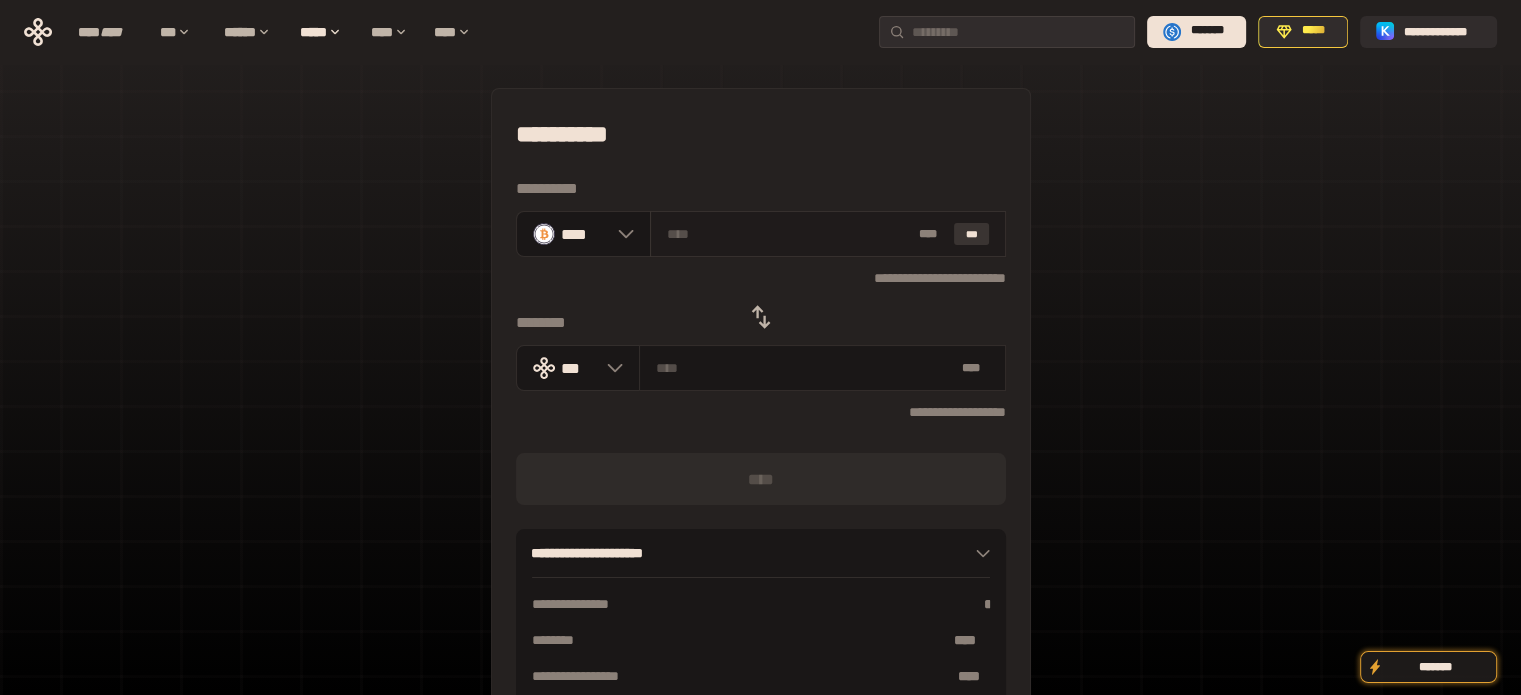 click on "***" at bounding box center [972, 234] 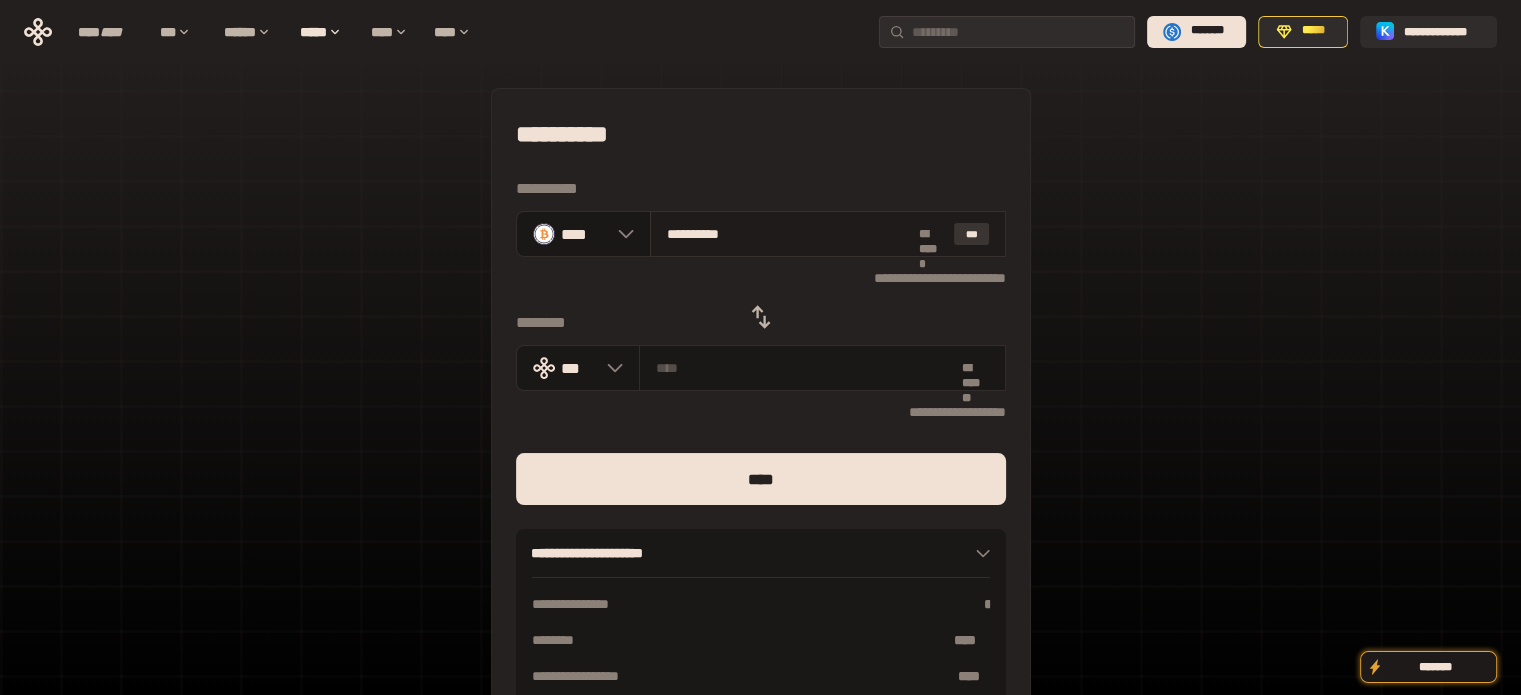 type on "********" 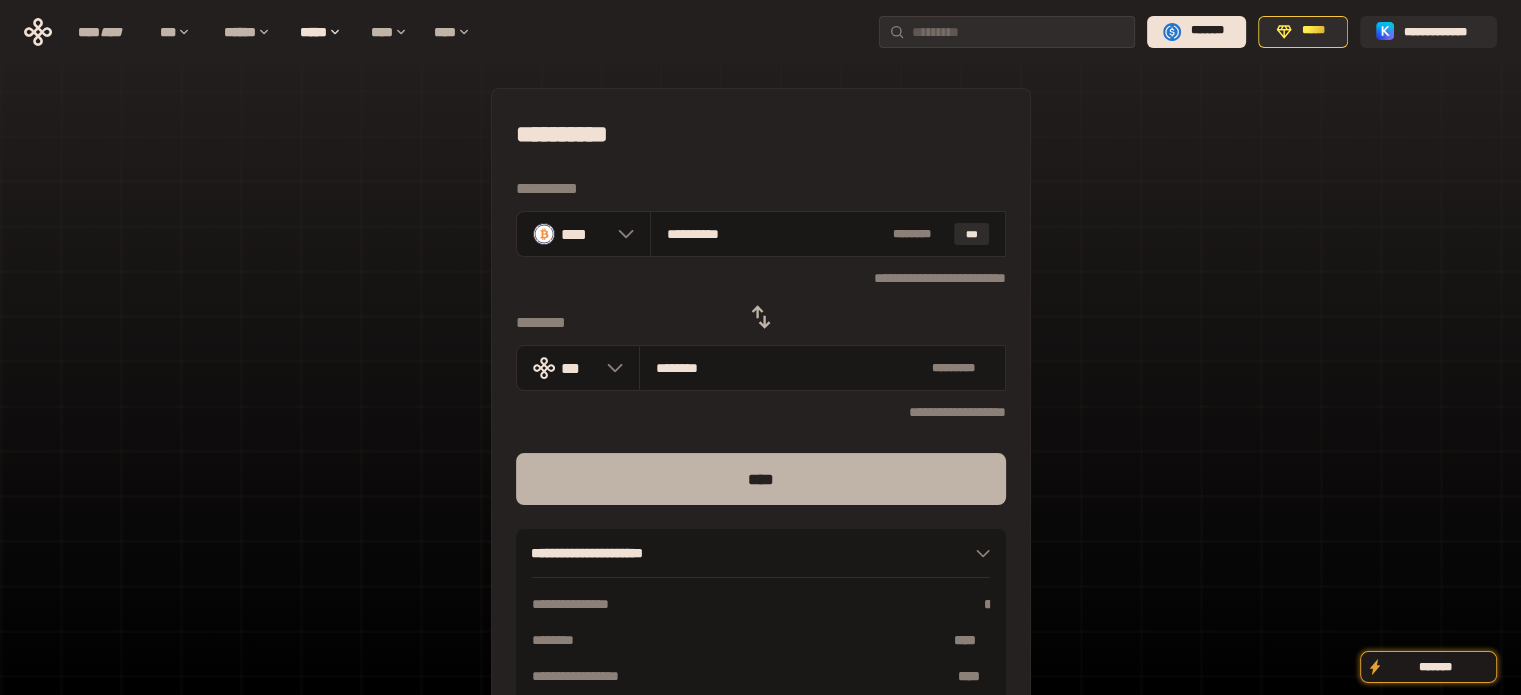 click on "****" at bounding box center (761, 479) 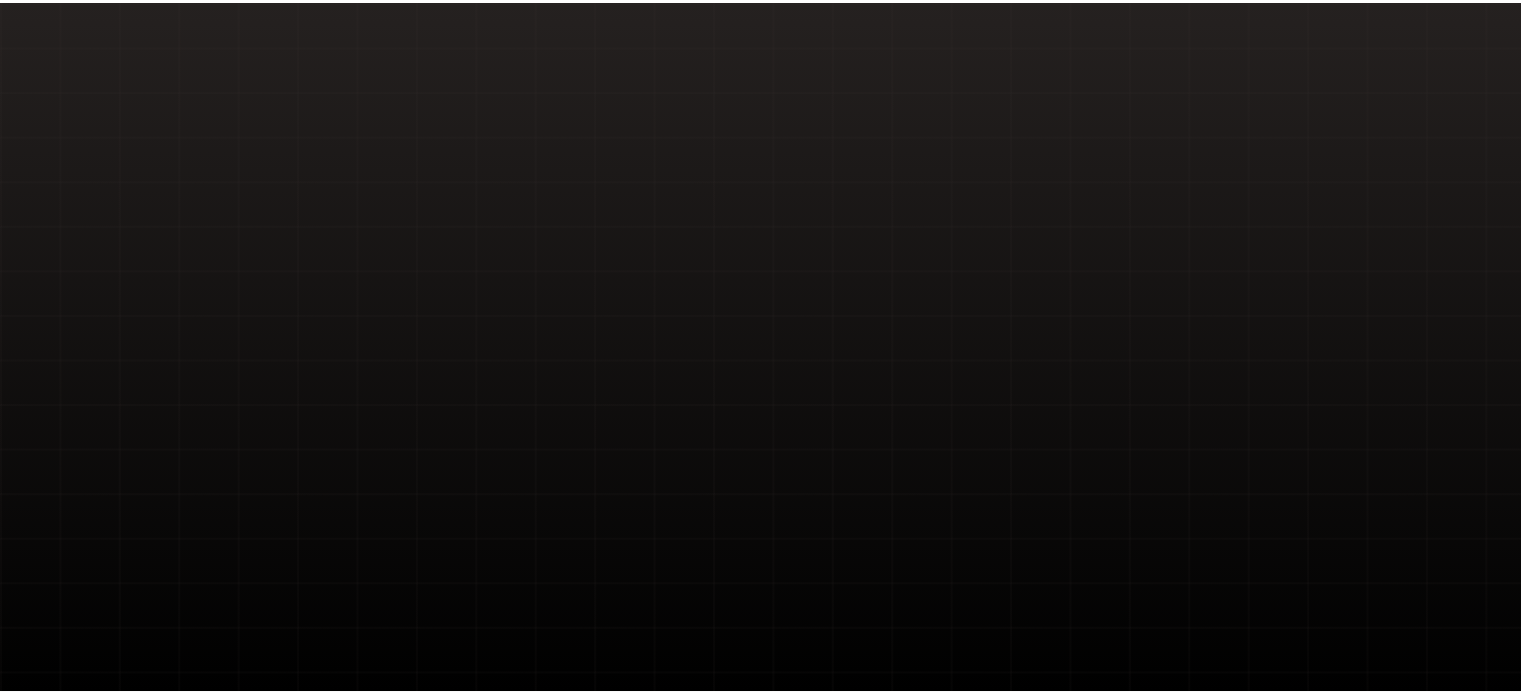 scroll, scrollTop: 0, scrollLeft: 0, axis: both 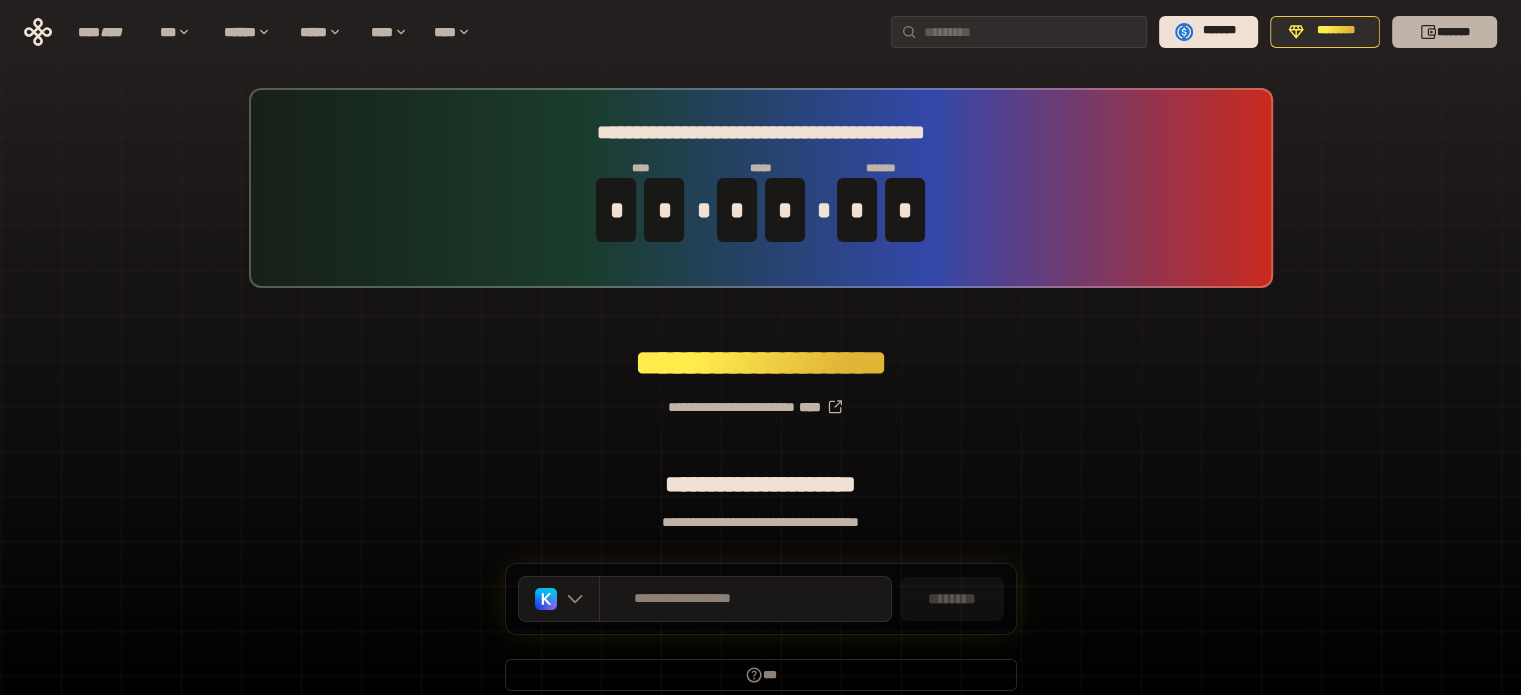 click on "*******" at bounding box center [1444, 32] 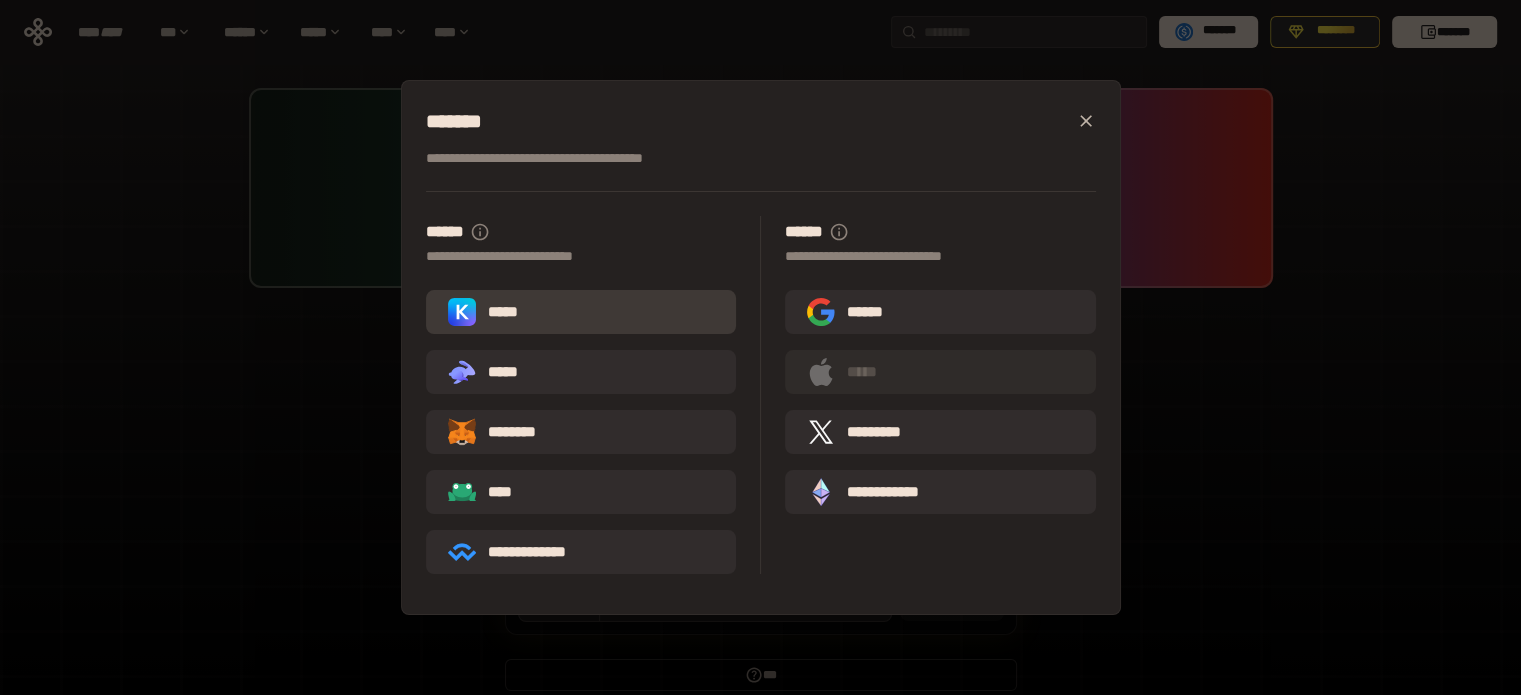 click on "*****" at bounding box center (581, 312) 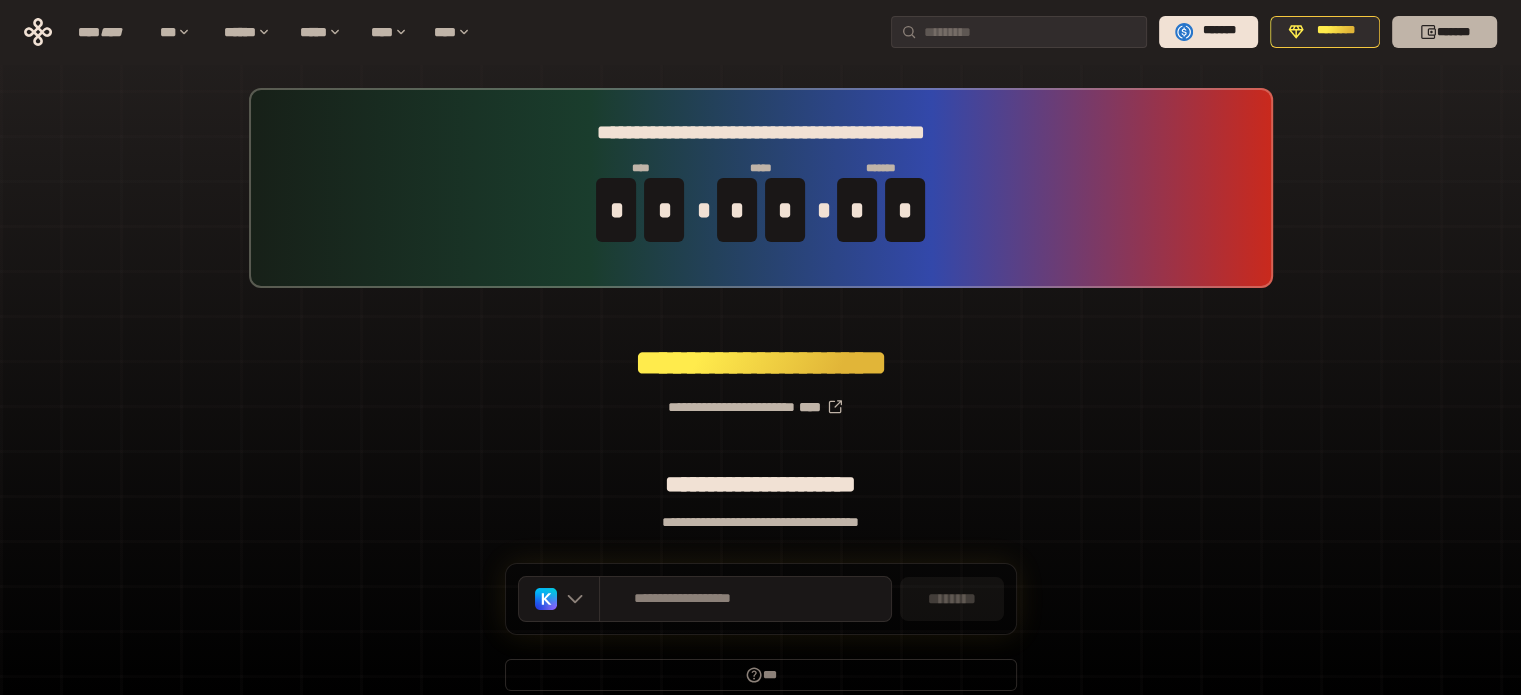 click on "*******" at bounding box center (1444, 32) 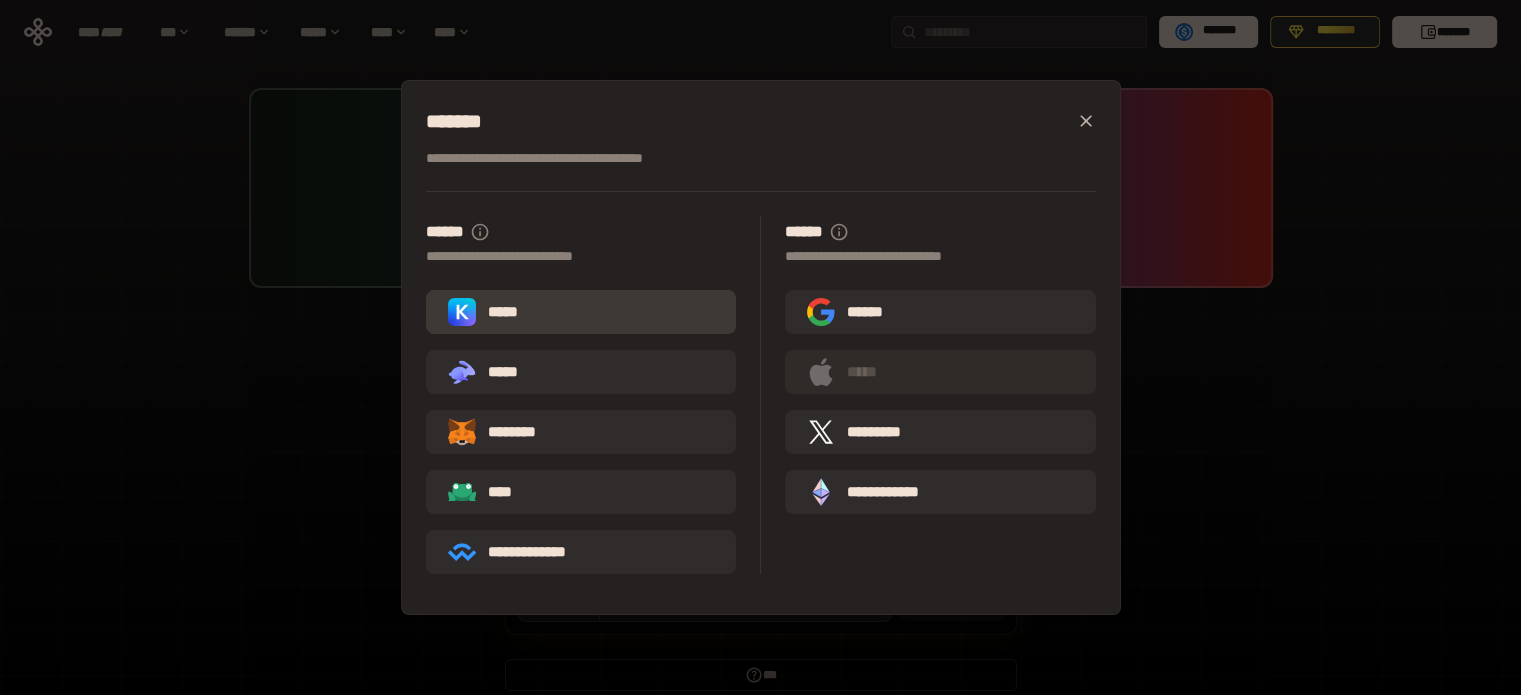 click on "*****" at bounding box center [581, 312] 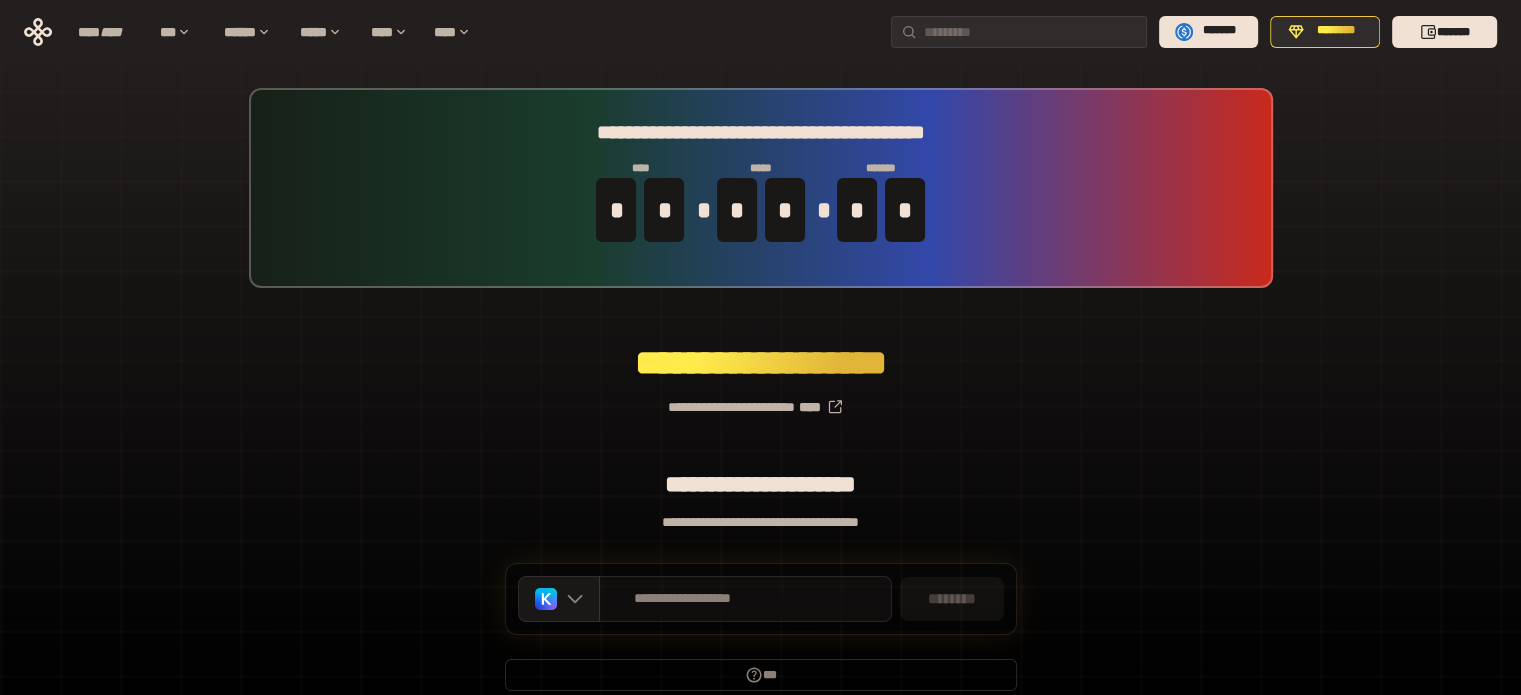 click on "**********" at bounding box center [745, 599] 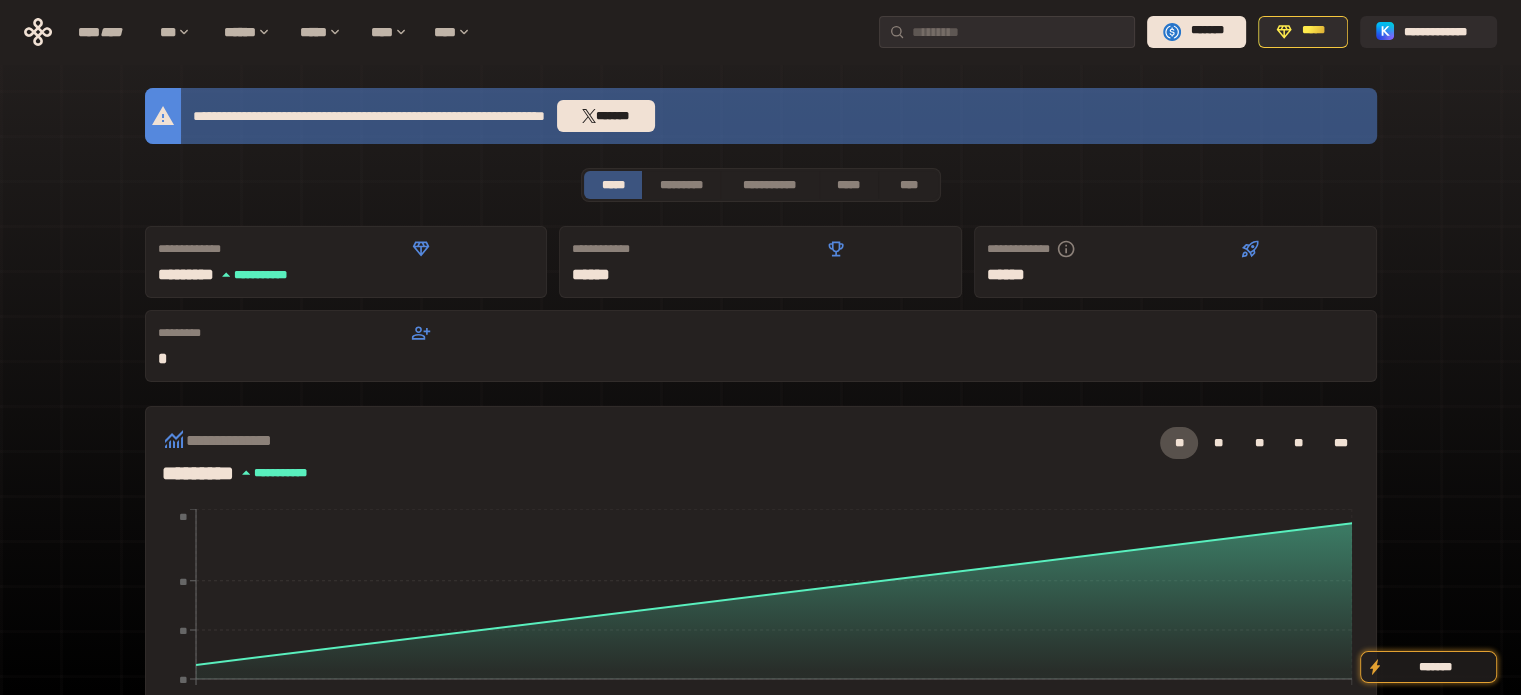 click on "**********" at bounding box center [760, 662] 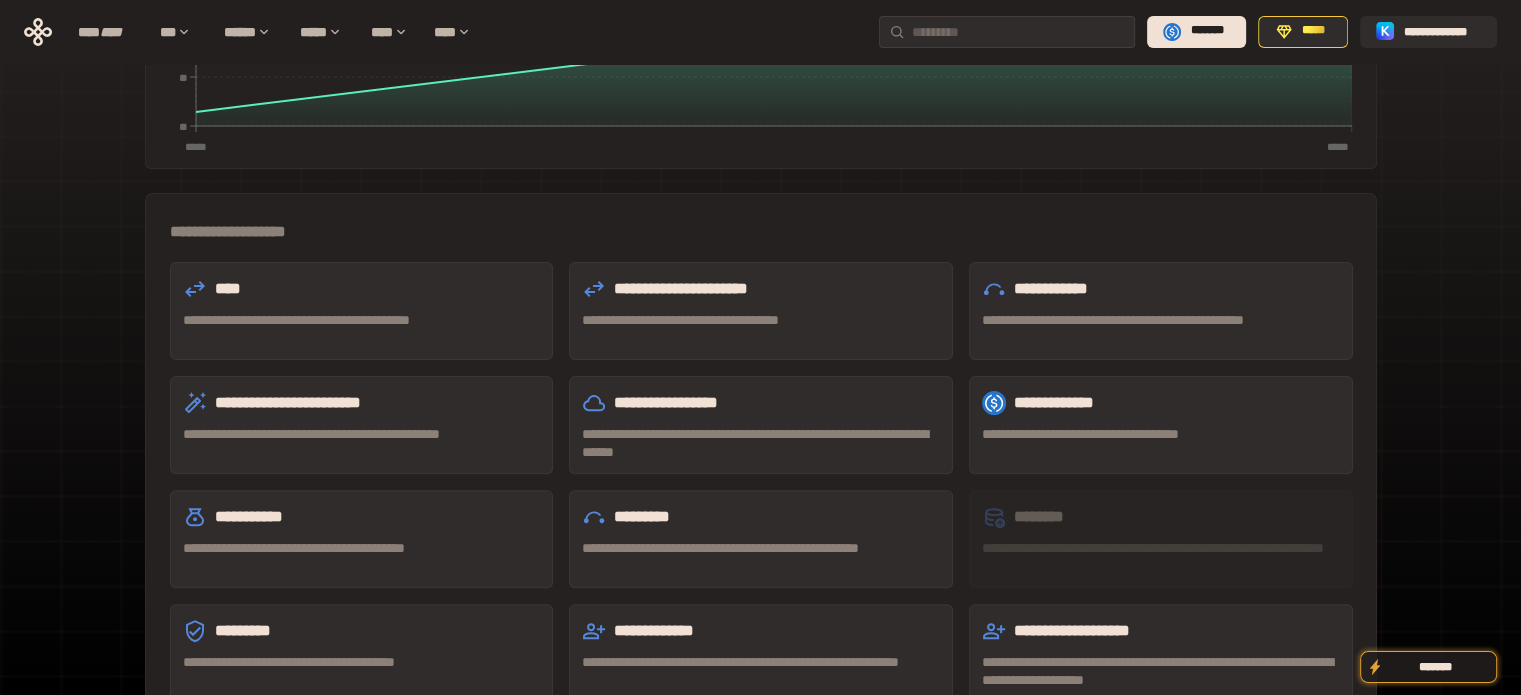 scroll, scrollTop: 589, scrollLeft: 0, axis: vertical 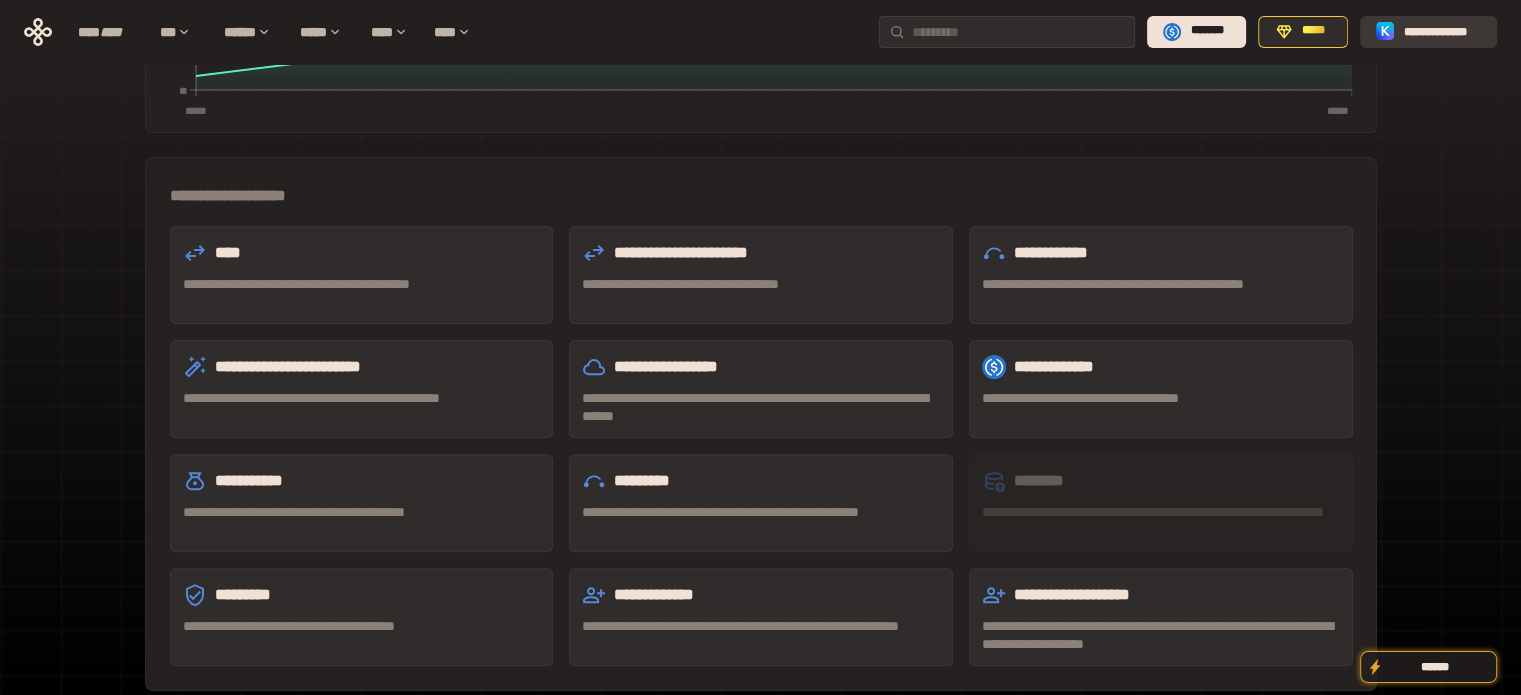 click on "**********" at bounding box center (1442, 31) 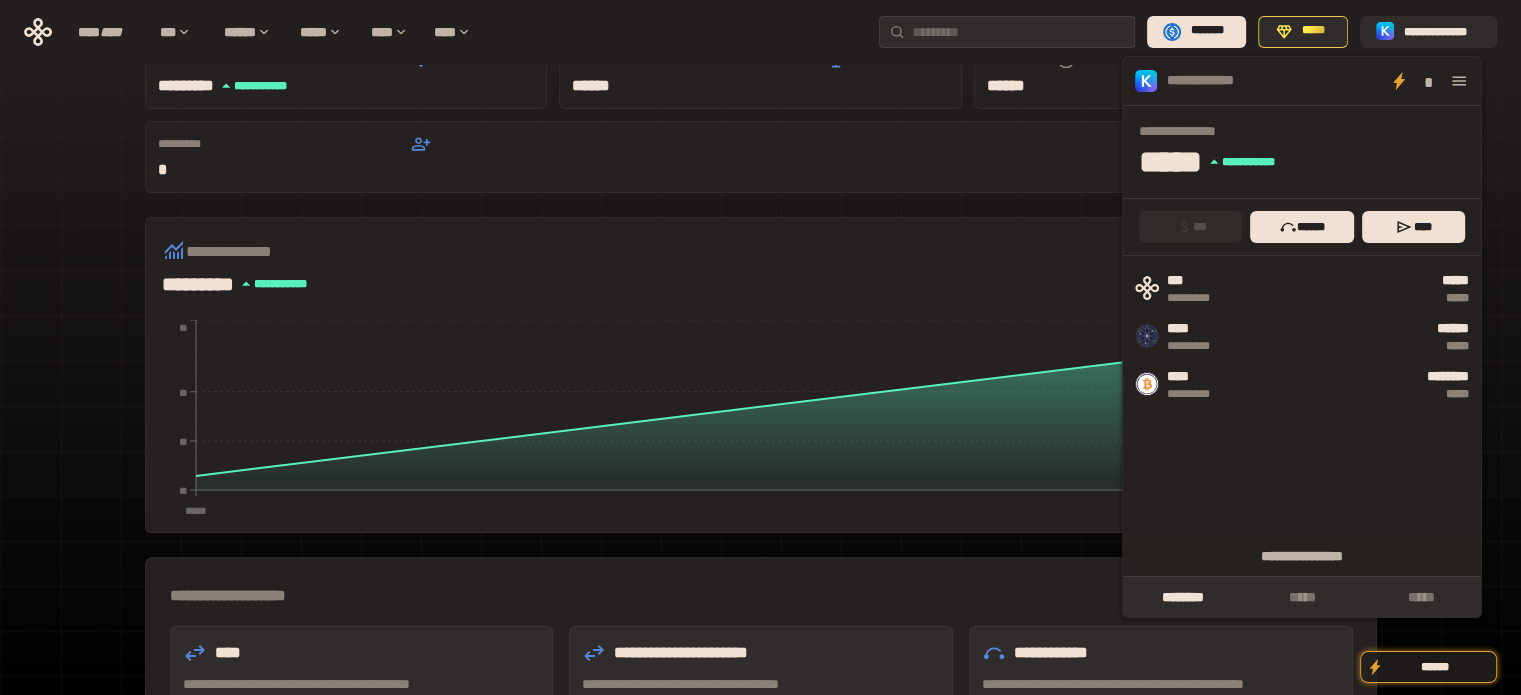 scroll, scrollTop: 0, scrollLeft: 0, axis: both 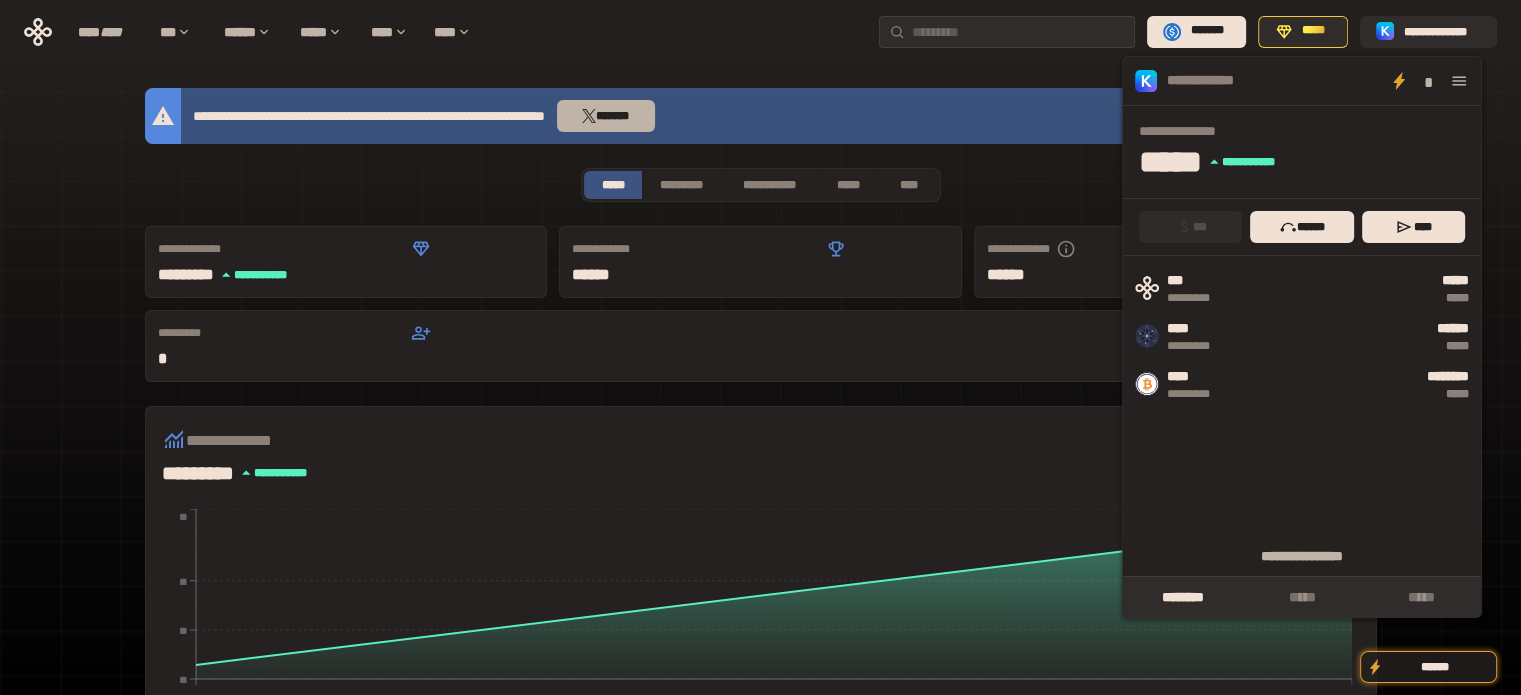click on "*******" at bounding box center (606, 116) 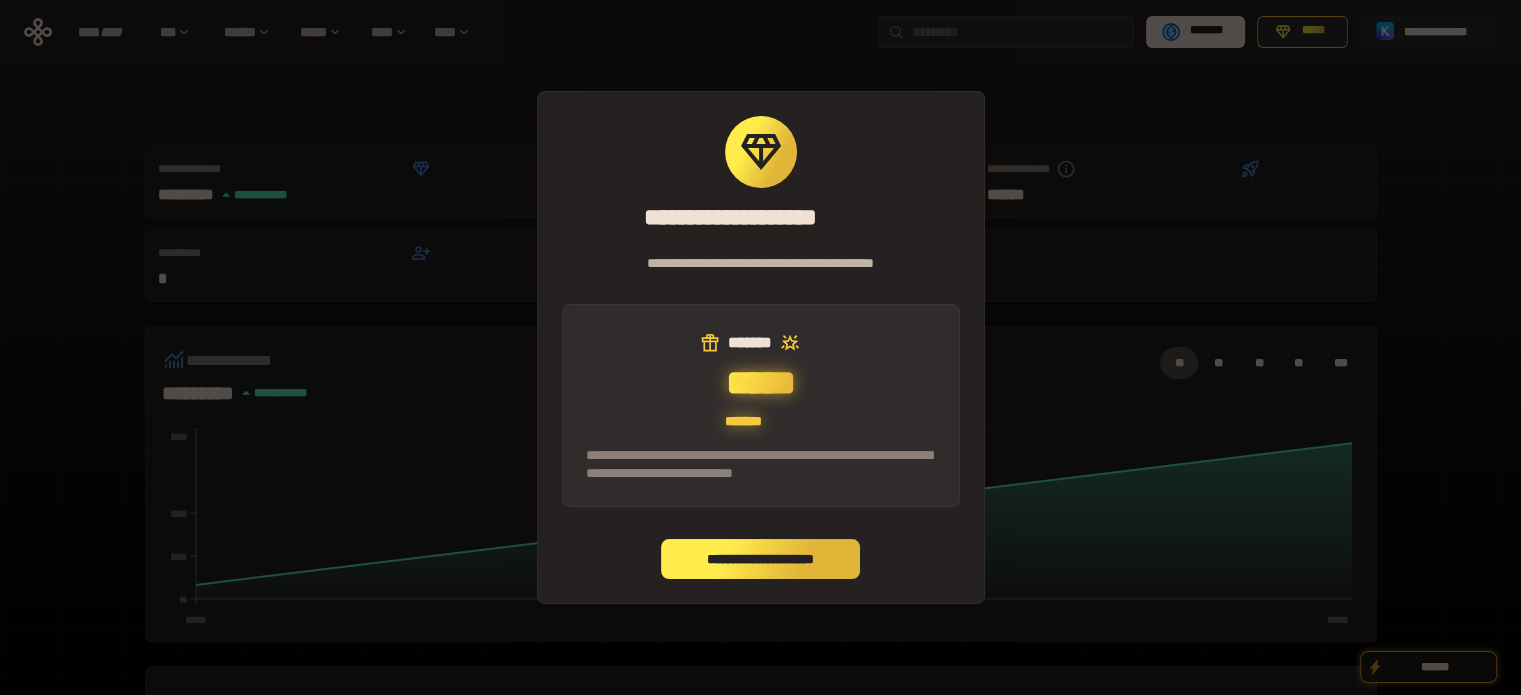 click on "**********" at bounding box center (761, 559) 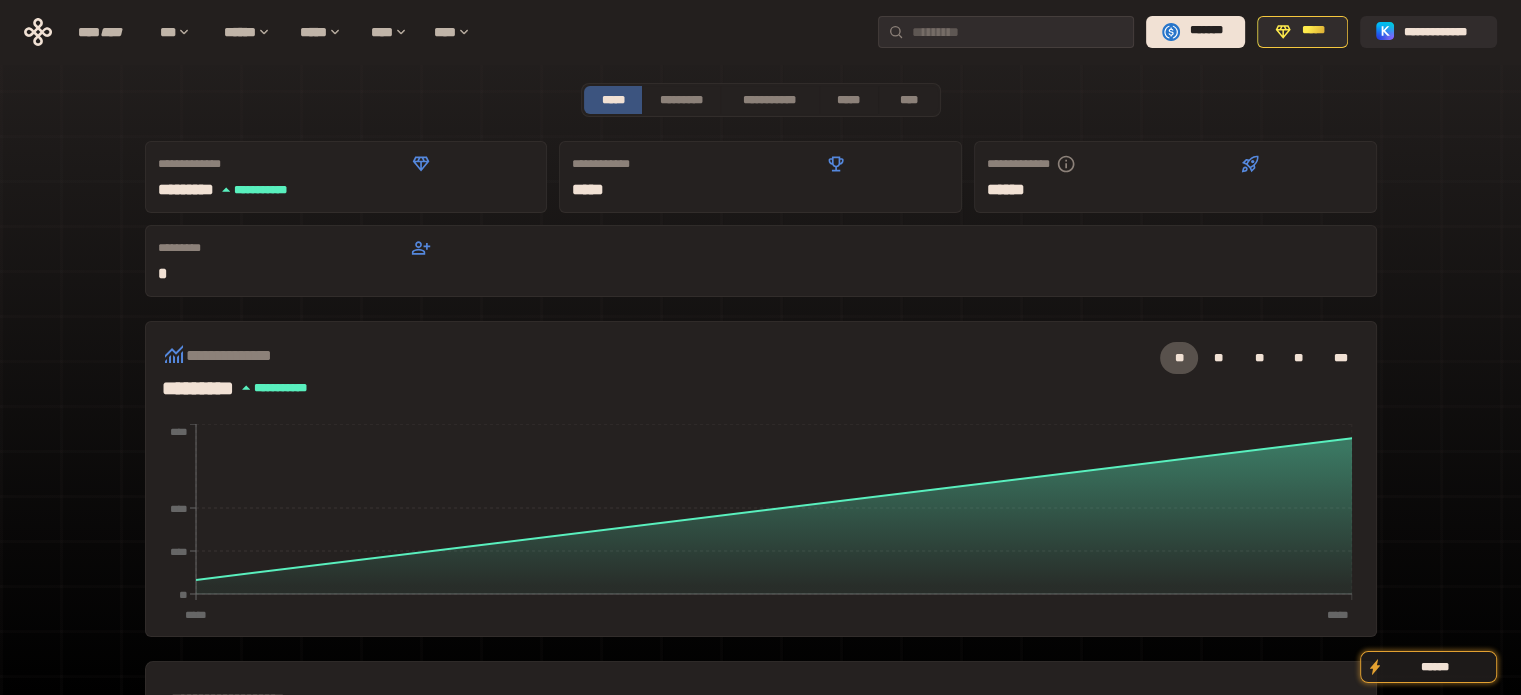 scroll, scrollTop: 0, scrollLeft: 0, axis: both 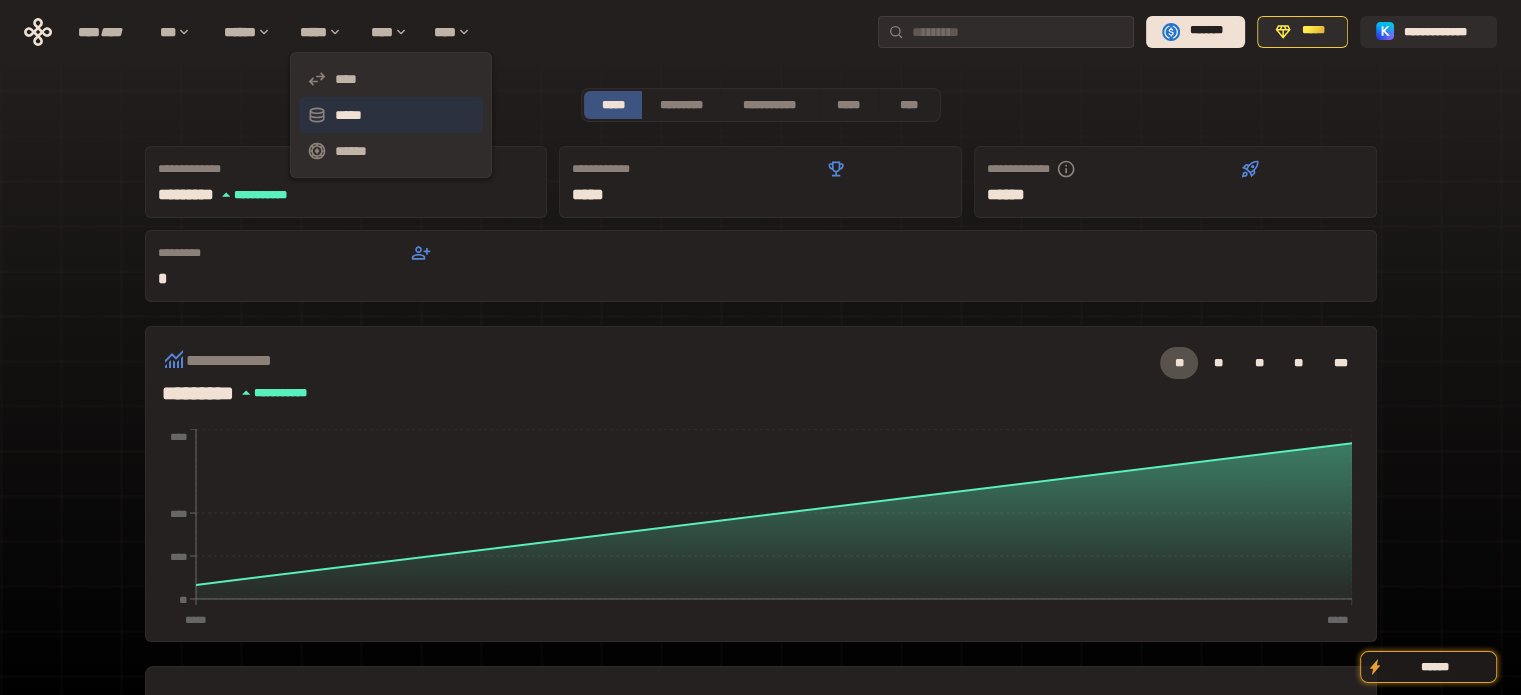 click on "*****" at bounding box center [391, 115] 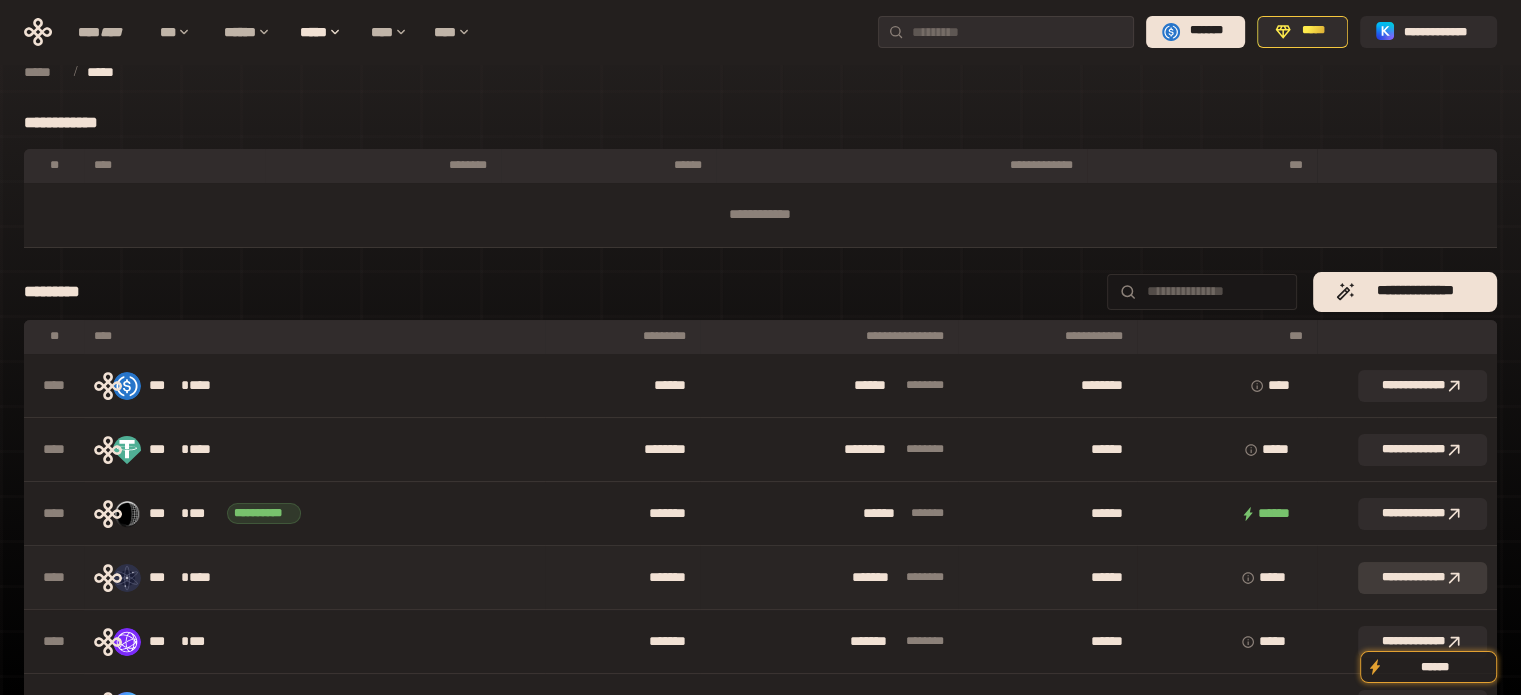 click on "**********" at bounding box center [1422, 578] 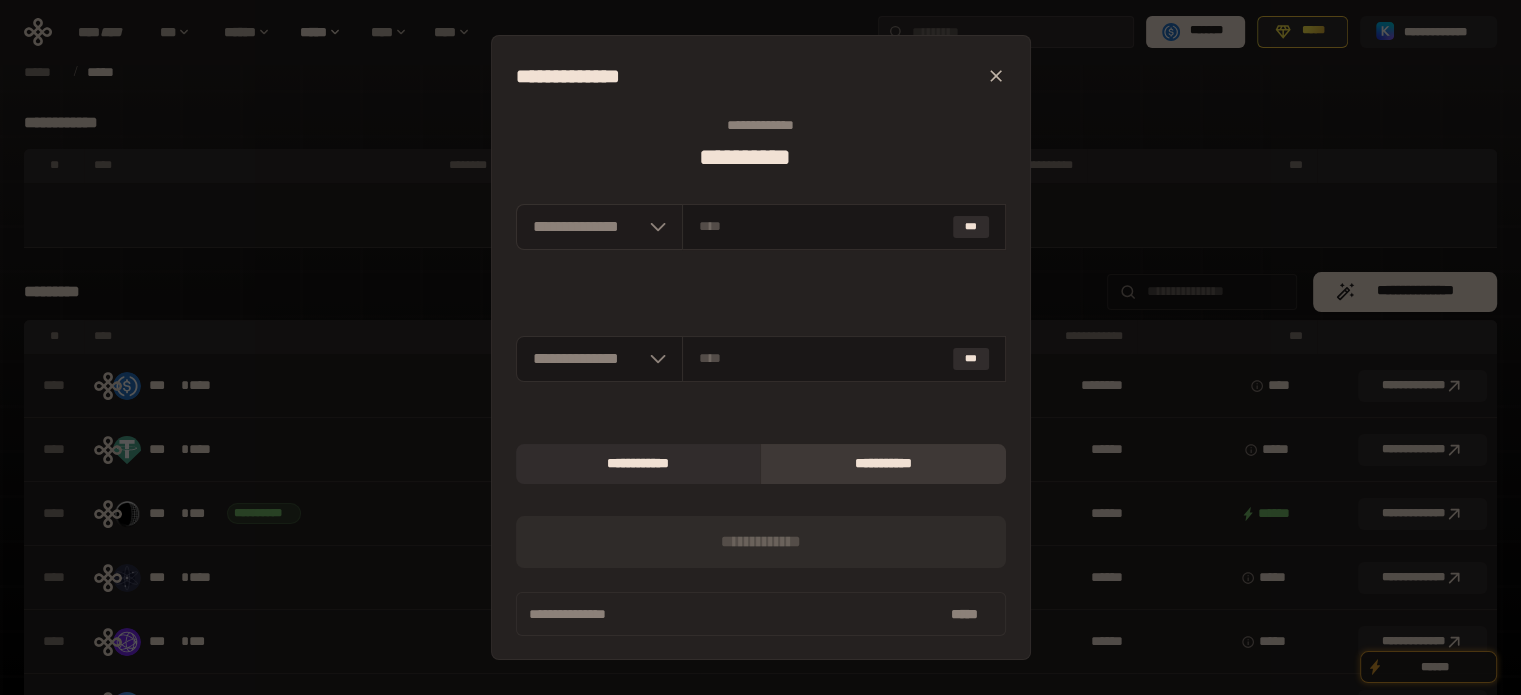 click 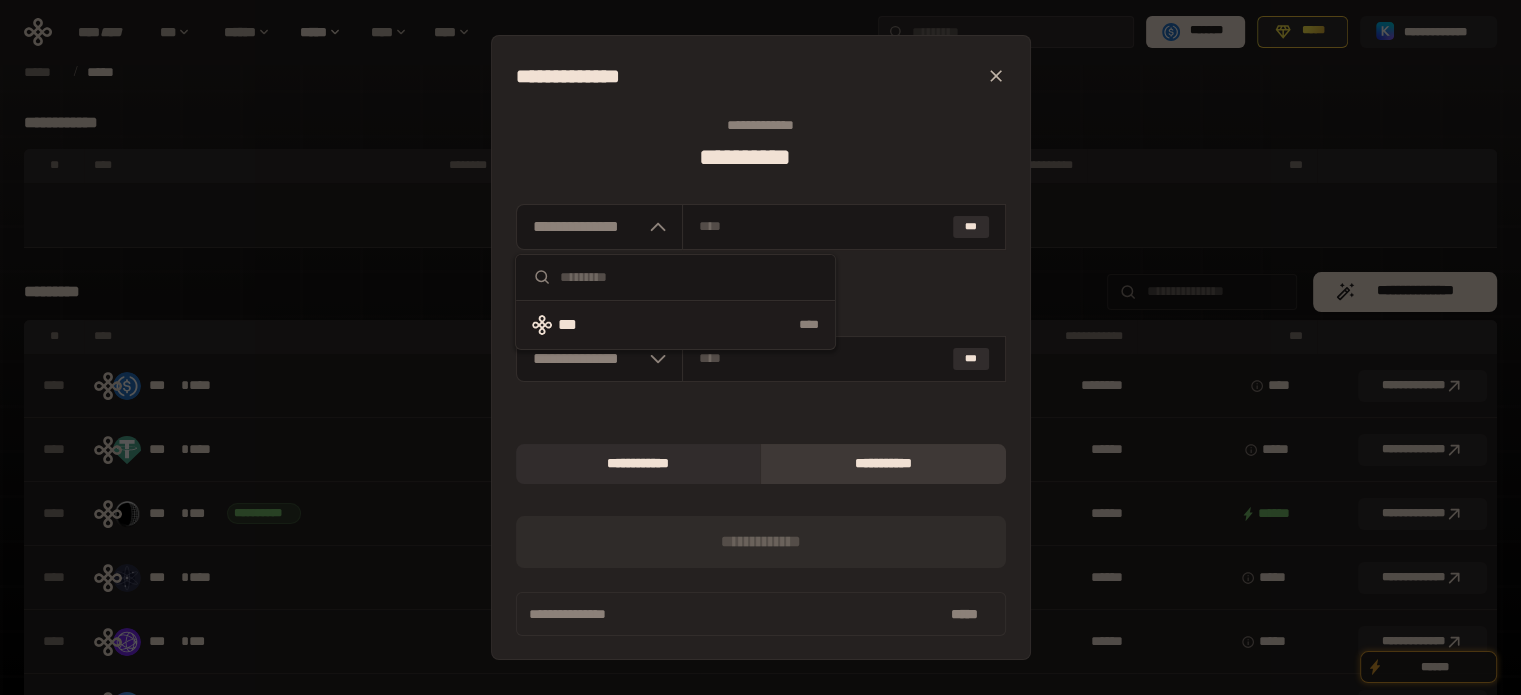 click on "*** ****" at bounding box center (675, 325) 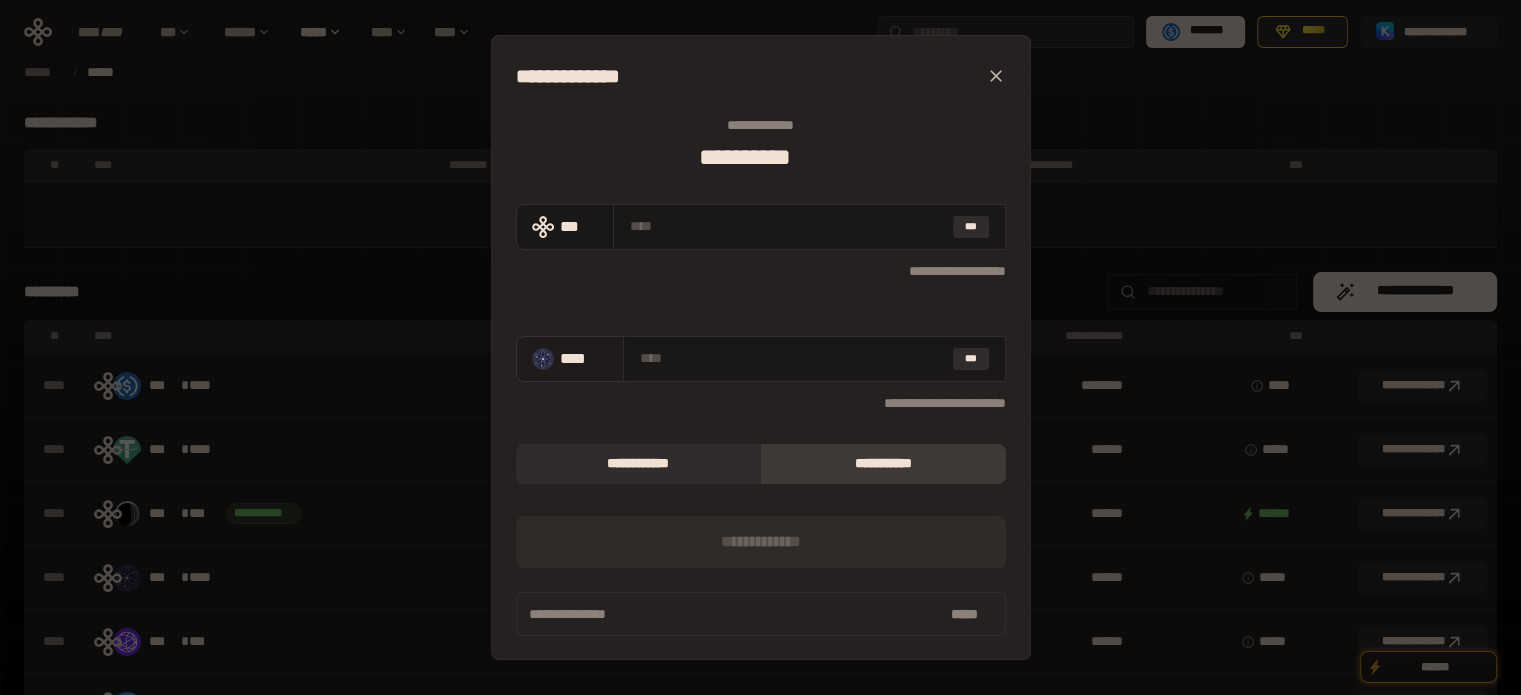 click on "****" at bounding box center (583, 358) 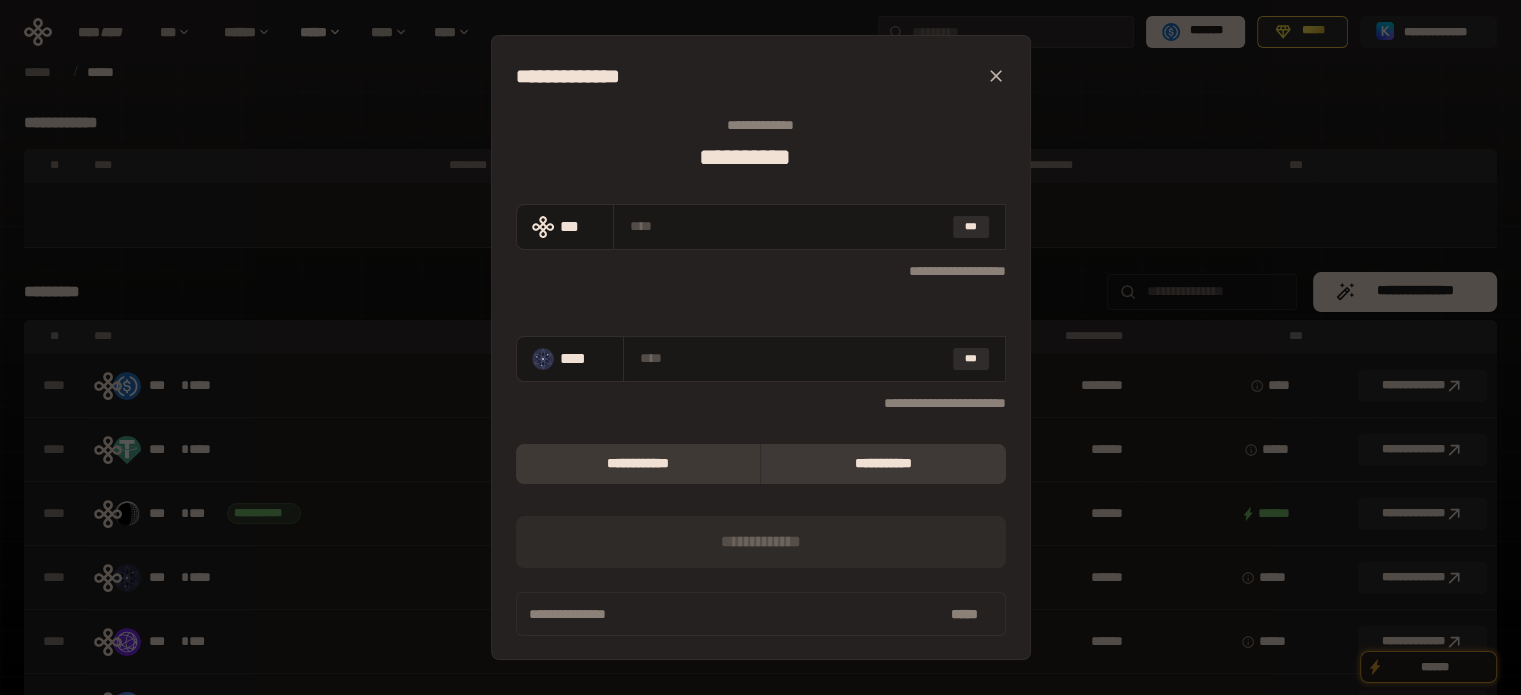 click on "**********" at bounding box center (638, 464) 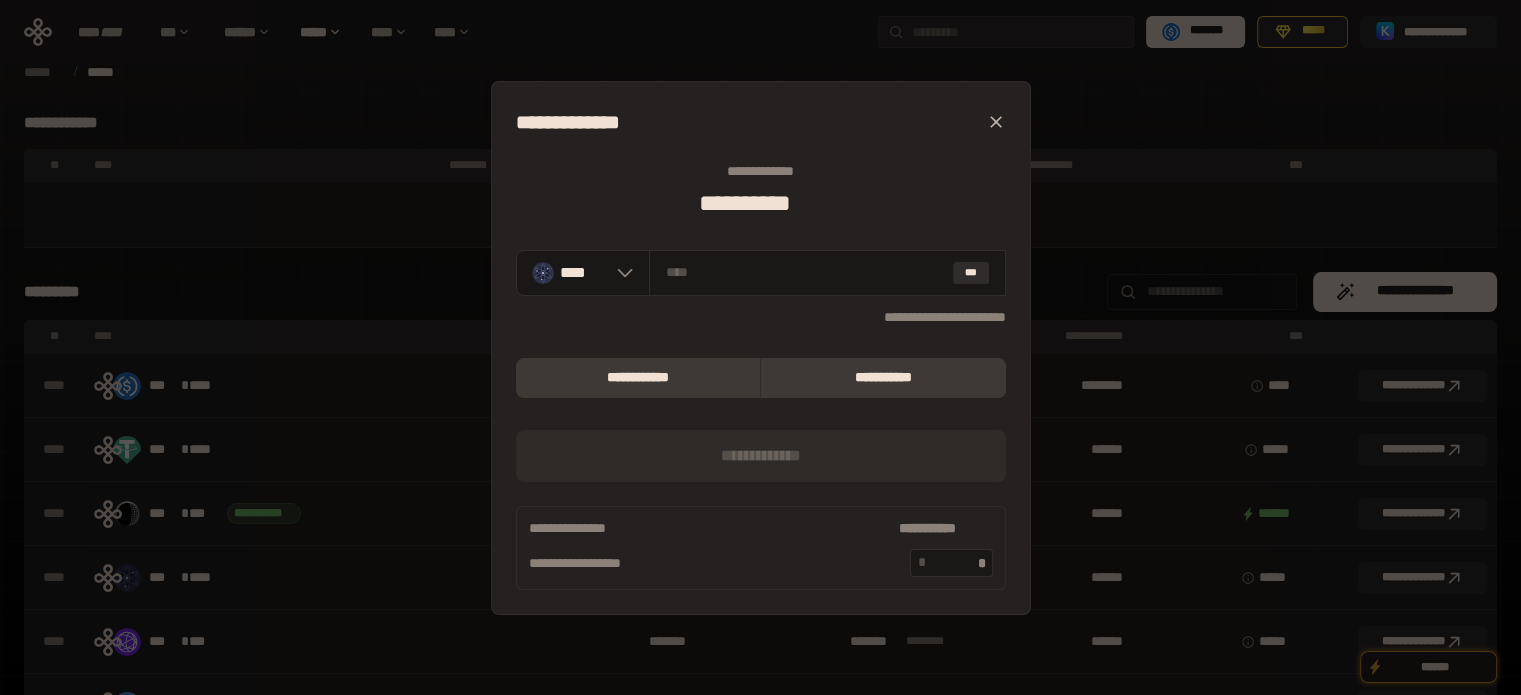click on "**********" at bounding box center [883, 378] 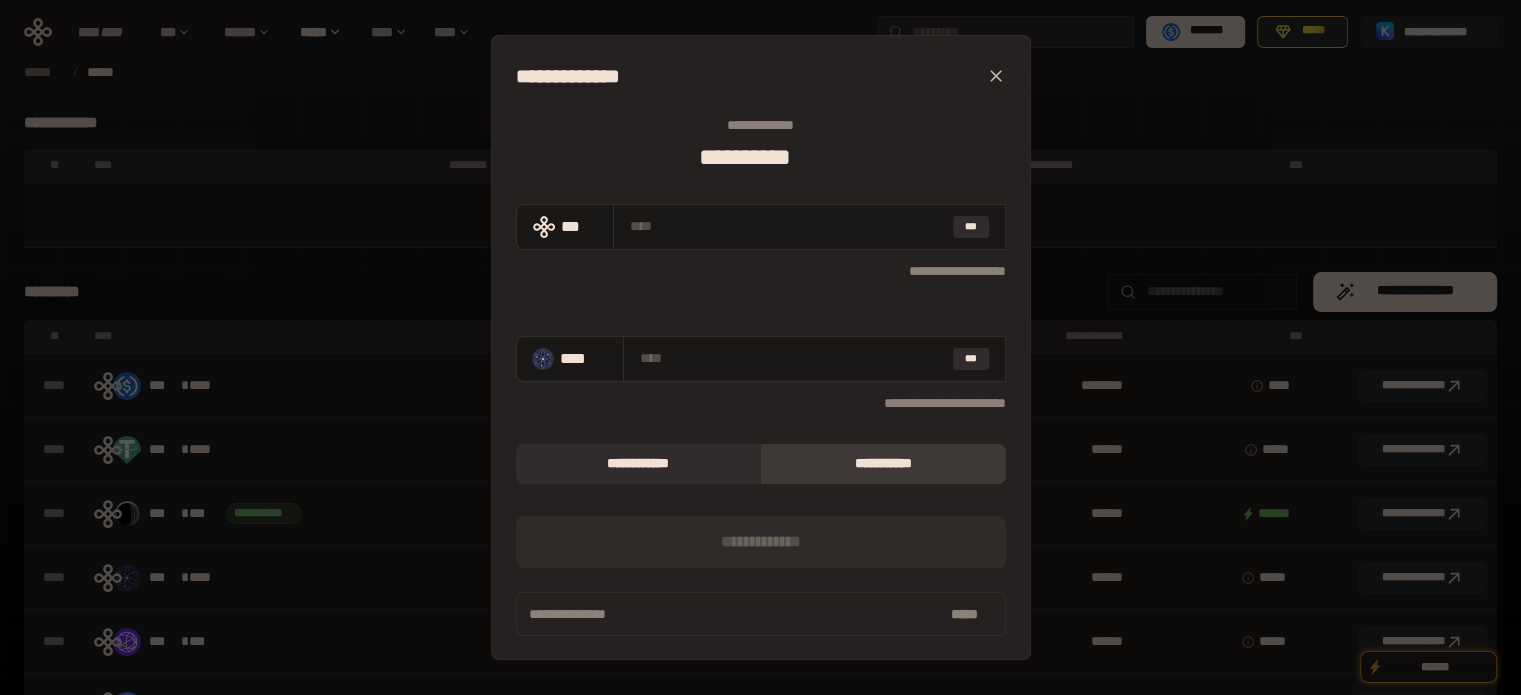 click on "**********" at bounding box center [760, 347] 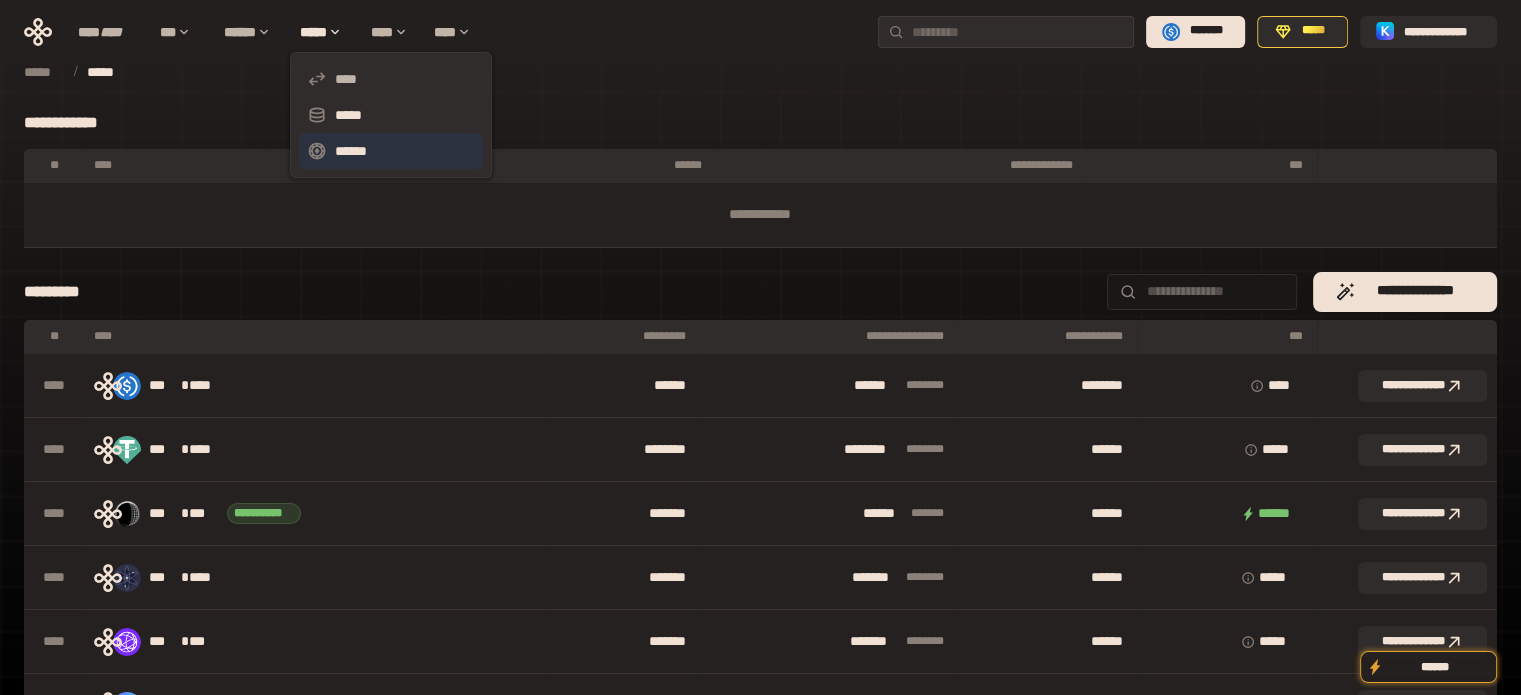click on "******" at bounding box center (391, 151) 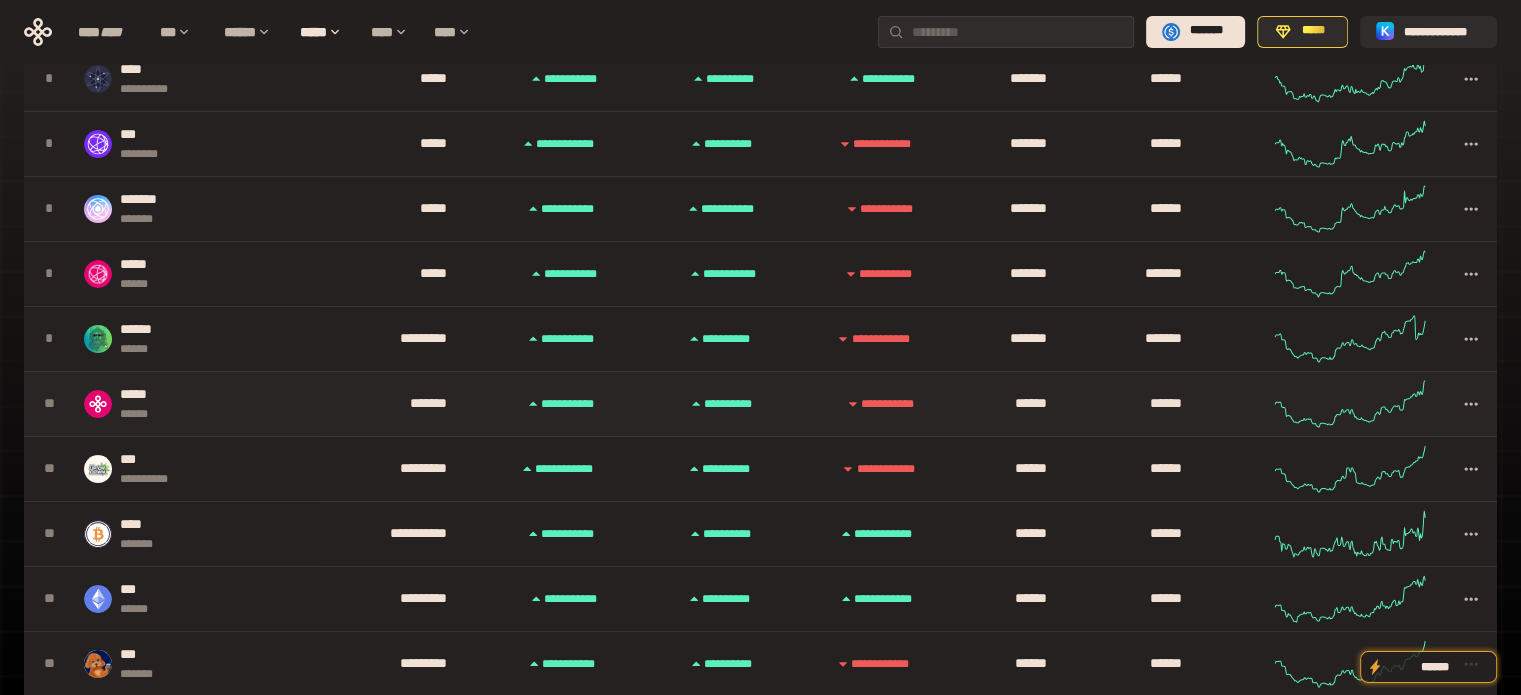 scroll, scrollTop: 0, scrollLeft: 0, axis: both 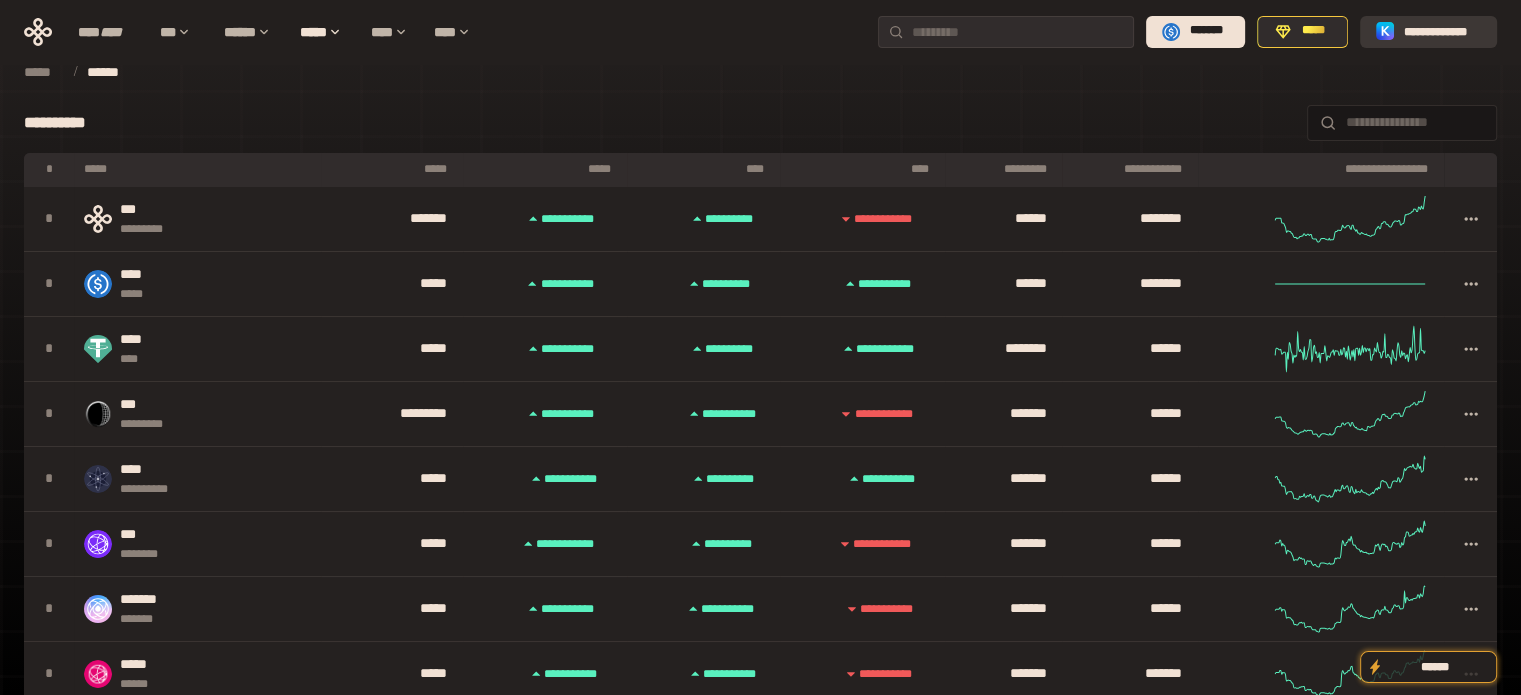 click on "**********" at bounding box center [1428, 31] 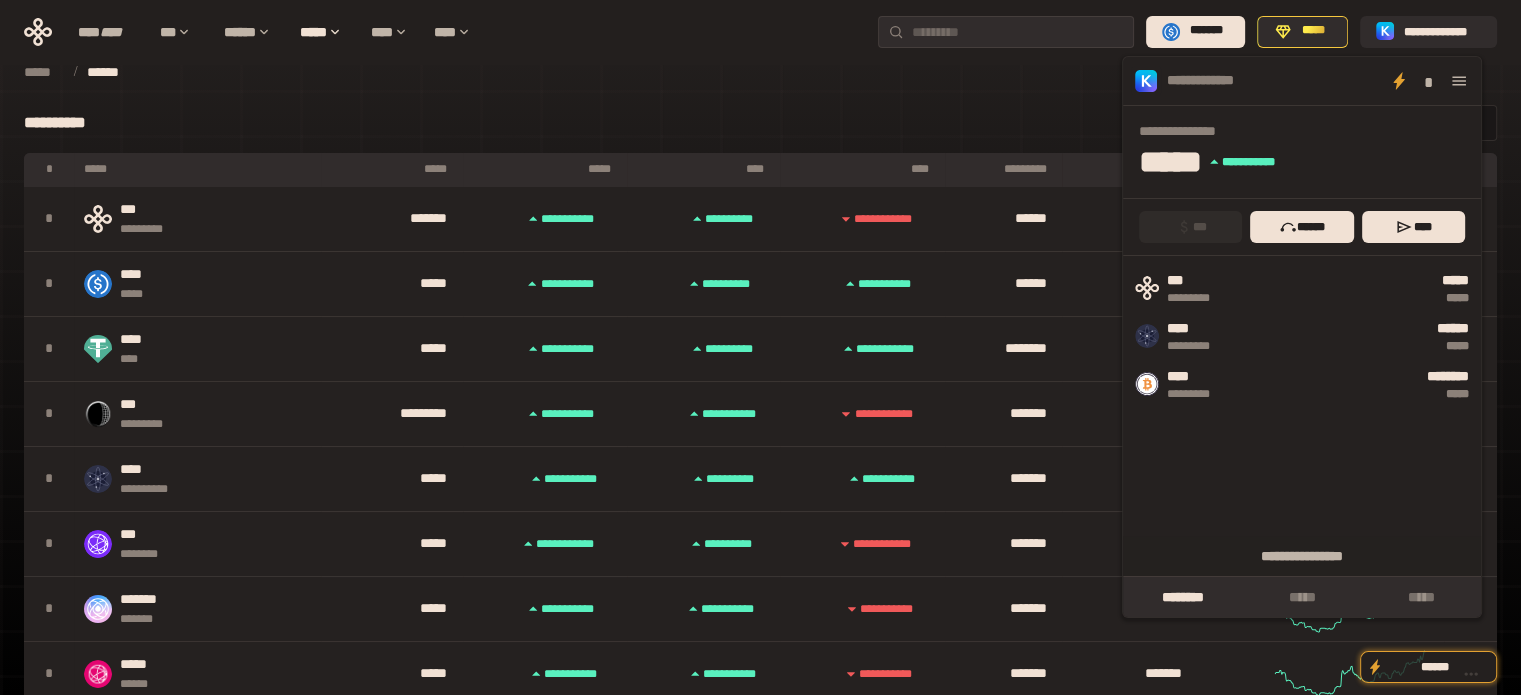 click on "***** ******" at bounding box center (760, 72) 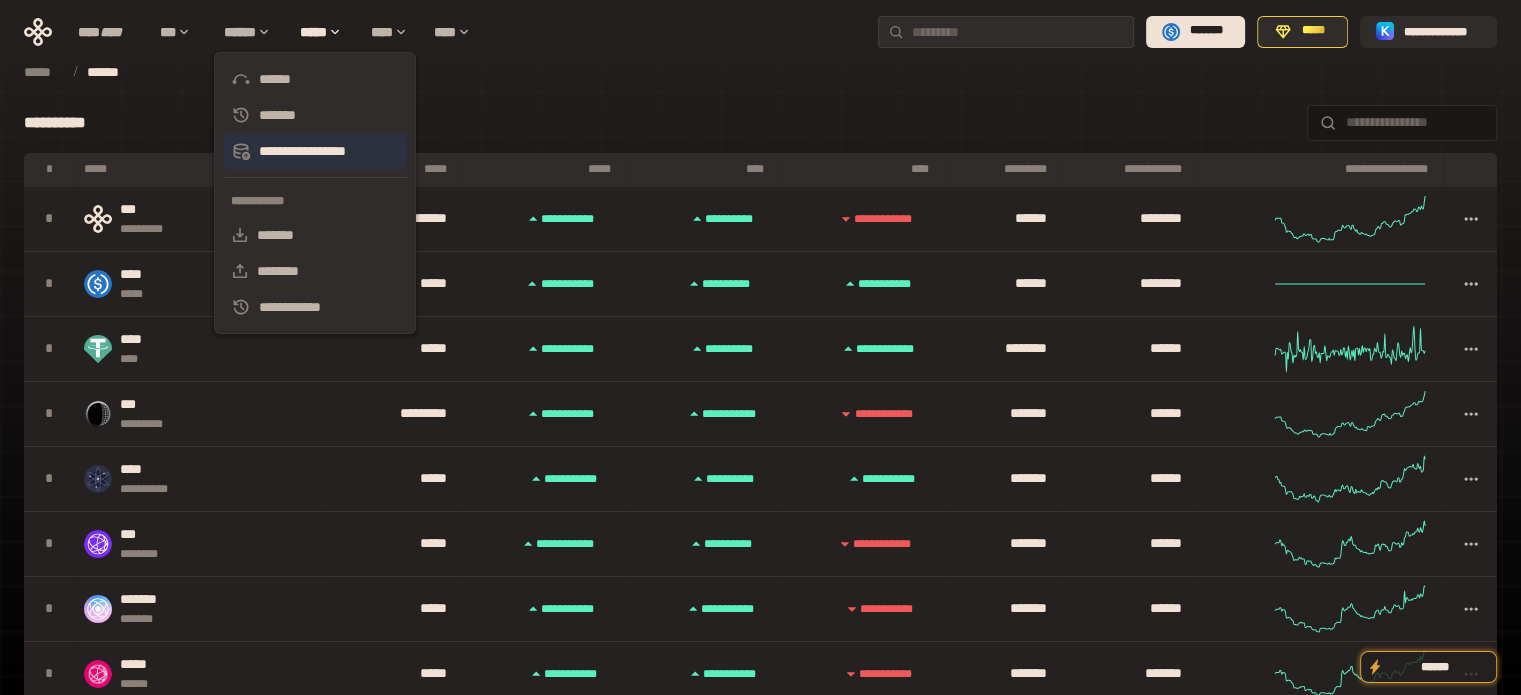 click on "**********" at bounding box center (315, 151) 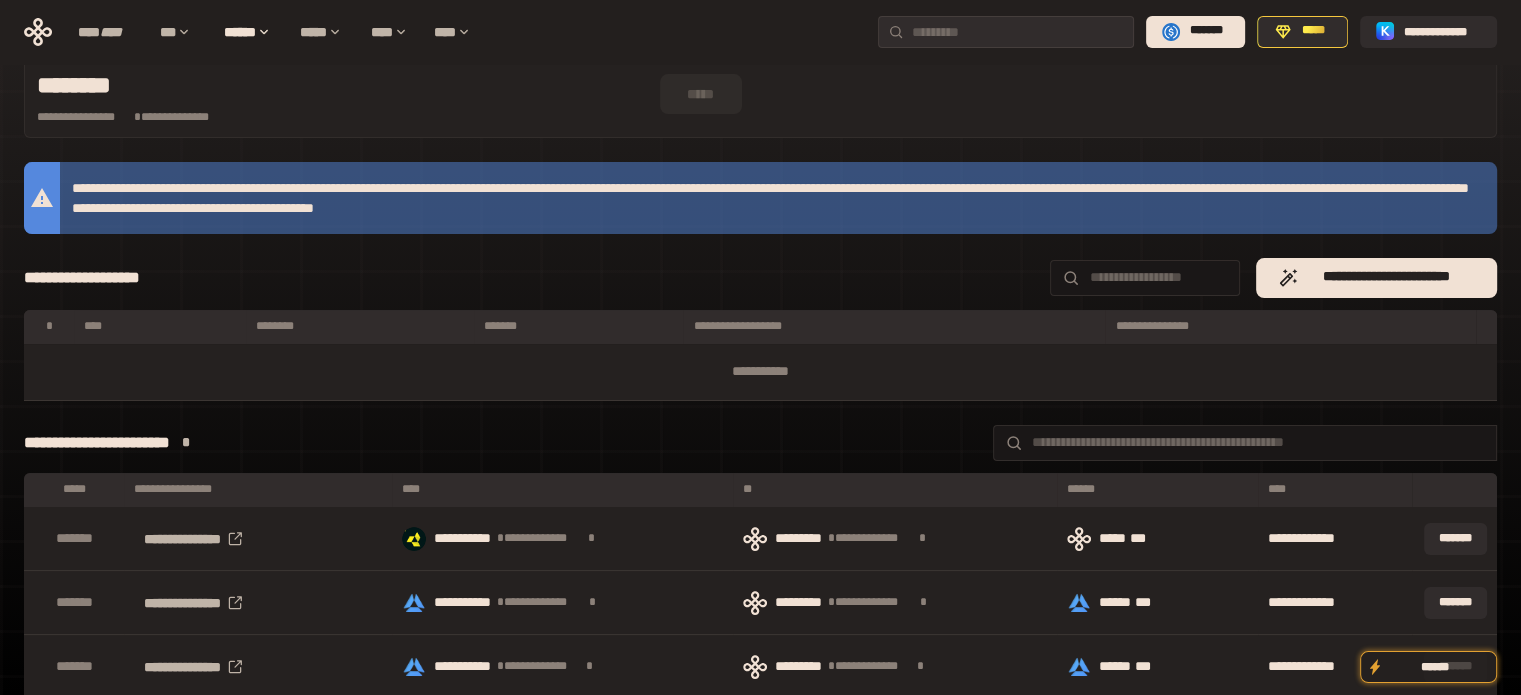 scroll, scrollTop: 0, scrollLeft: 0, axis: both 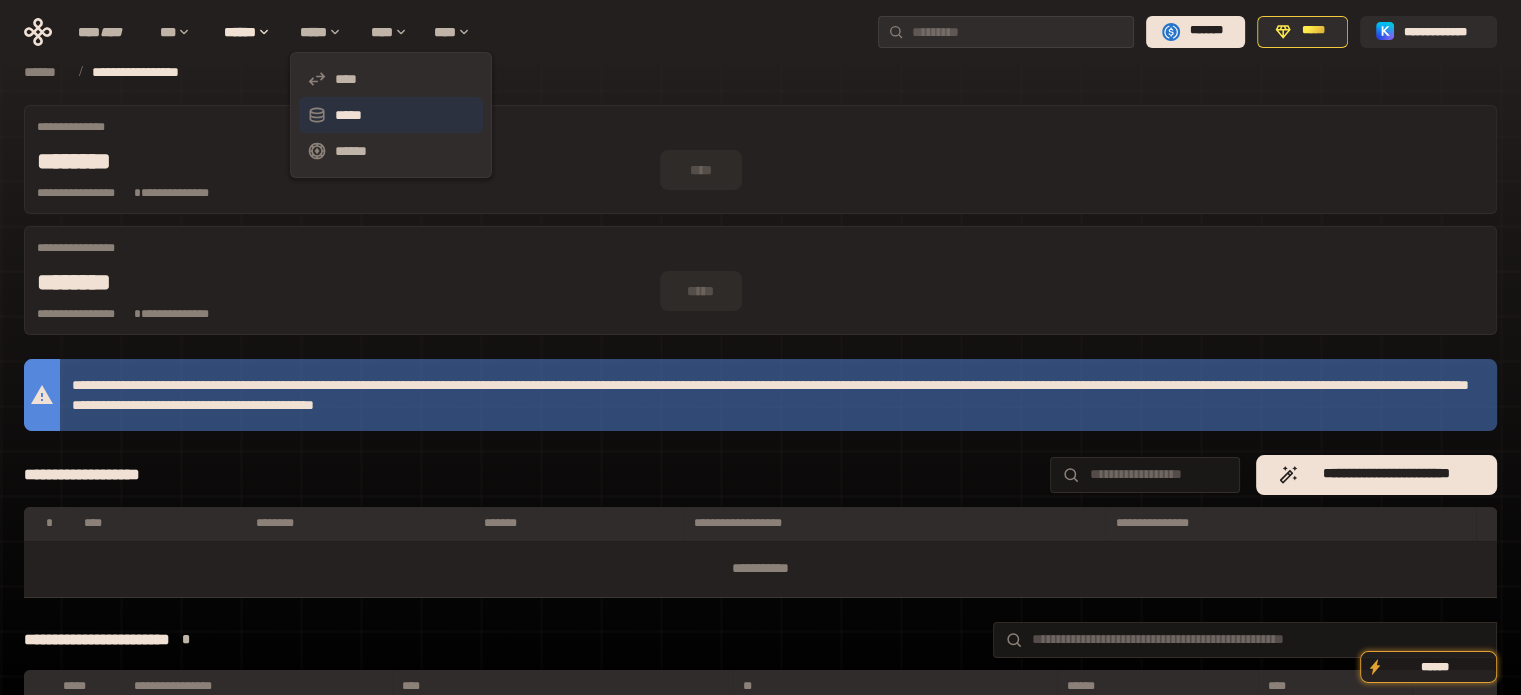click on "*****" at bounding box center (391, 115) 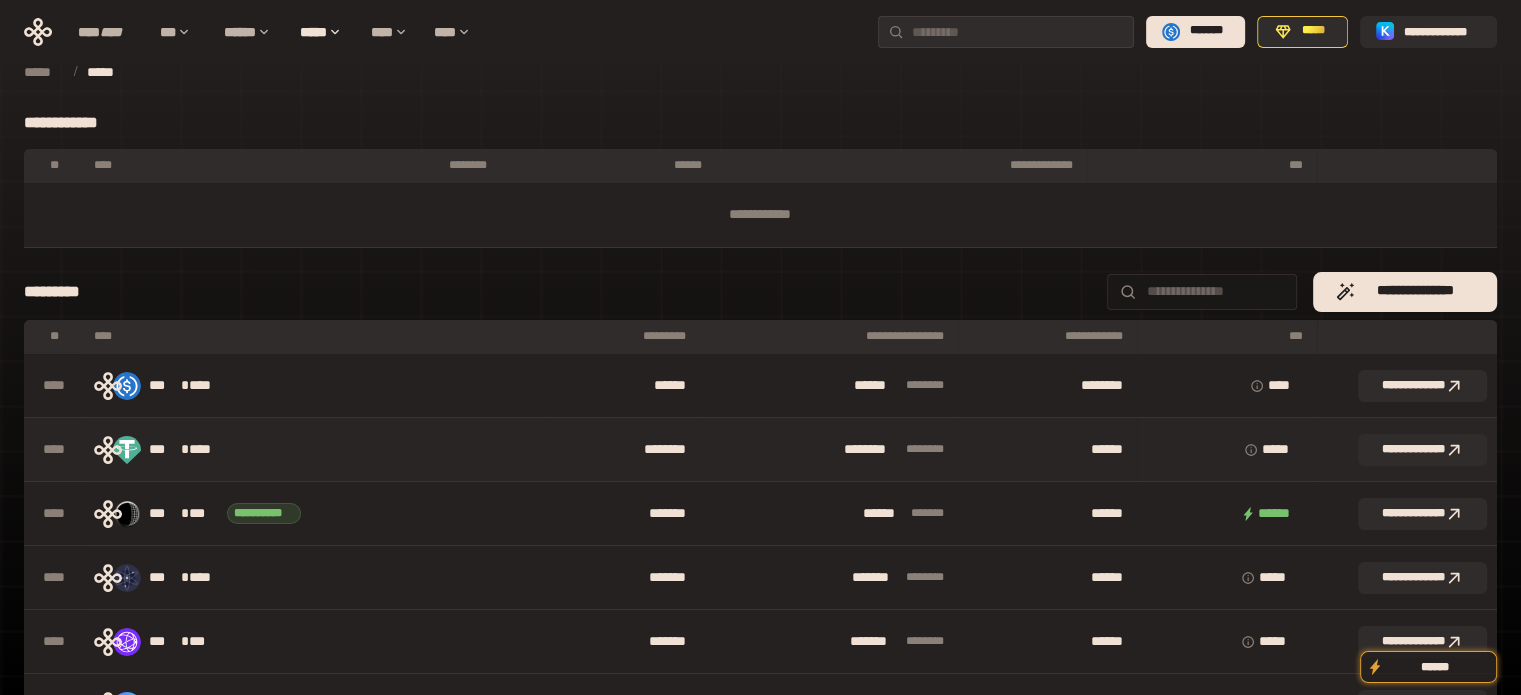 scroll, scrollTop: 400, scrollLeft: 0, axis: vertical 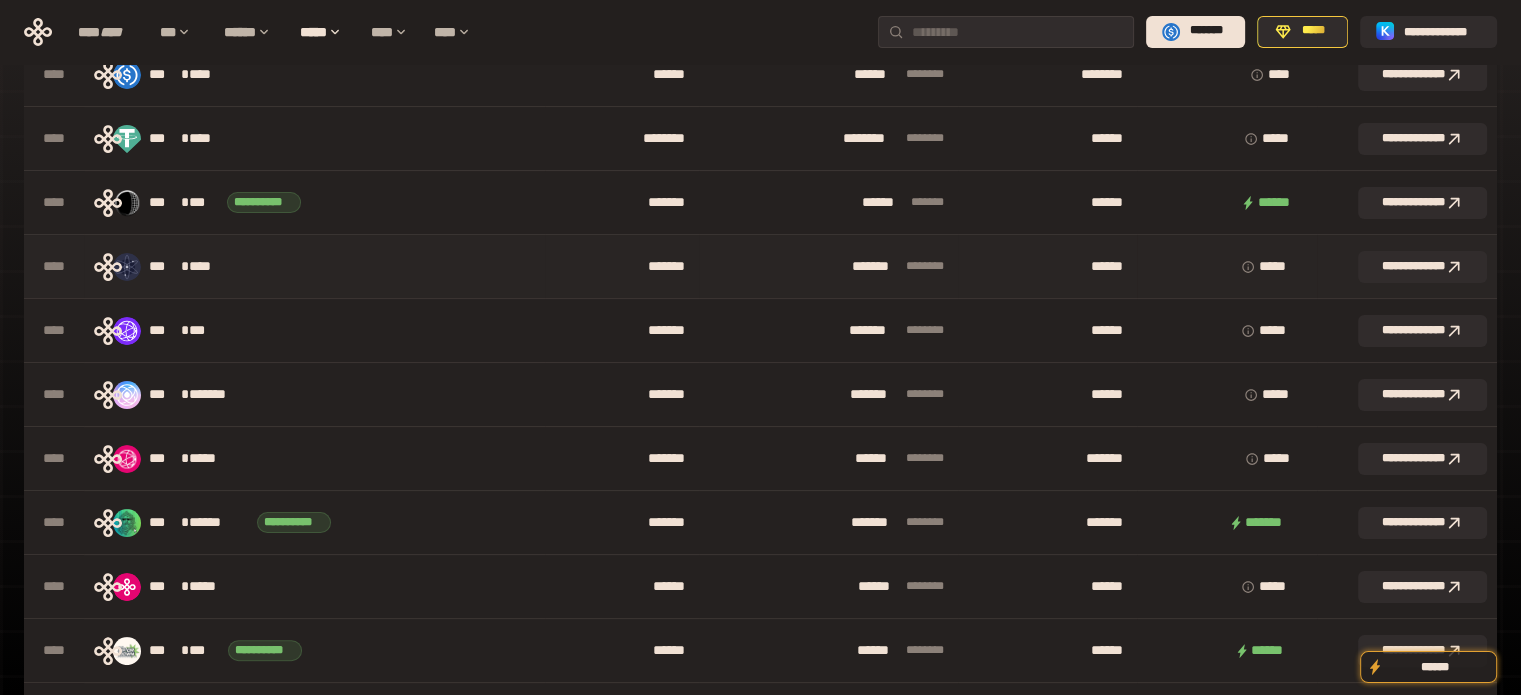 click on "*** * ****" at bounding box center (314, 267) 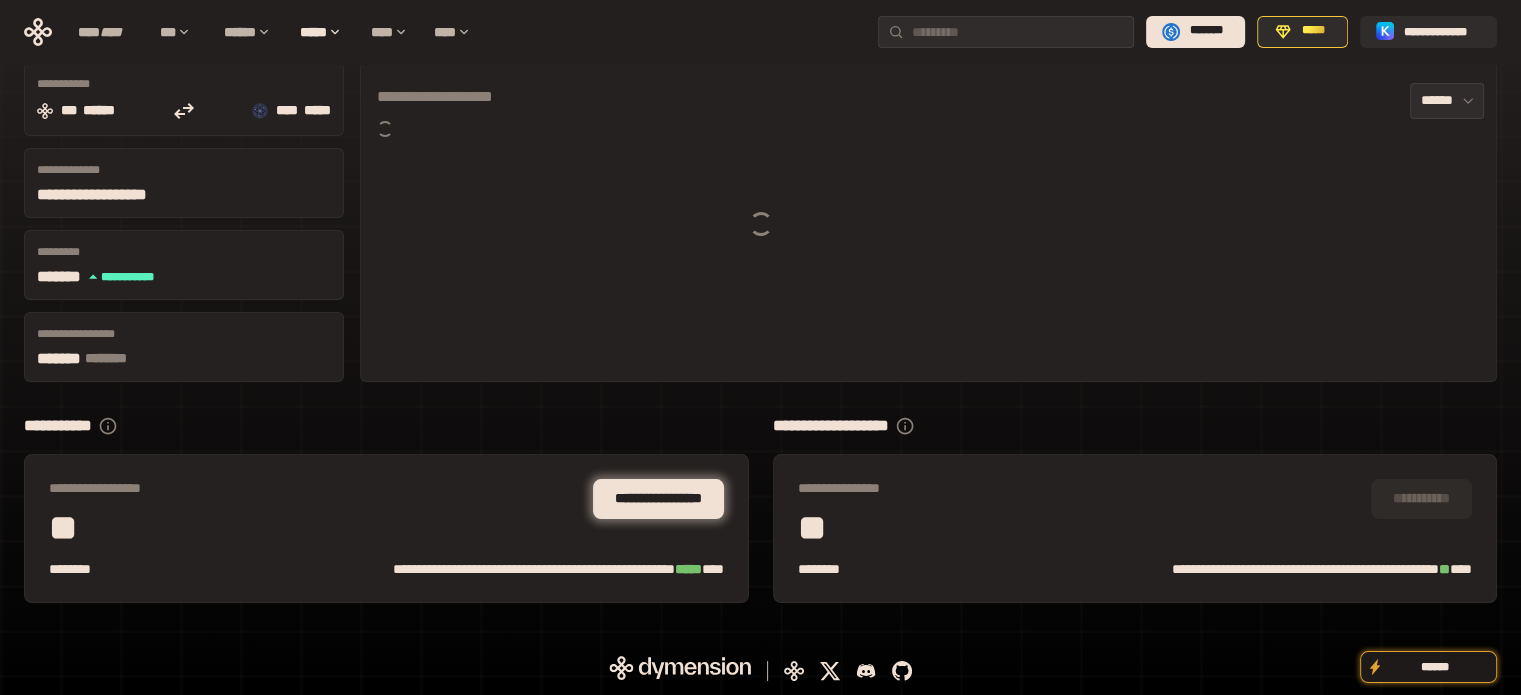 scroll, scrollTop: 123, scrollLeft: 0, axis: vertical 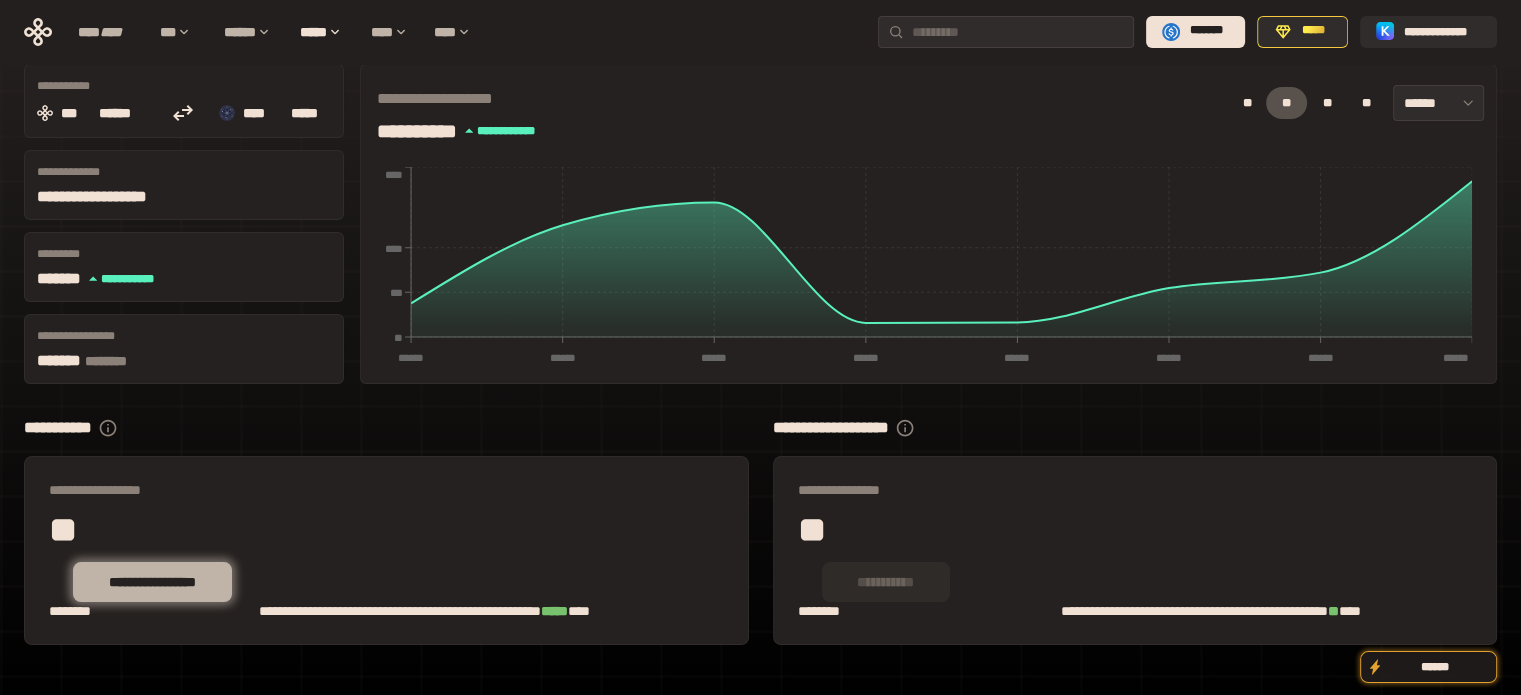 click on "**********" at bounding box center [152, 582] 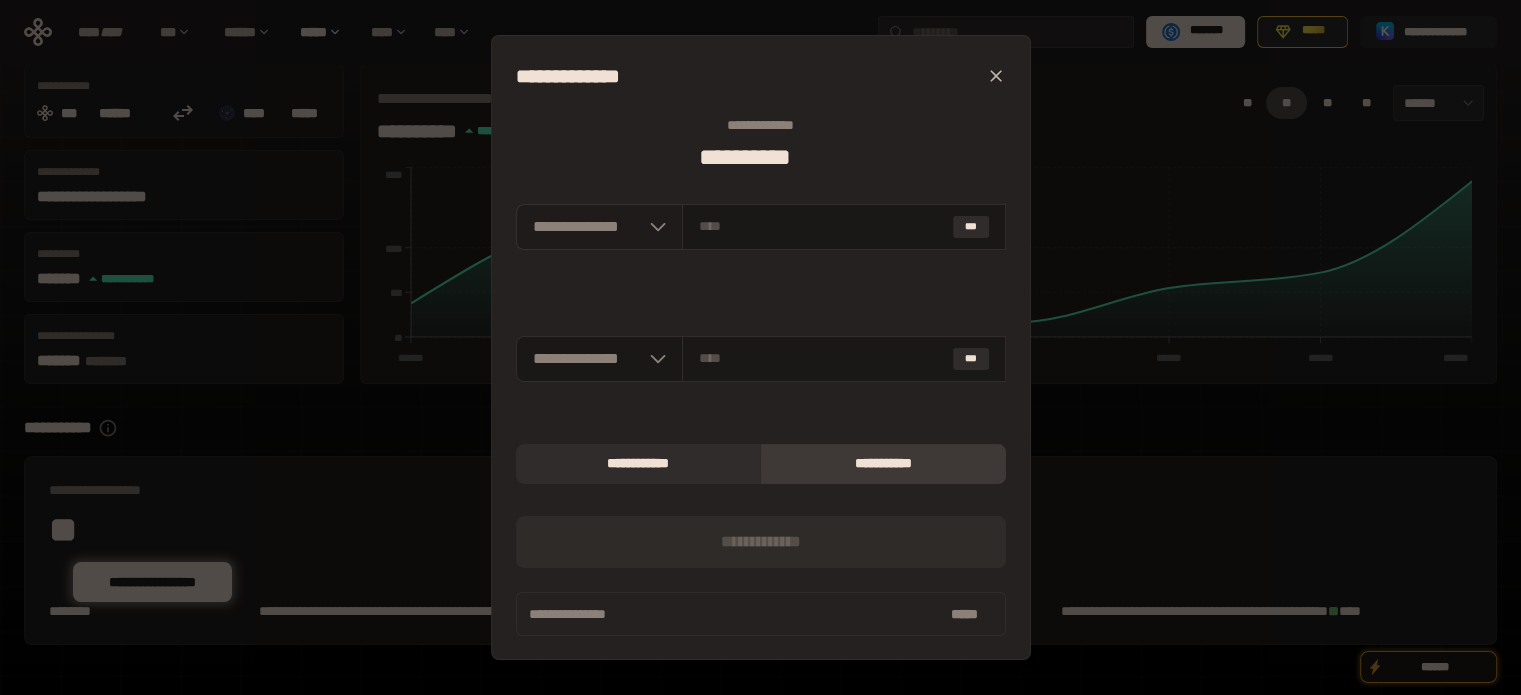 click on "**********" at bounding box center (600, 227) 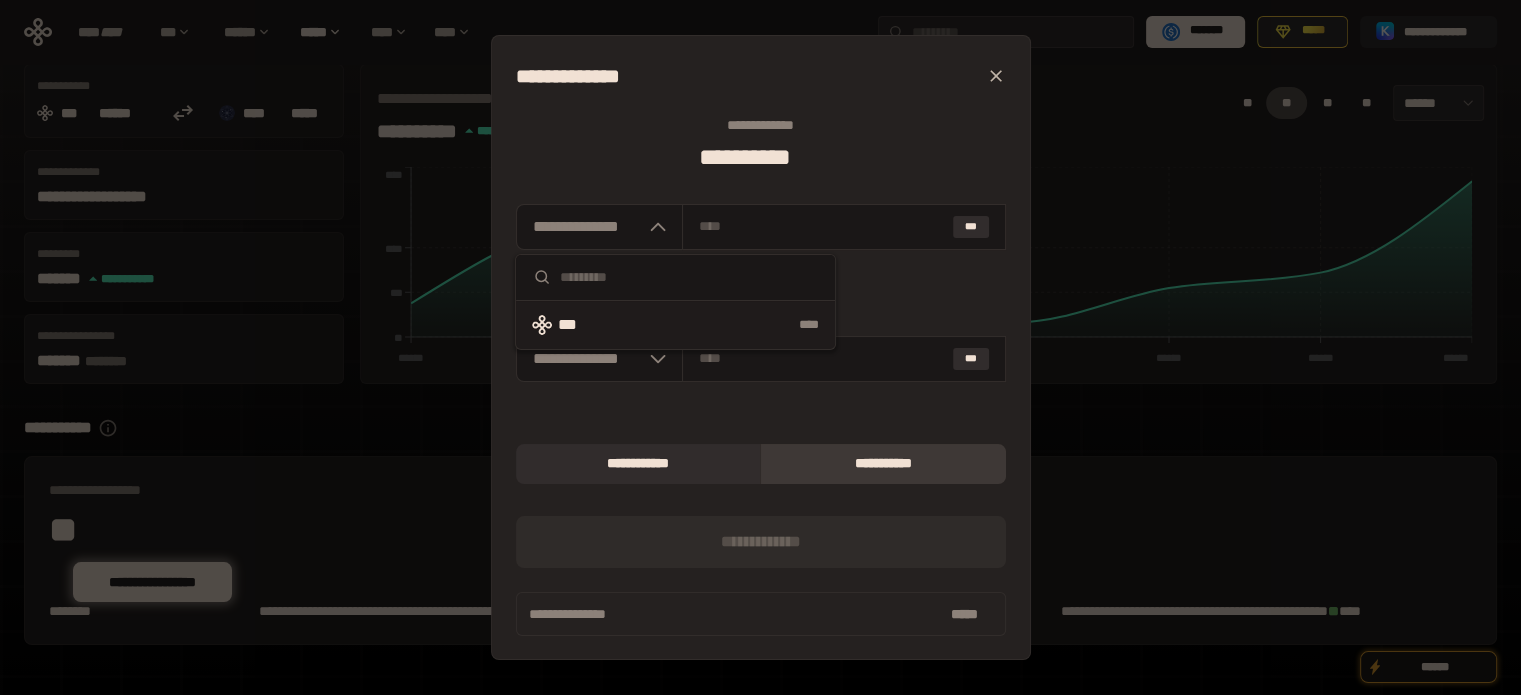 click on "****" at bounding box center (719, 325) 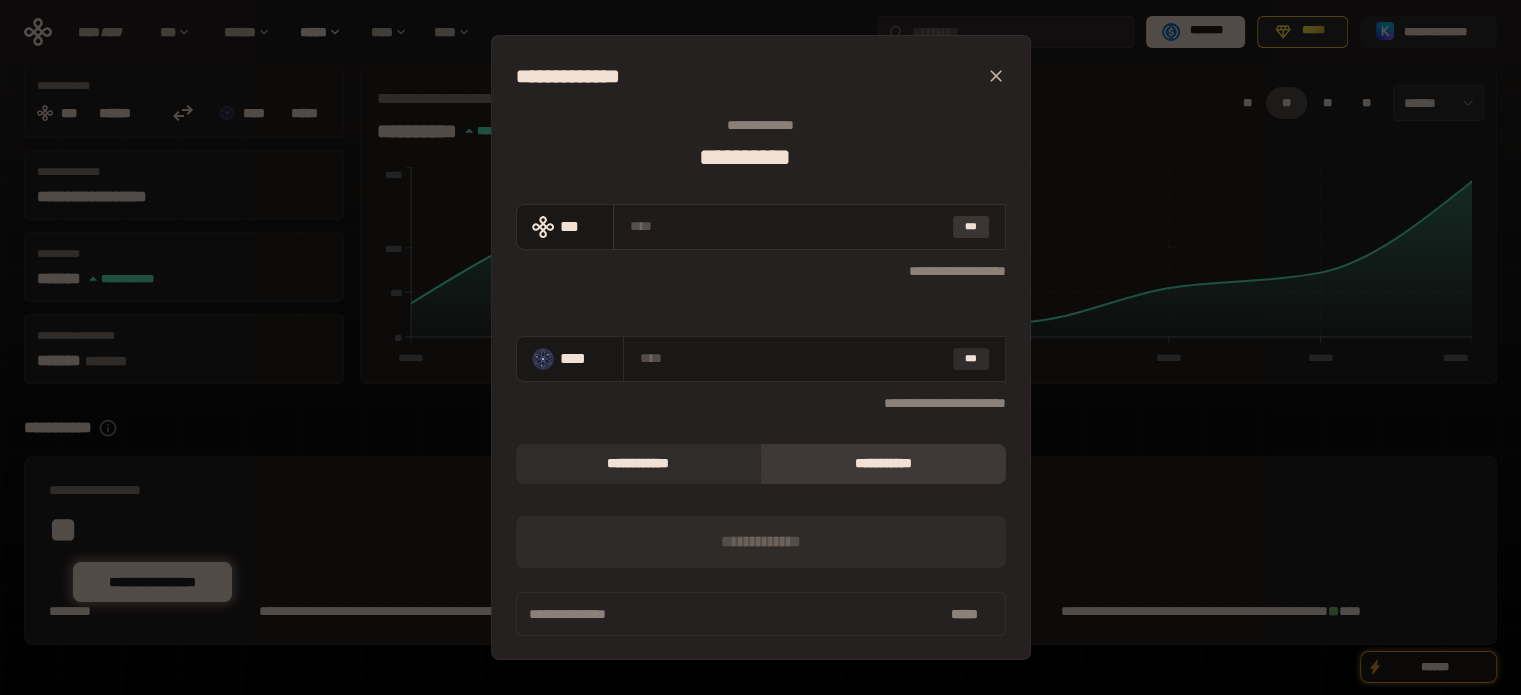 click on "***" at bounding box center [971, 227] 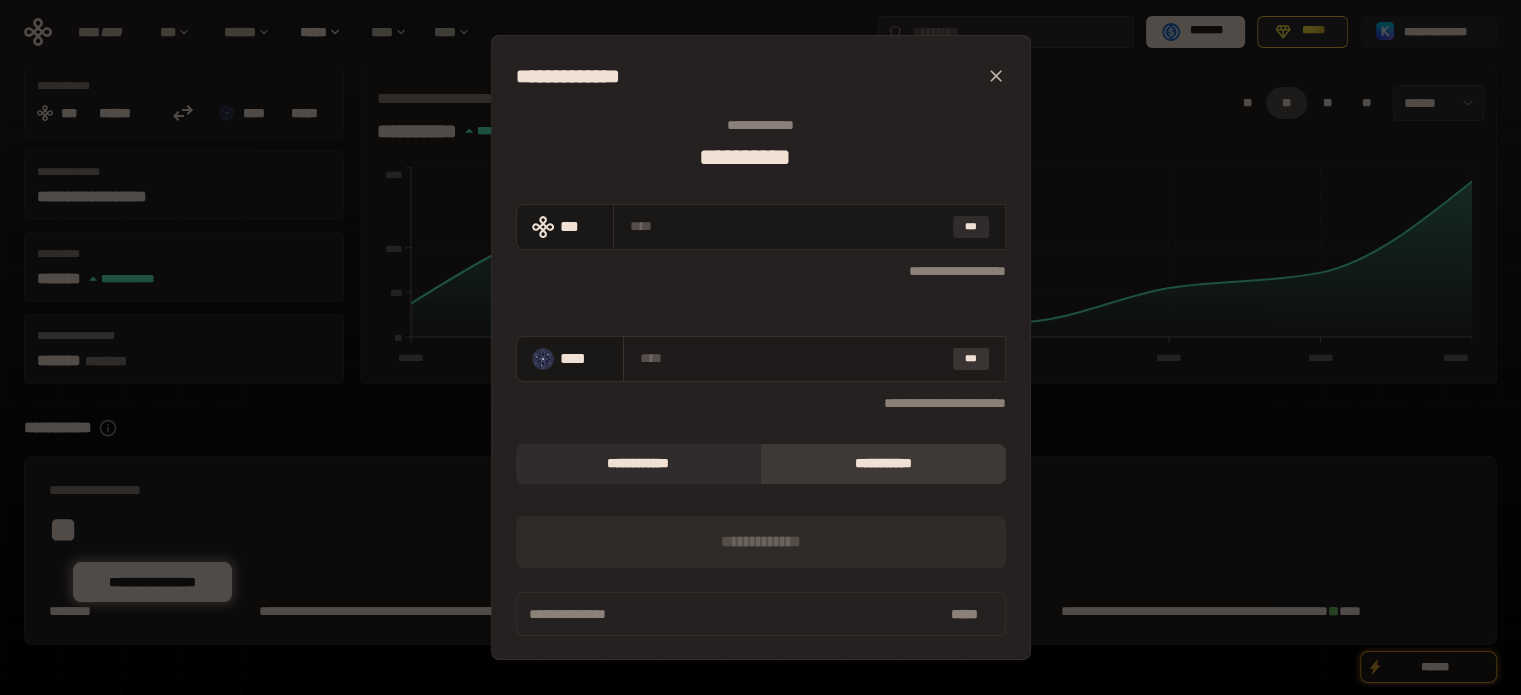 click on "***" at bounding box center [971, 359] 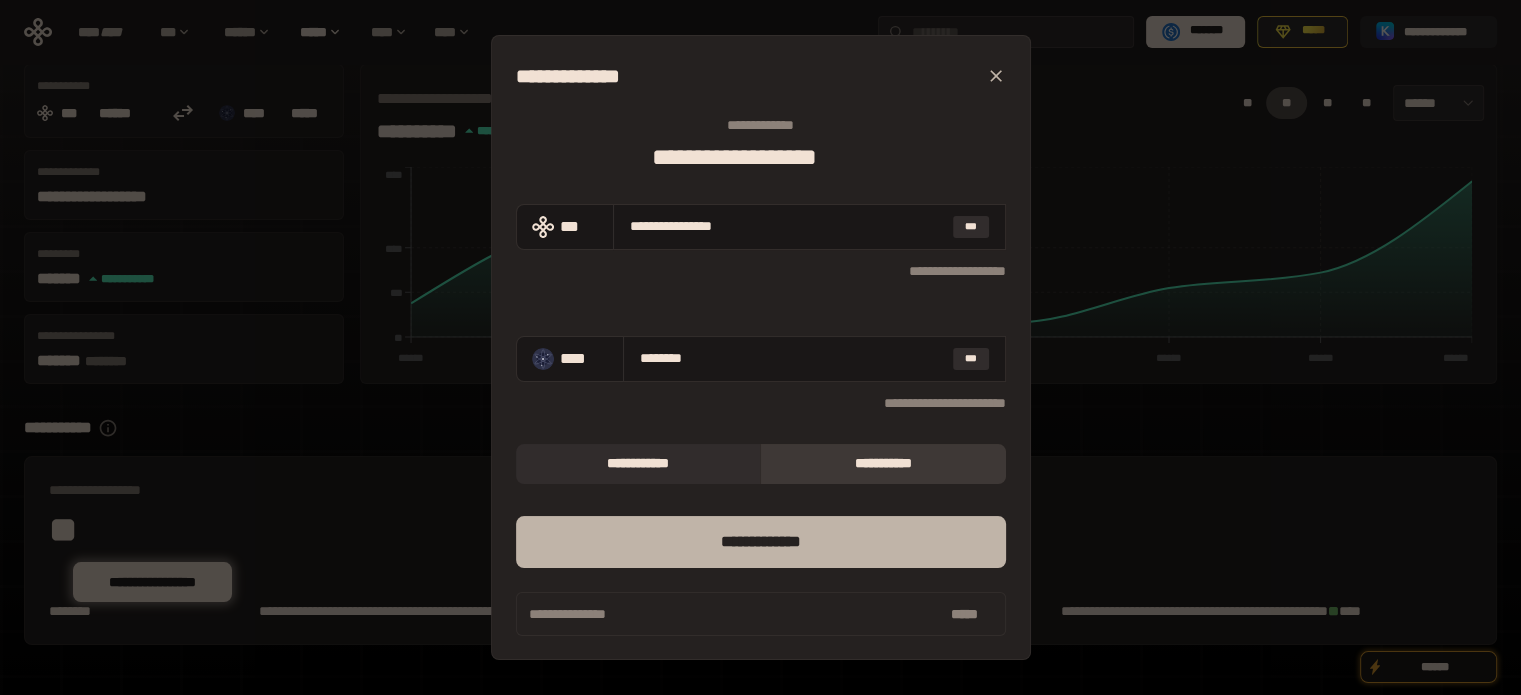 click on "*** *********" at bounding box center (761, 542) 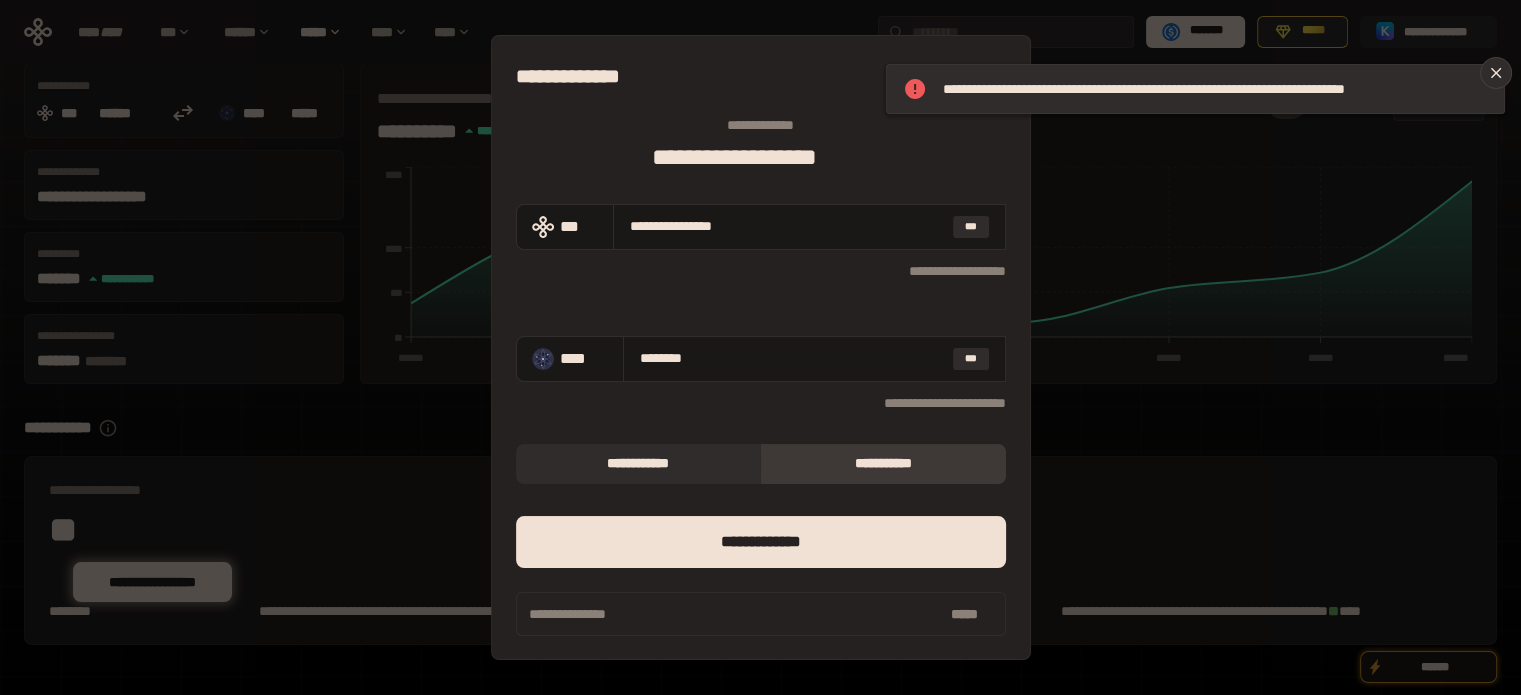 click on "**********" at bounding box center (761, 348) 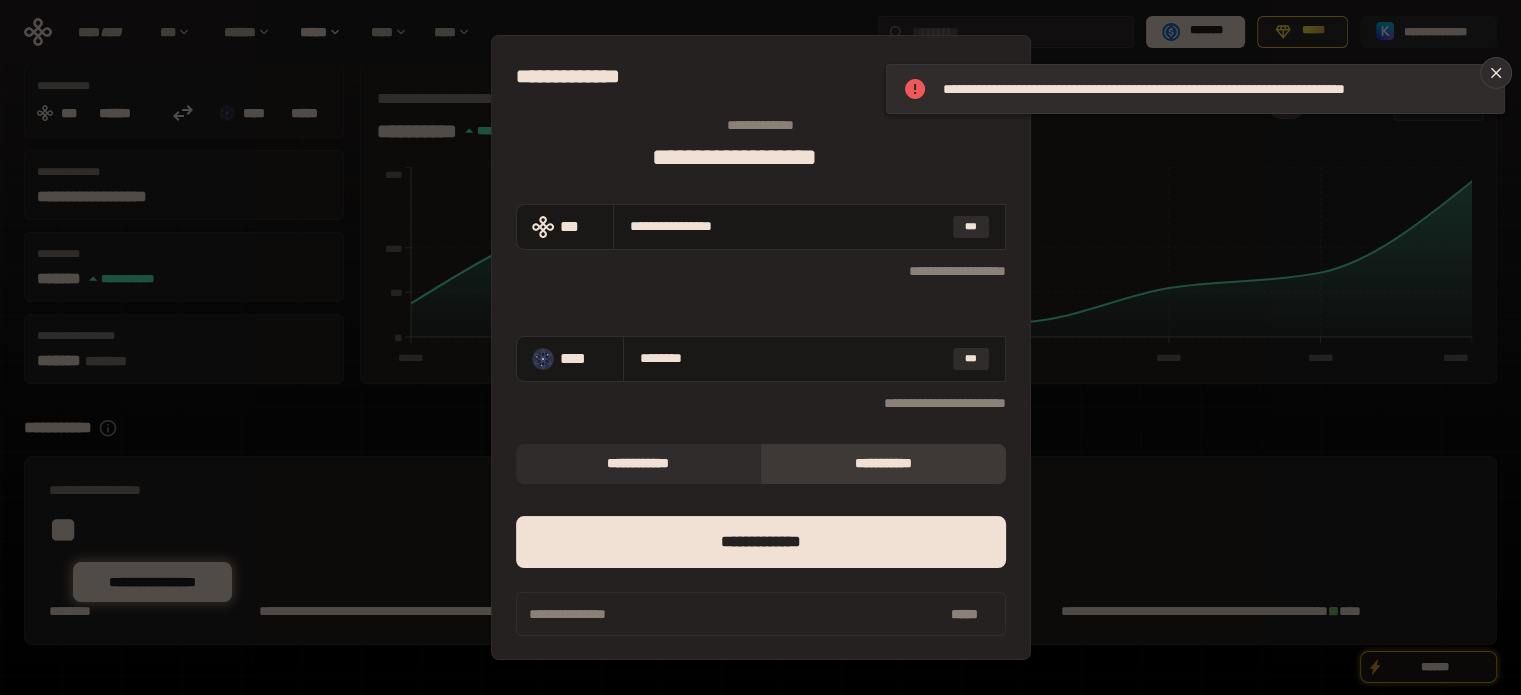 click on "**********" at bounding box center (761, 348) 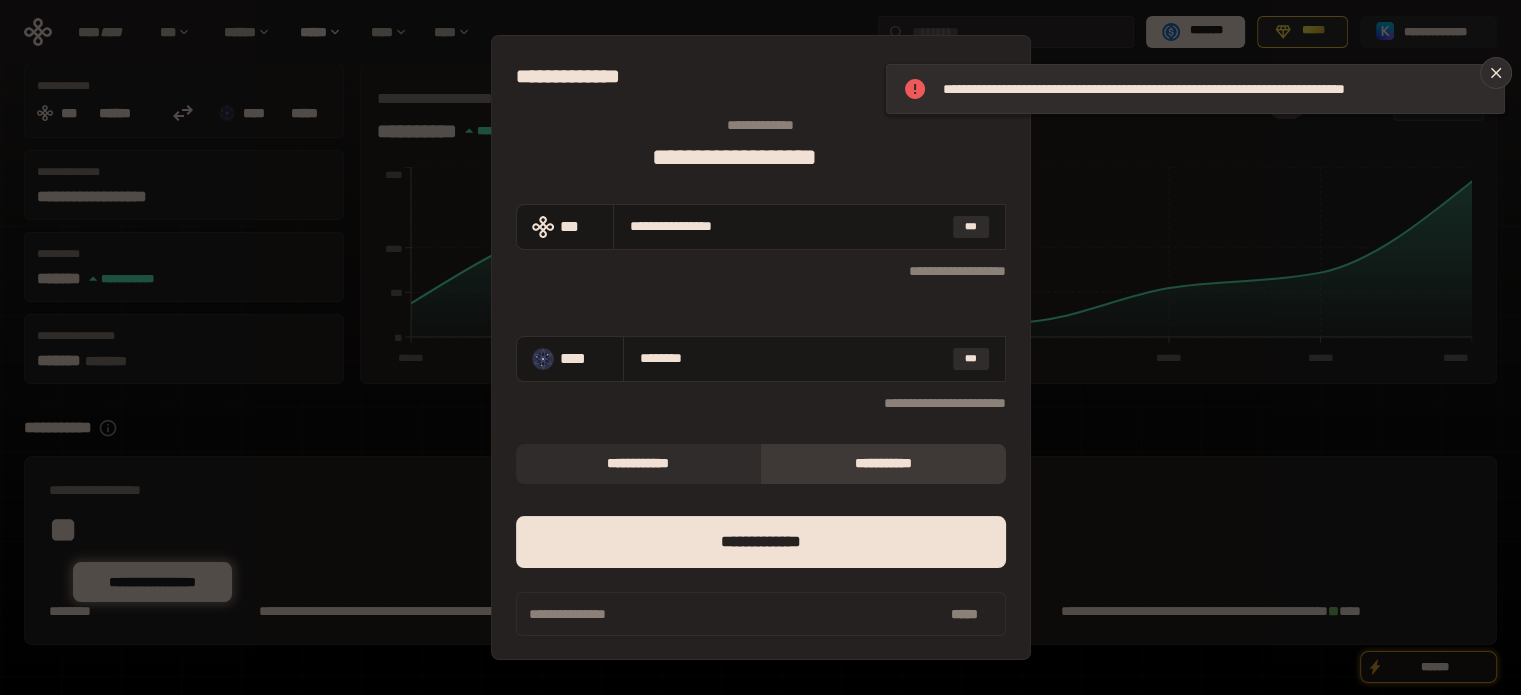 drag, startPoint x: 989, startPoint y: 58, endPoint x: 916, endPoint y: 95, distance: 81.84131 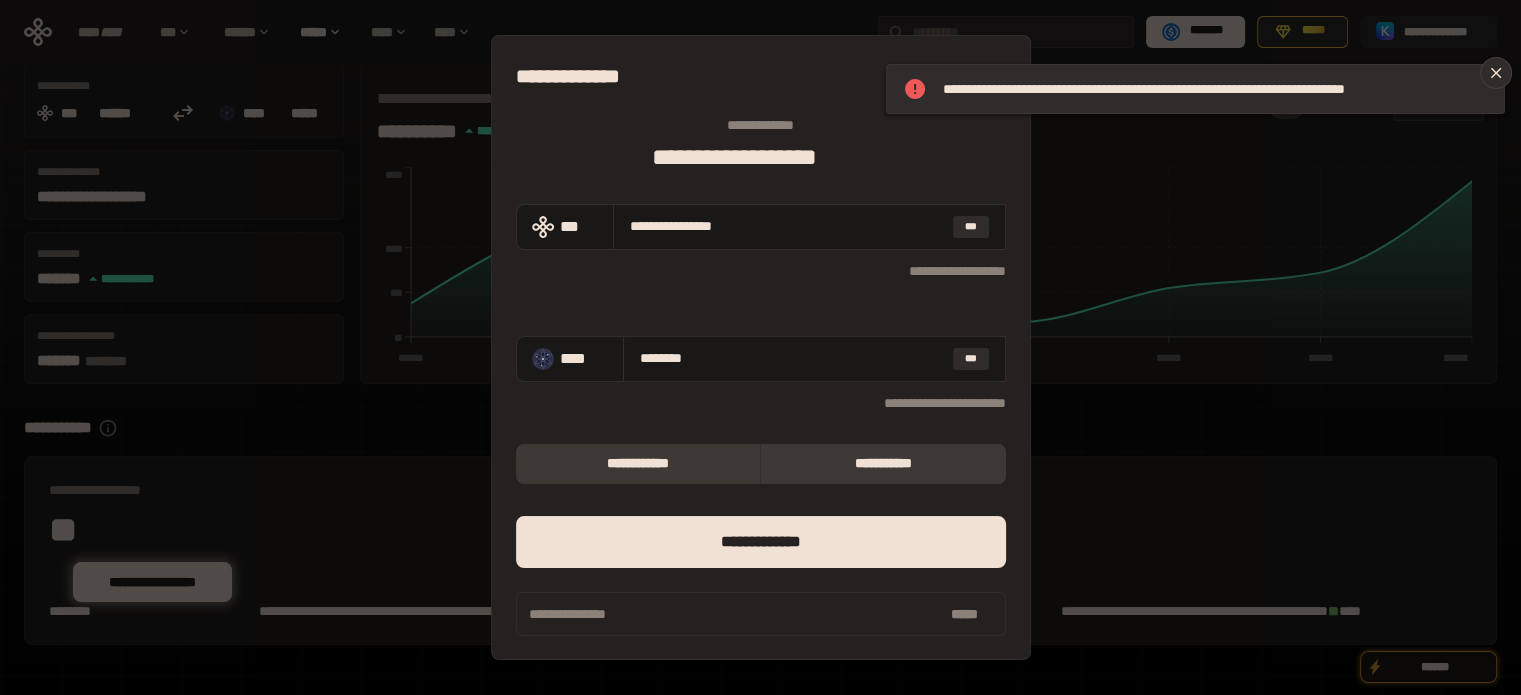 click on "**********" at bounding box center (638, 464) 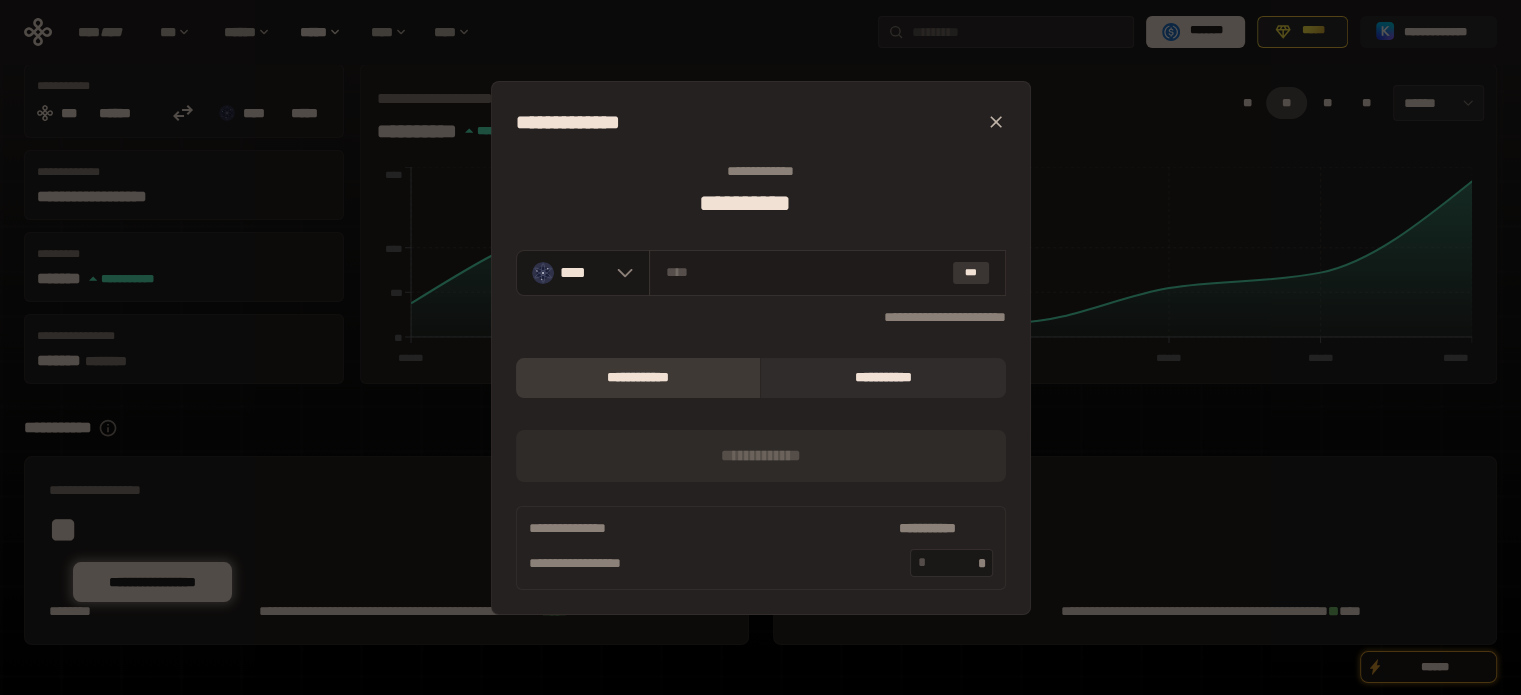 click on "***" at bounding box center [971, 273] 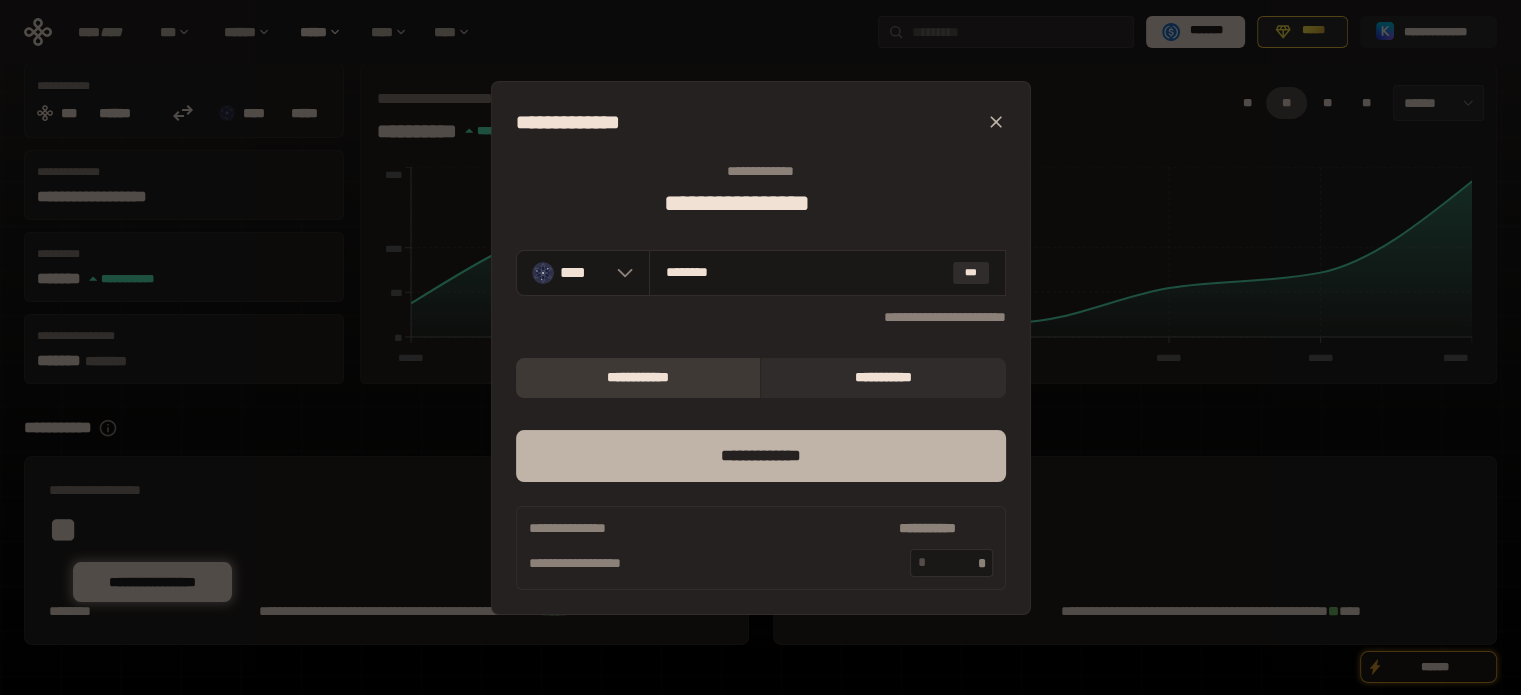 click on "*** *********" at bounding box center (761, 456) 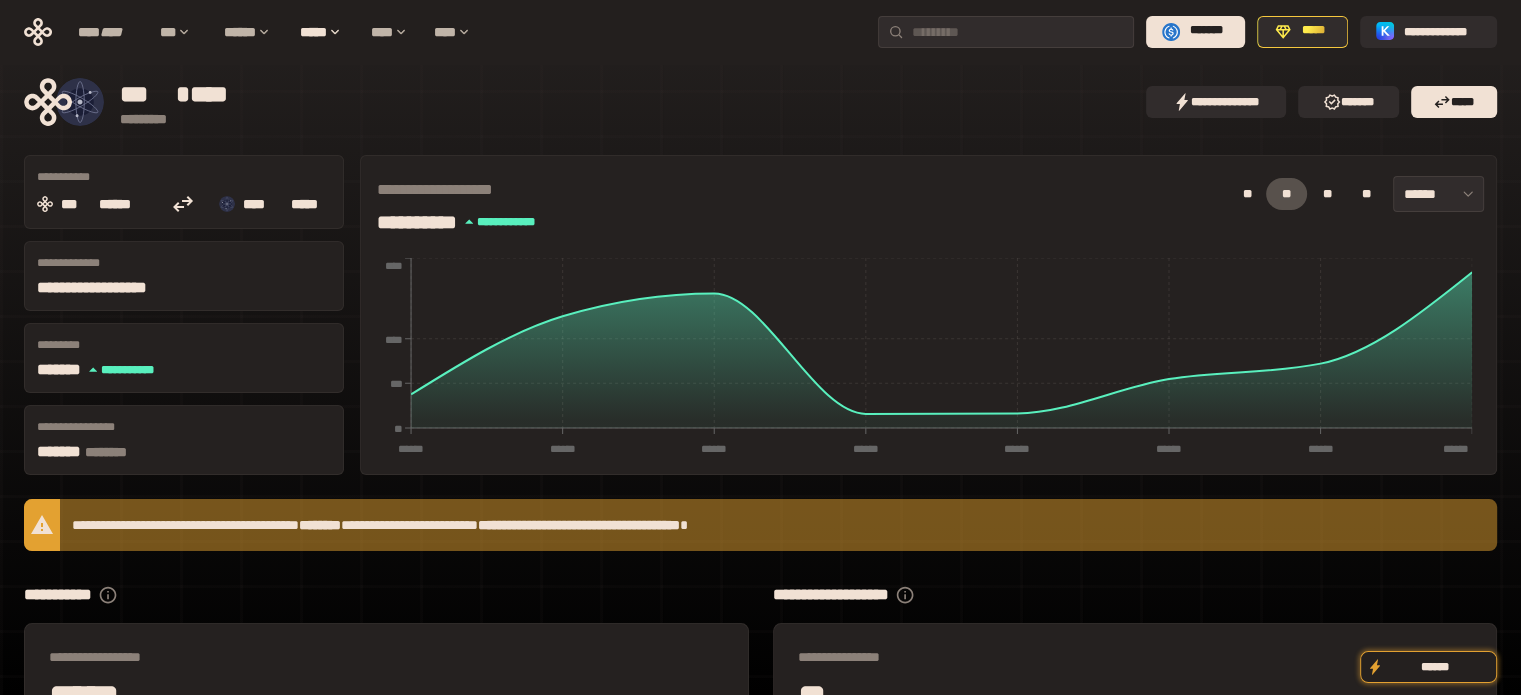 scroll, scrollTop: 0, scrollLeft: 0, axis: both 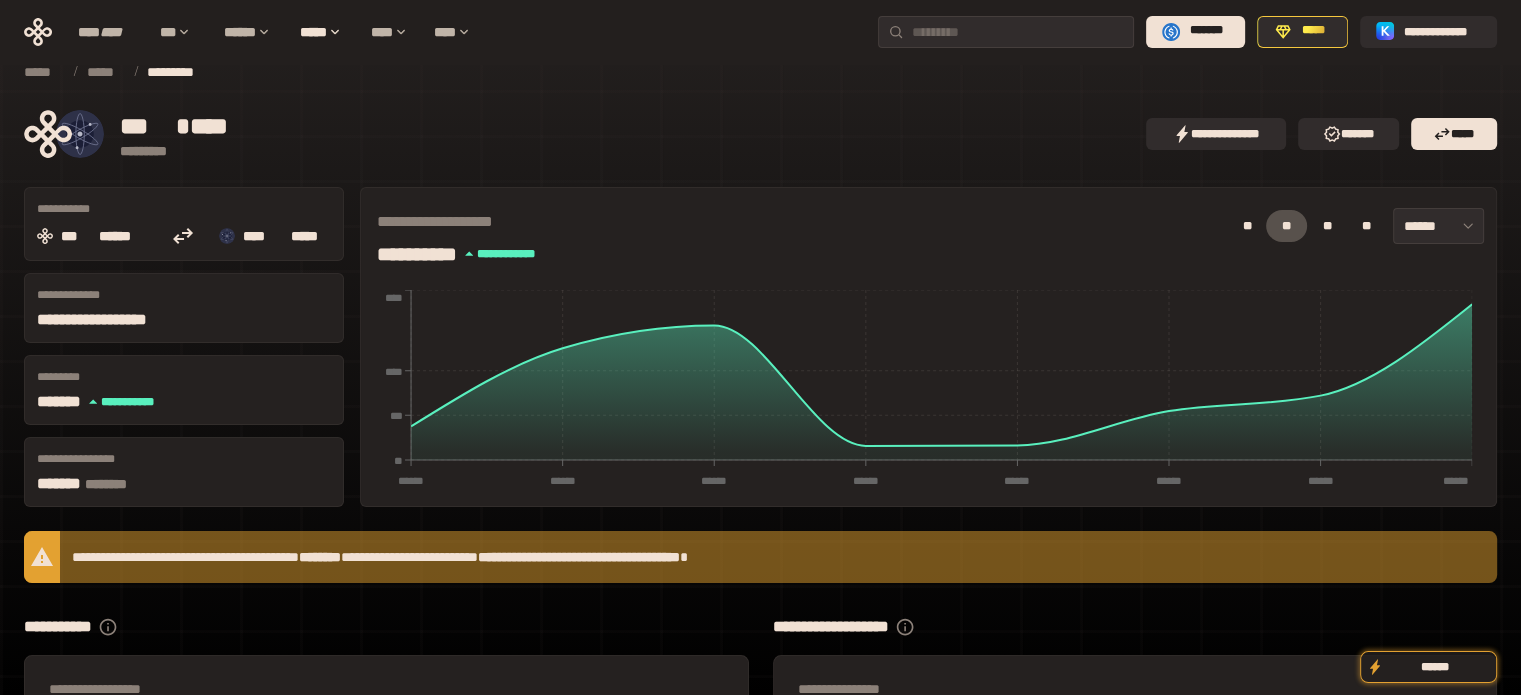 click 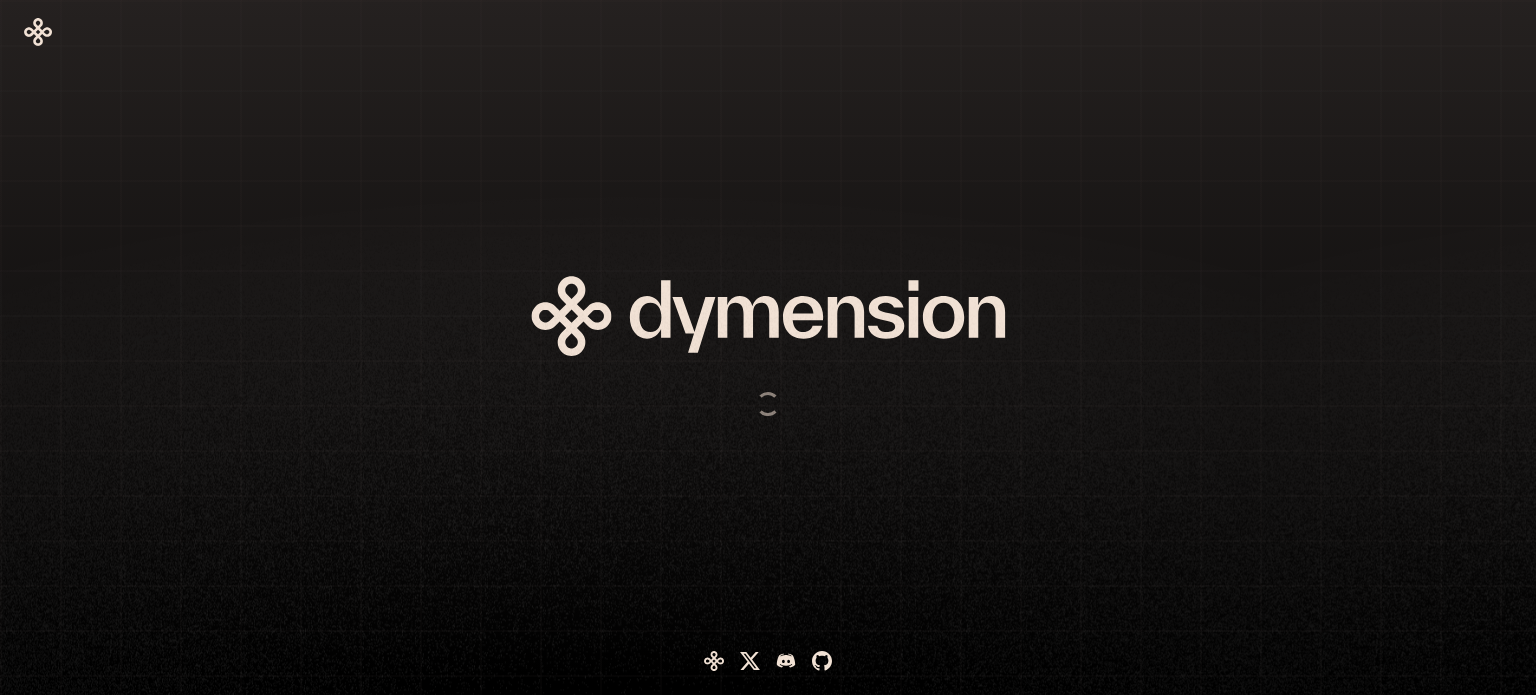 scroll, scrollTop: 0, scrollLeft: 0, axis: both 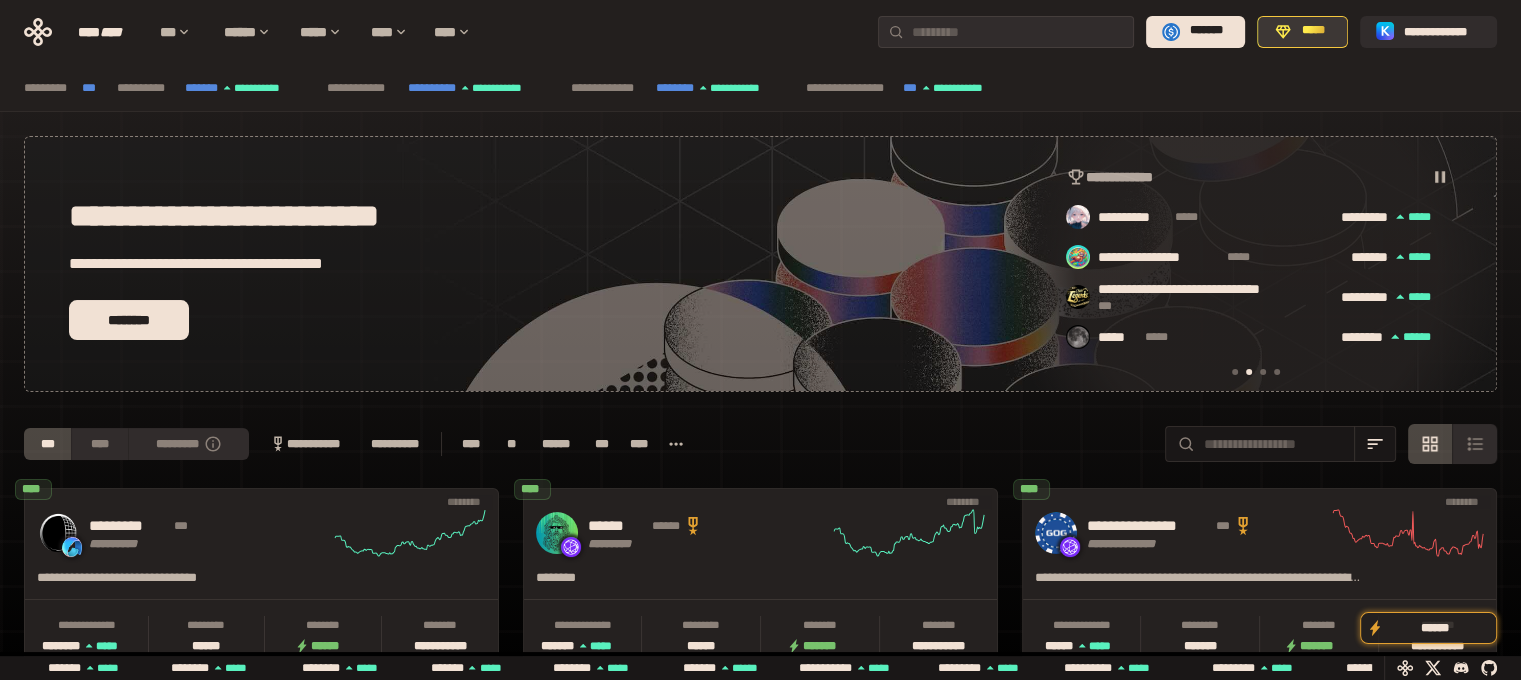 click 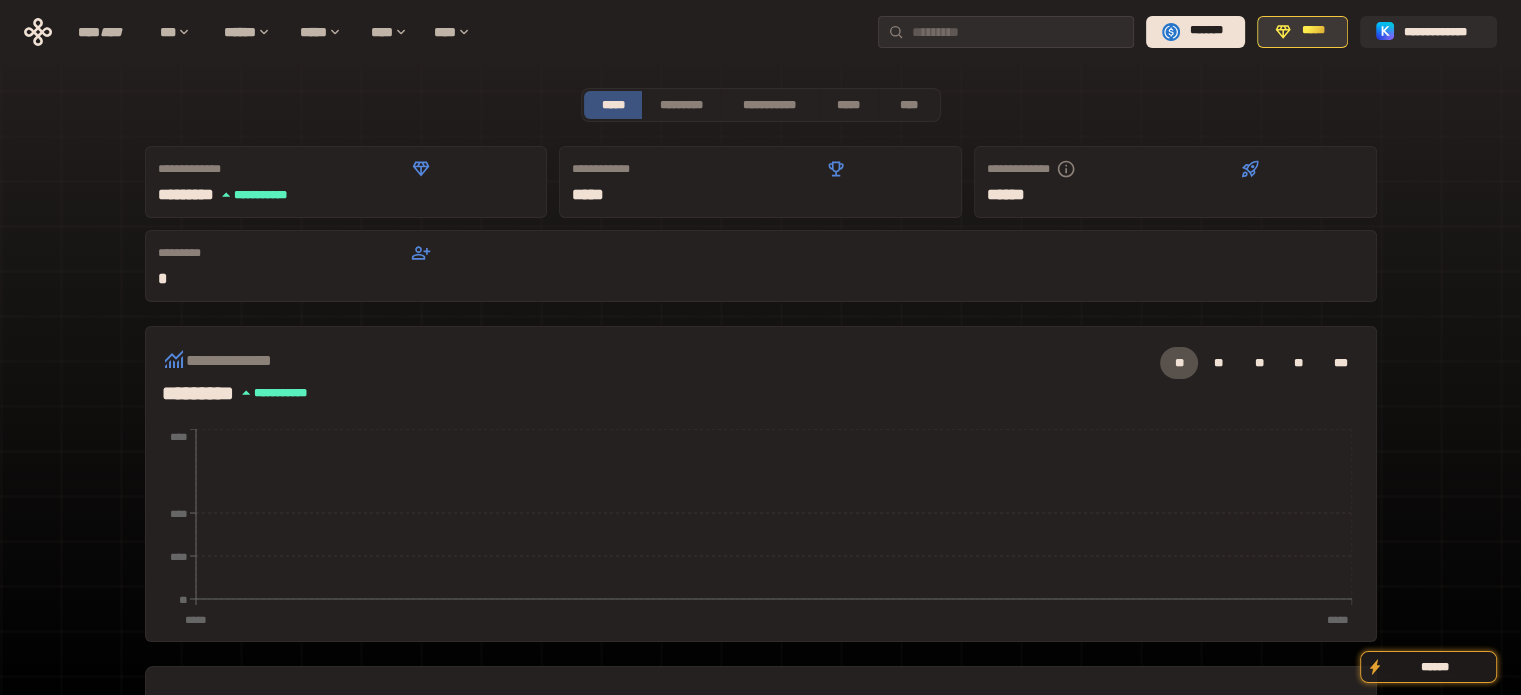 click 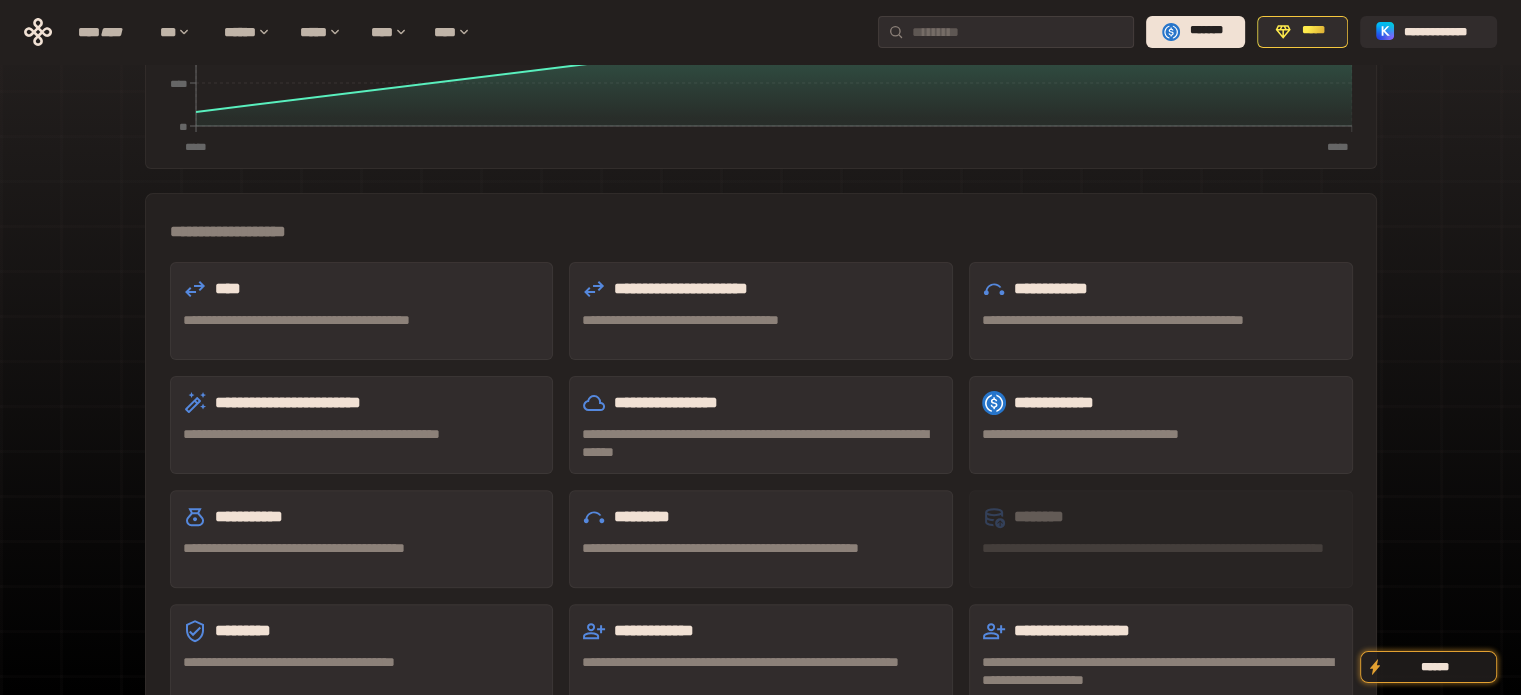 scroll, scrollTop: 509, scrollLeft: 0, axis: vertical 